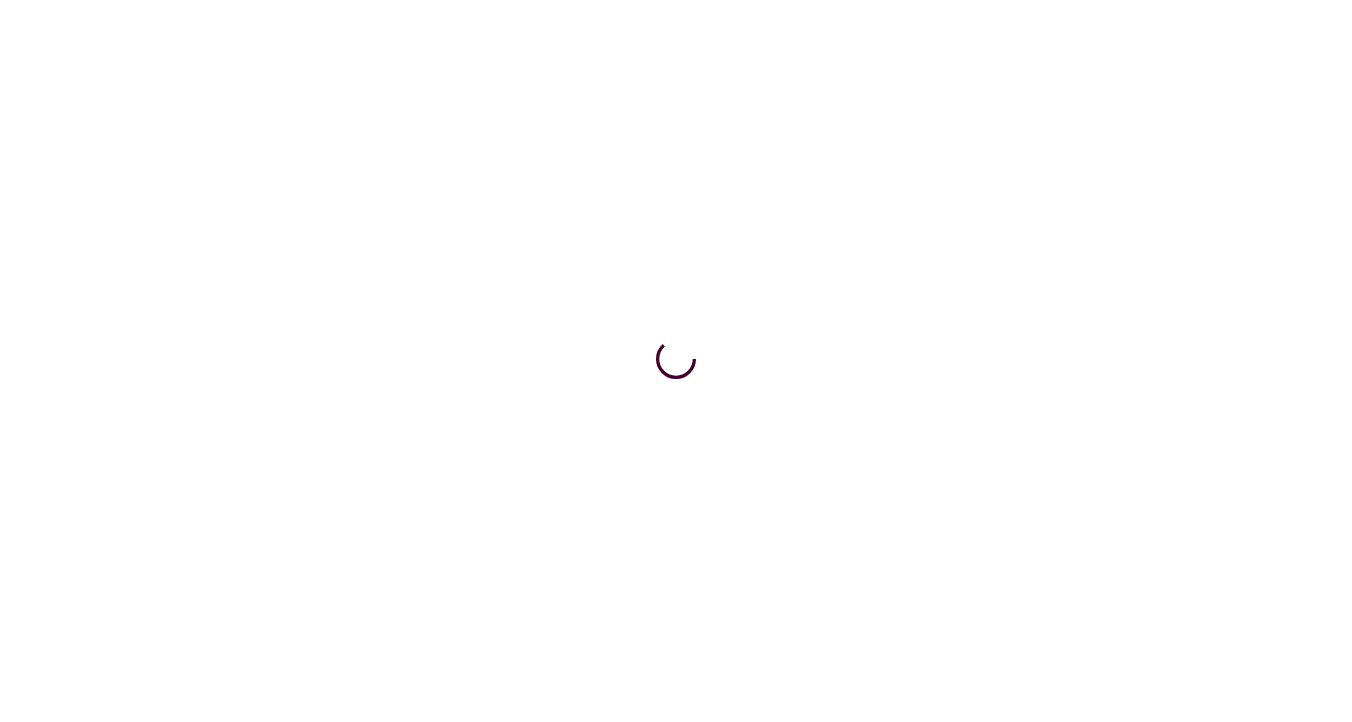 scroll, scrollTop: 0, scrollLeft: 0, axis: both 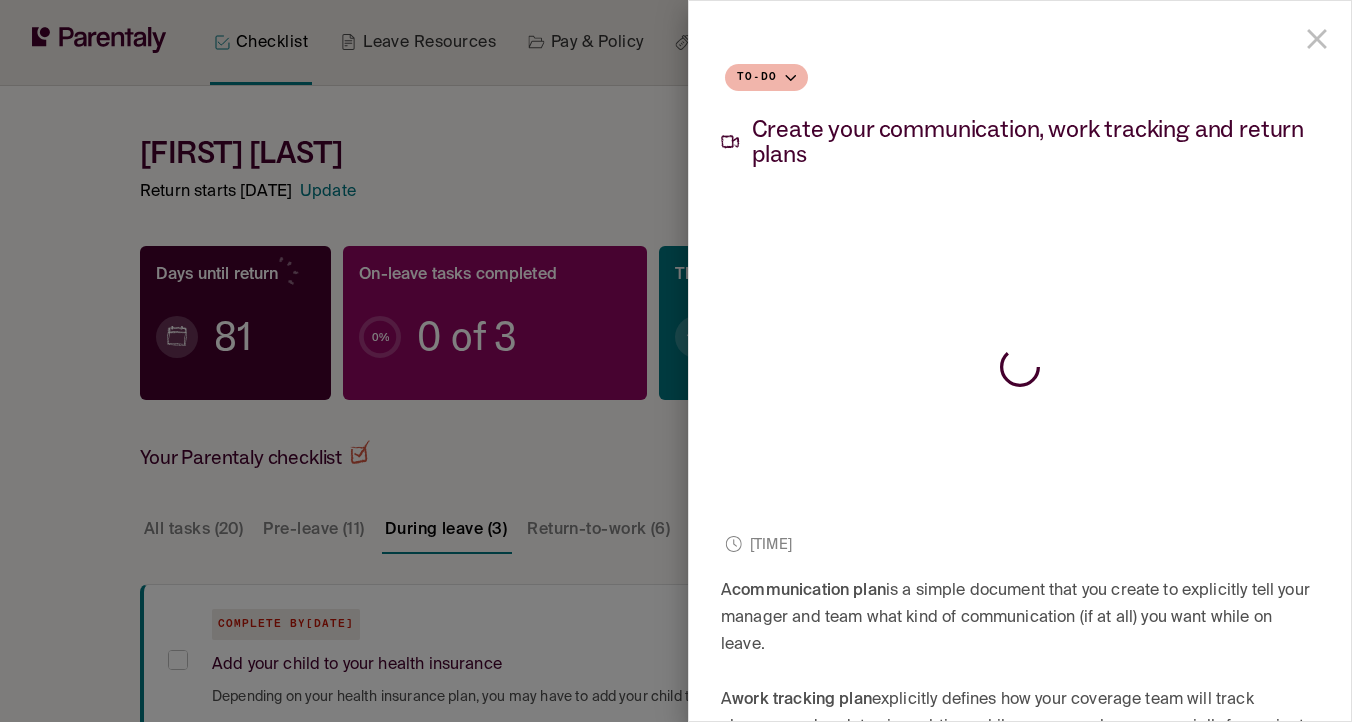 click 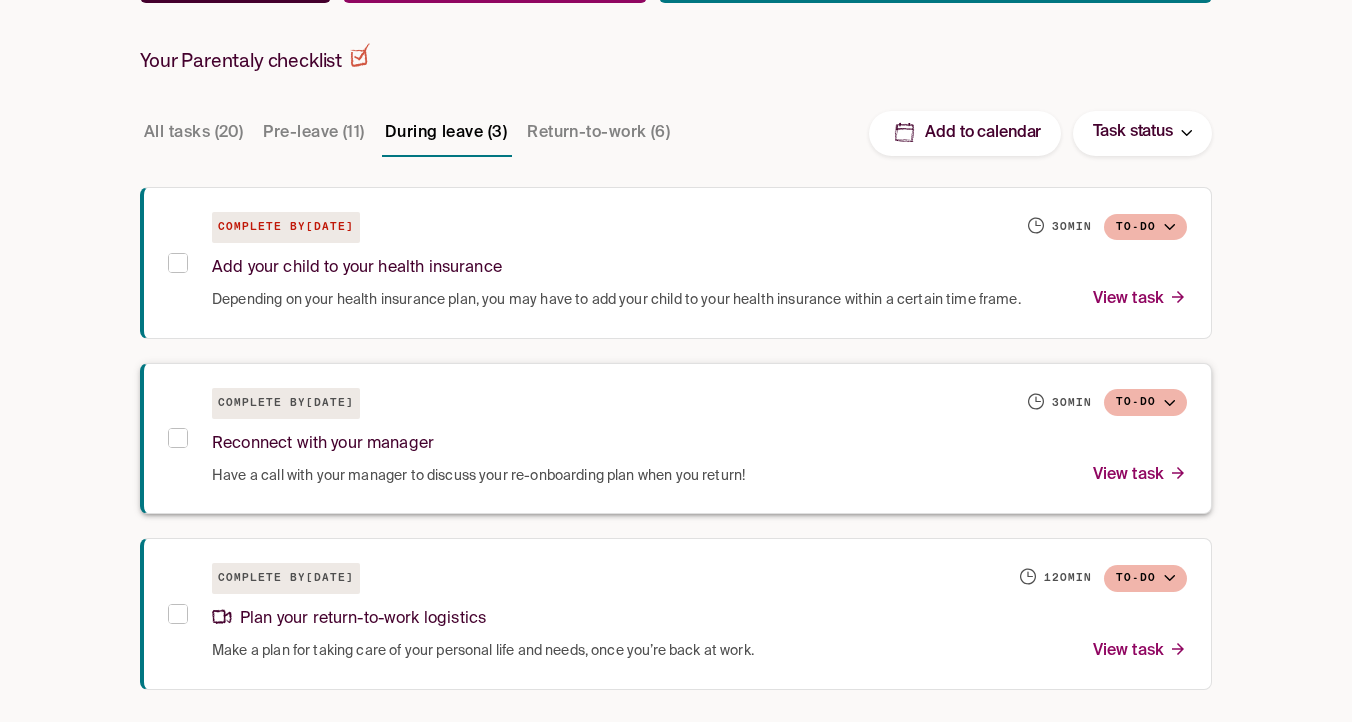 scroll, scrollTop: 400, scrollLeft: 0, axis: vertical 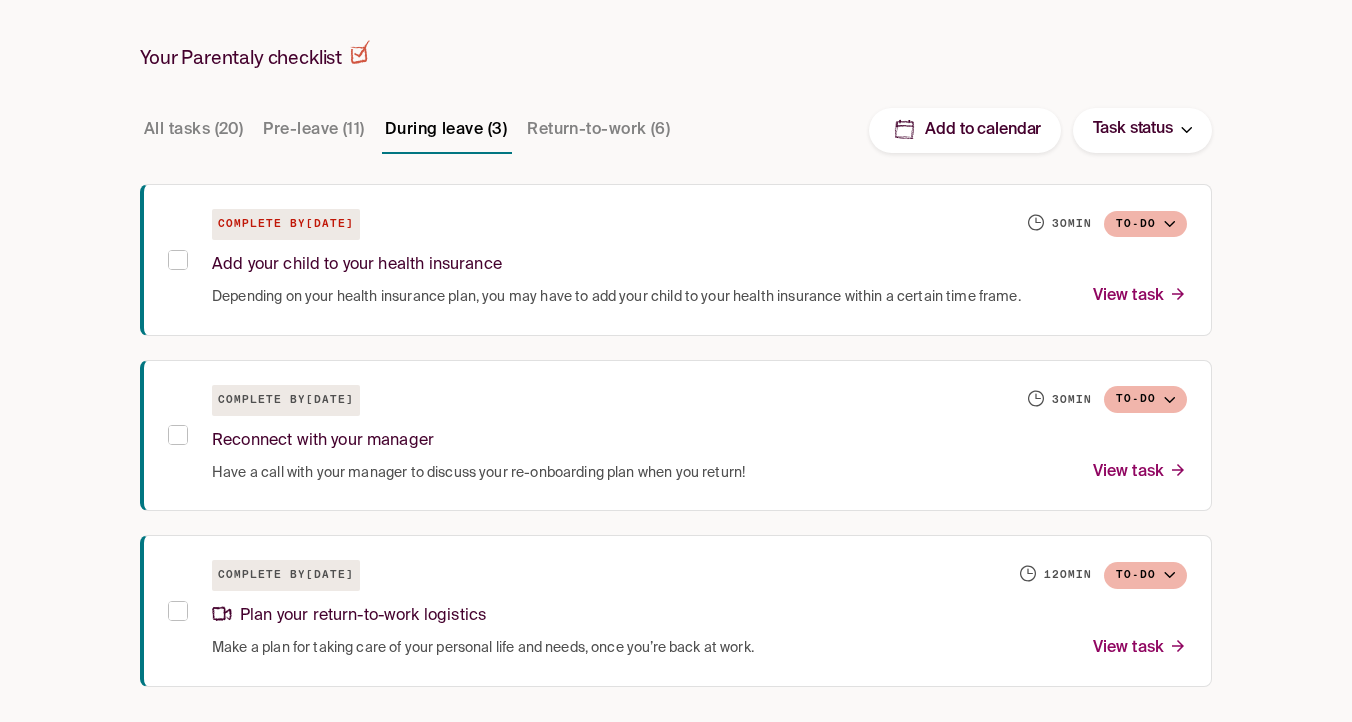 click on "Return-to-work (6)" at bounding box center (598, 130) 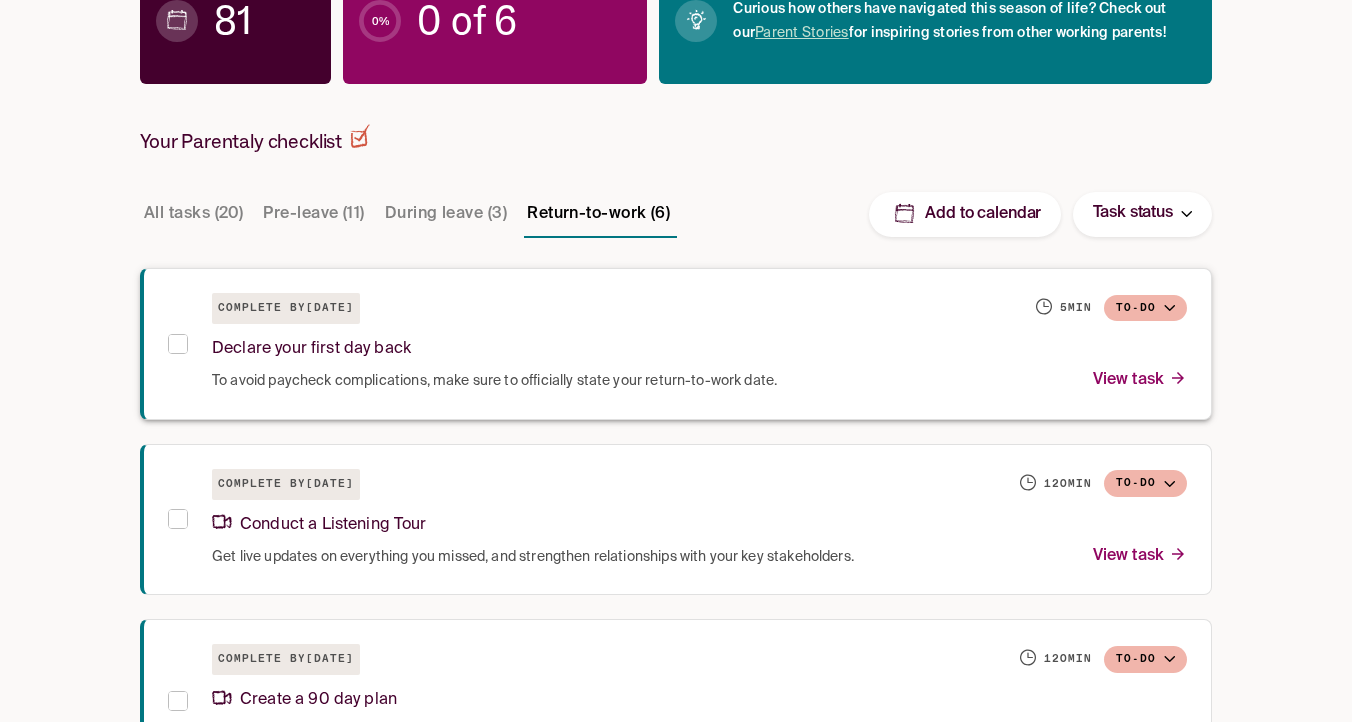 scroll, scrollTop: 310, scrollLeft: 0, axis: vertical 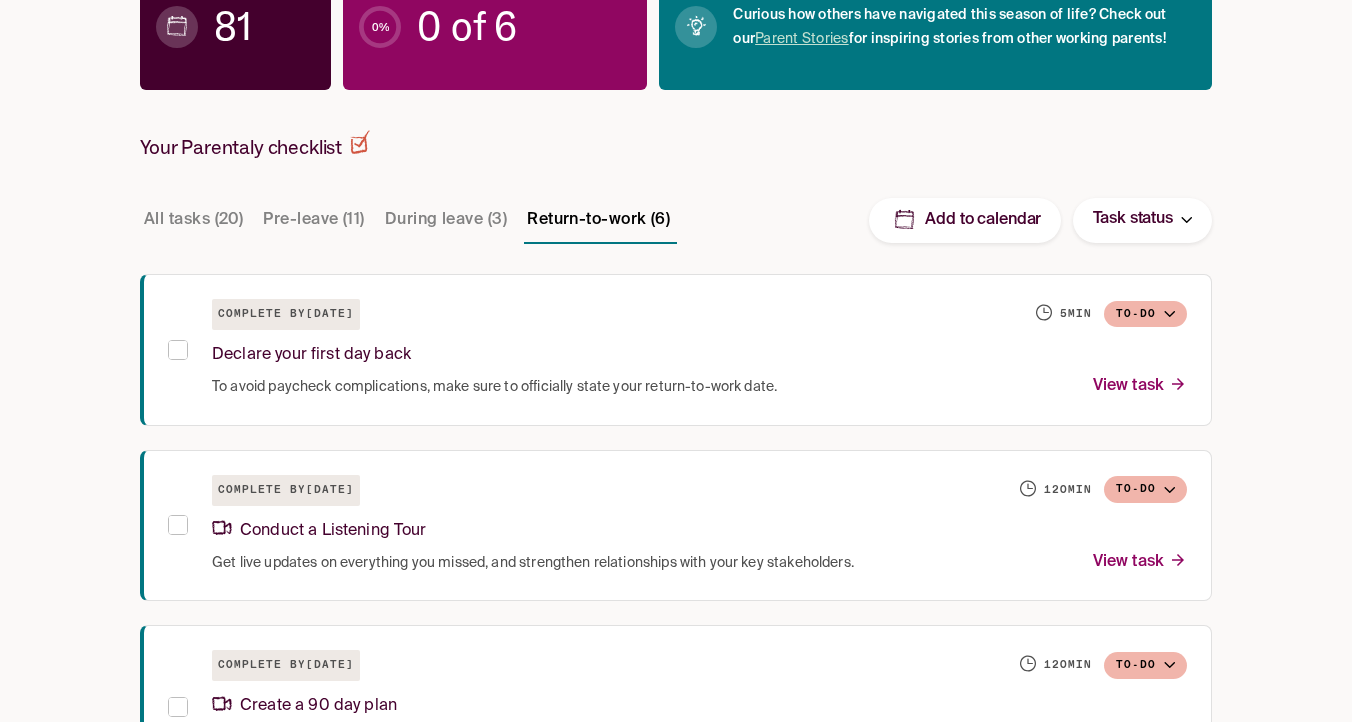 click on "During leave (3)" at bounding box center (446, 220) 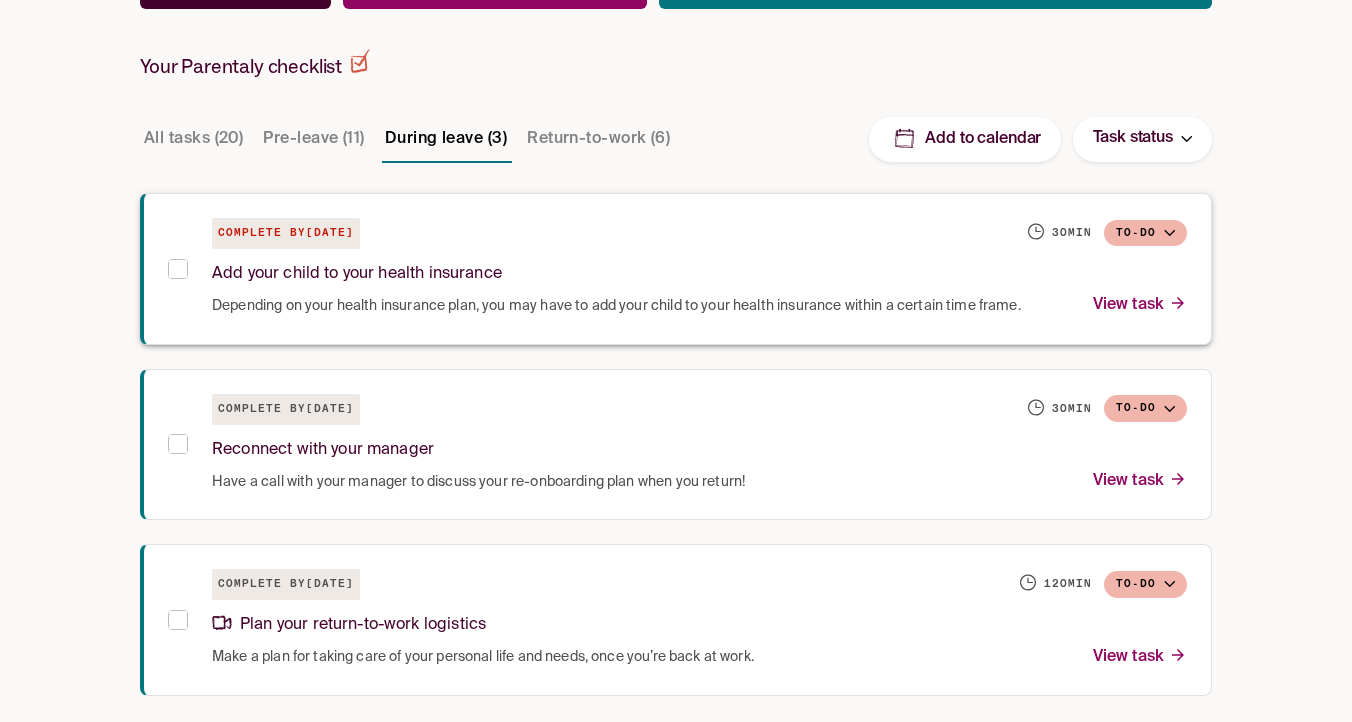 scroll, scrollTop: 397, scrollLeft: 0, axis: vertical 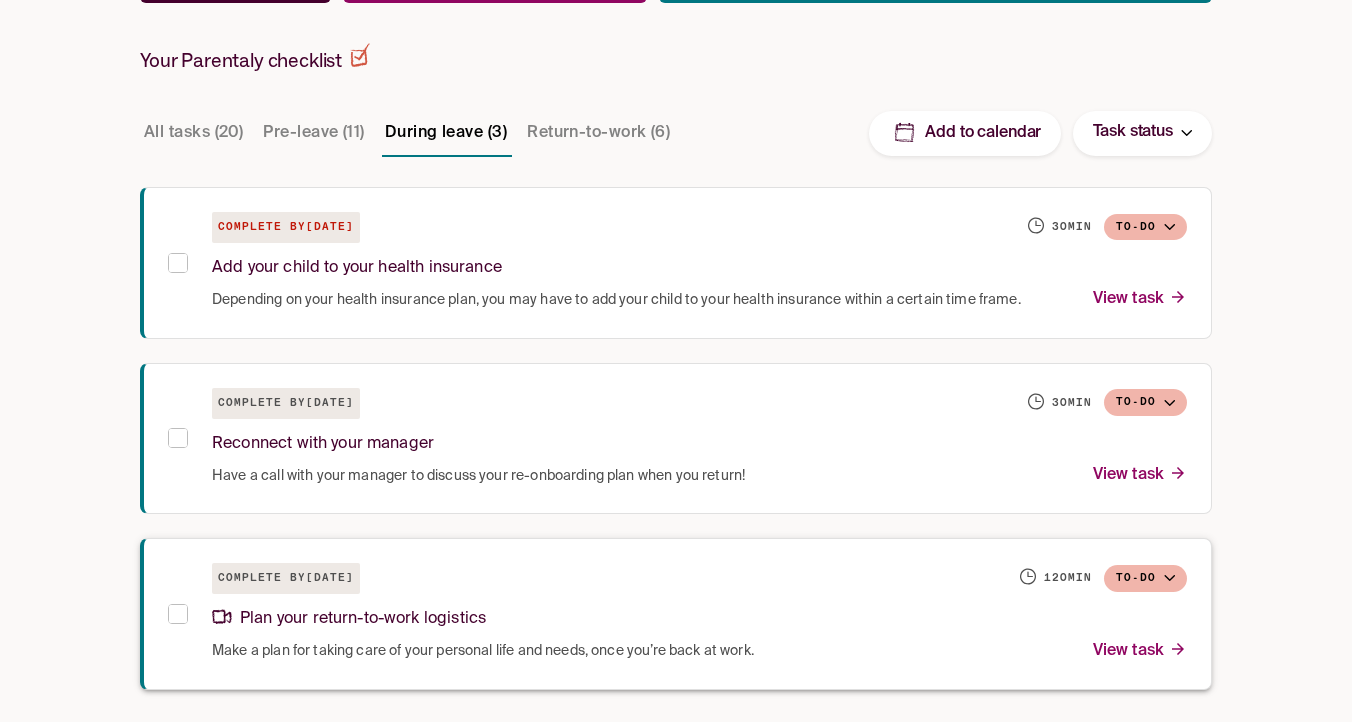 click on "Complete by [DATE] [TIME] To-do" at bounding box center (699, 578) 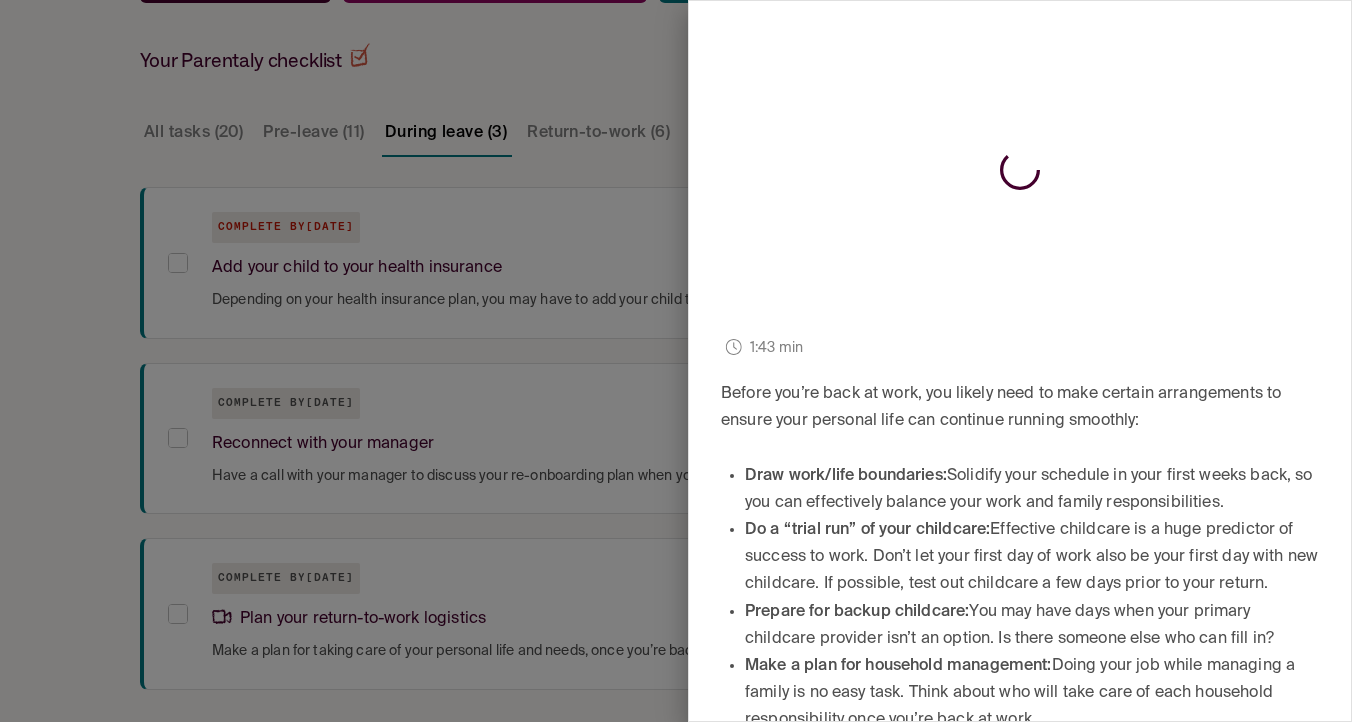 scroll, scrollTop: 306, scrollLeft: 0, axis: vertical 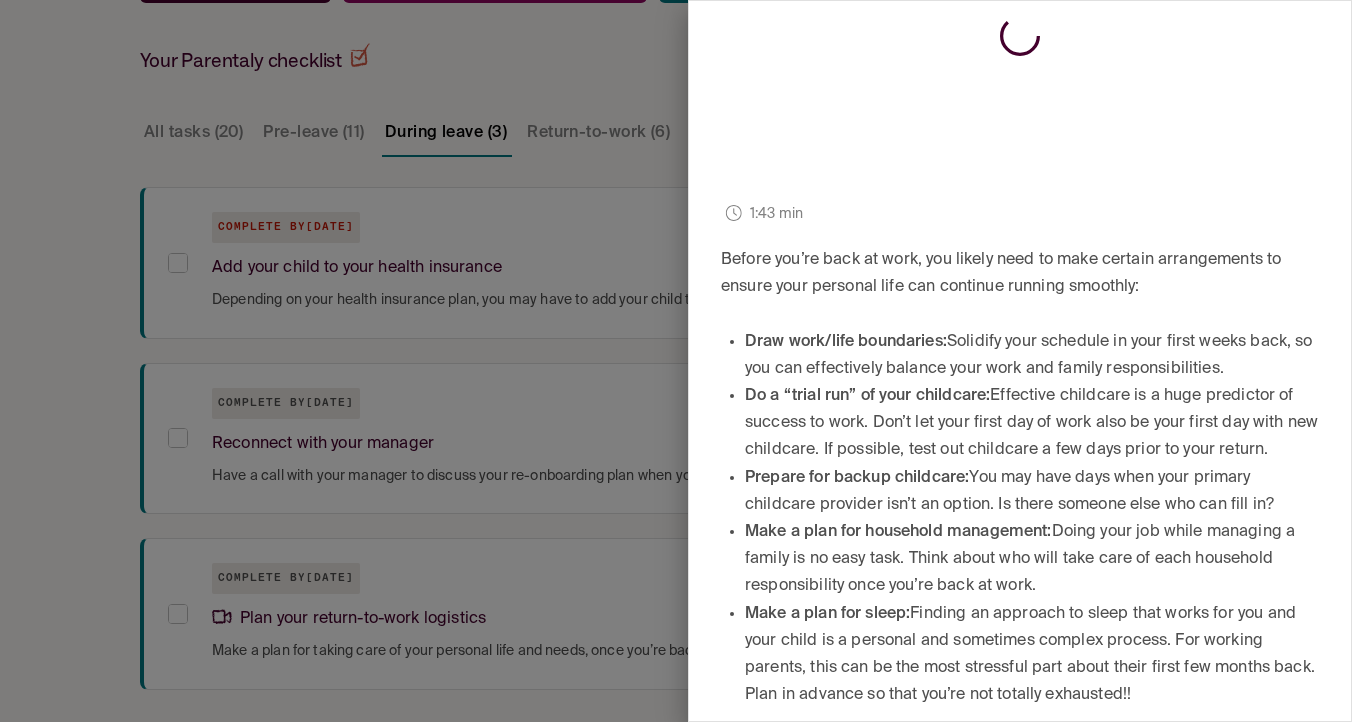 click on "Draw work/life boundaries: Solidify your schedule in your first weeks back, so you can effectively balance your work and family responsibilities." at bounding box center [1032, 356] 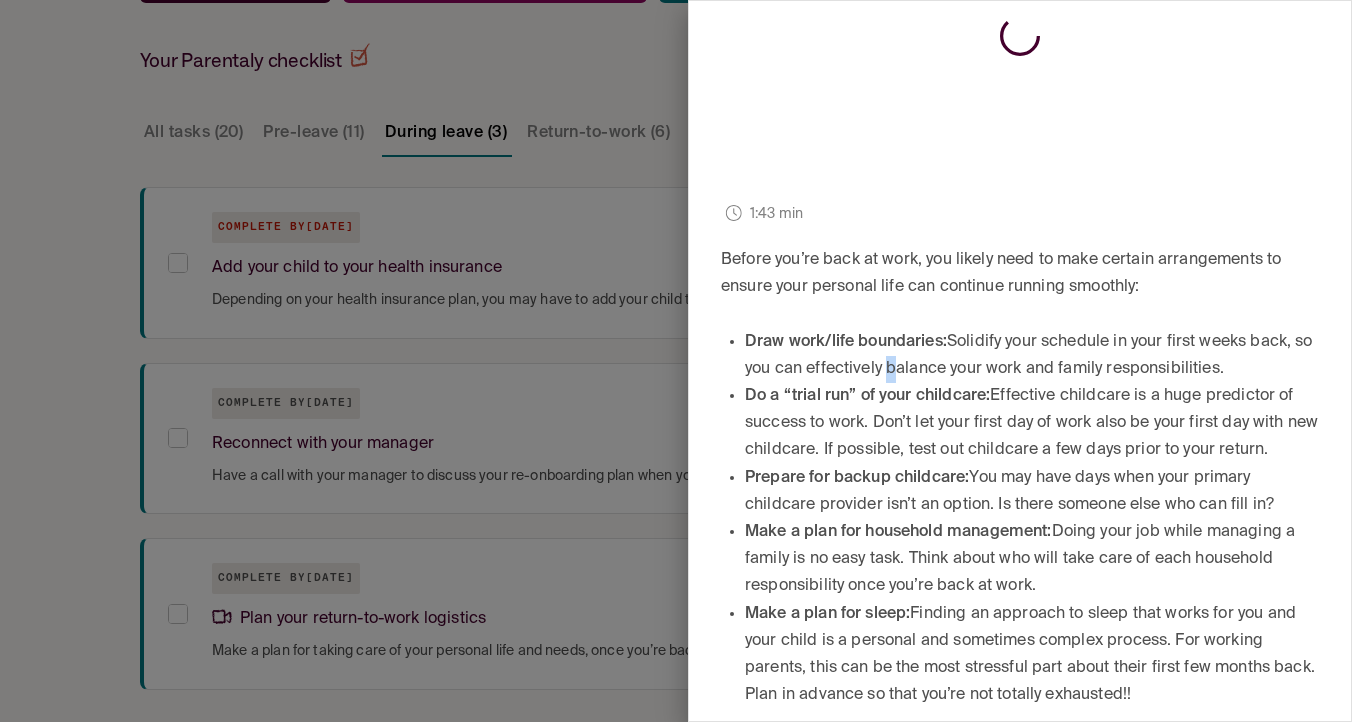click on "Draw work/life boundaries: Solidify your schedule in your first weeks back, so you can effectively balance your work and family responsibilities." at bounding box center (1032, 356) 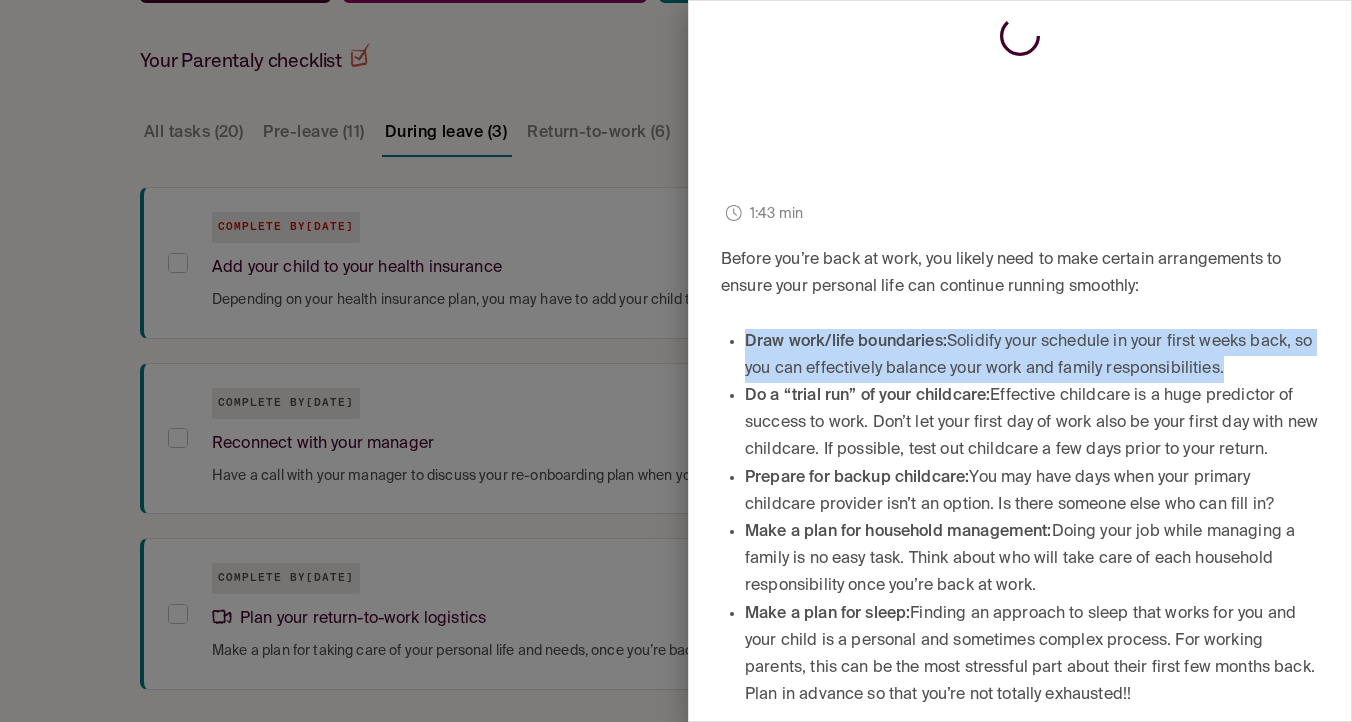 click on "Draw work/life boundaries: Solidify your schedule in your first weeks back, so you can effectively balance your work and family responsibilities." at bounding box center (1032, 356) 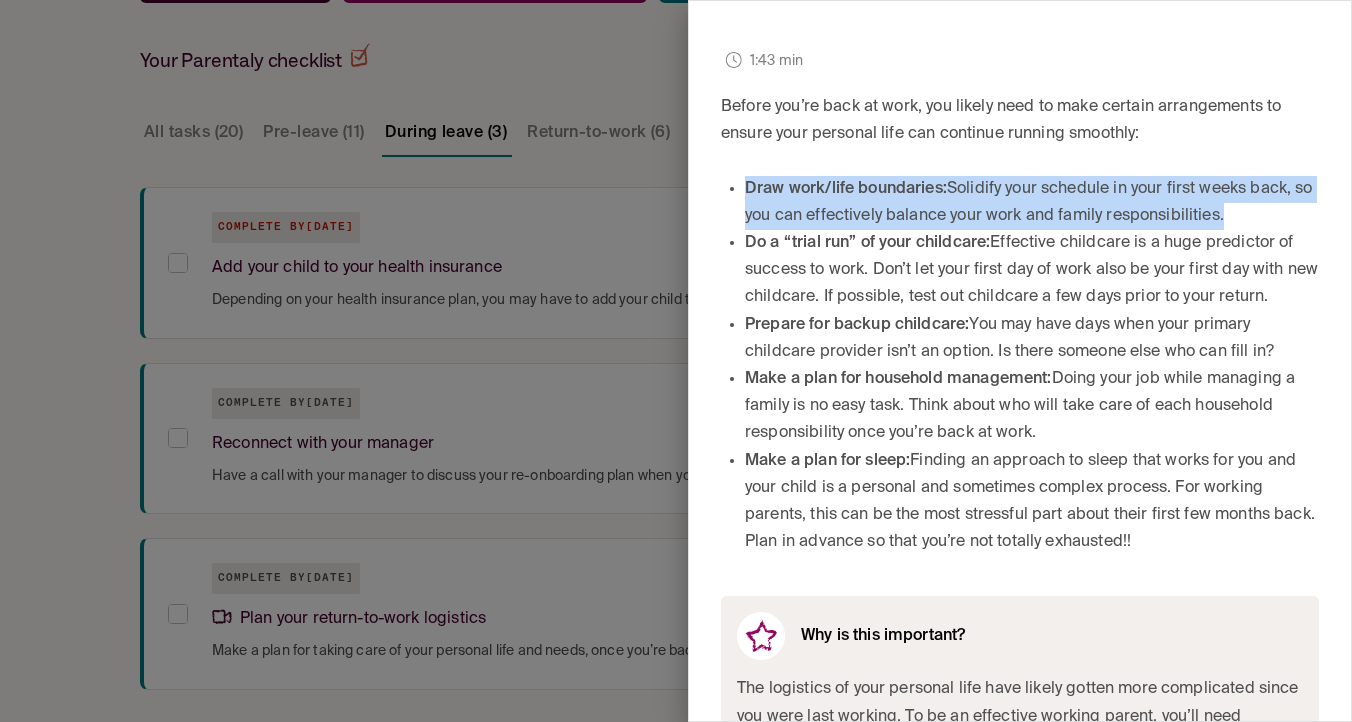 scroll, scrollTop: 483, scrollLeft: 0, axis: vertical 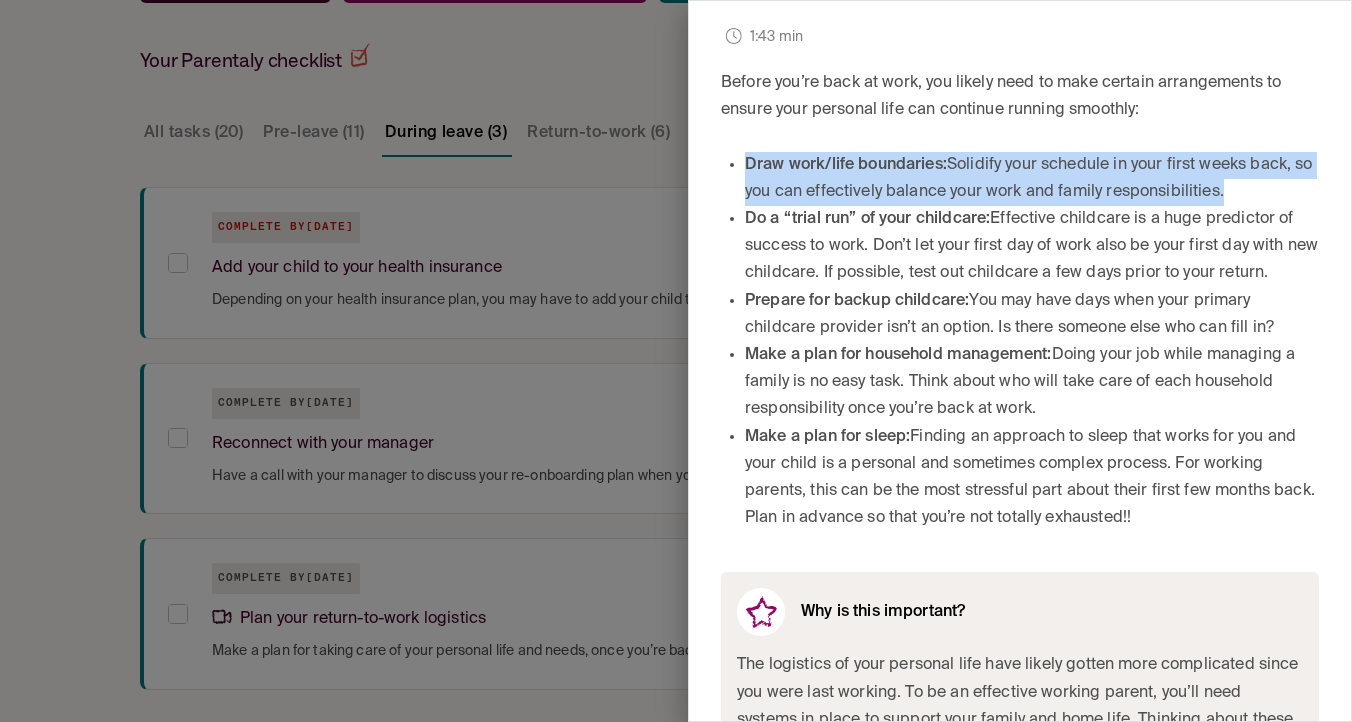 click on "Make a plan for household management:" at bounding box center [898, 355] 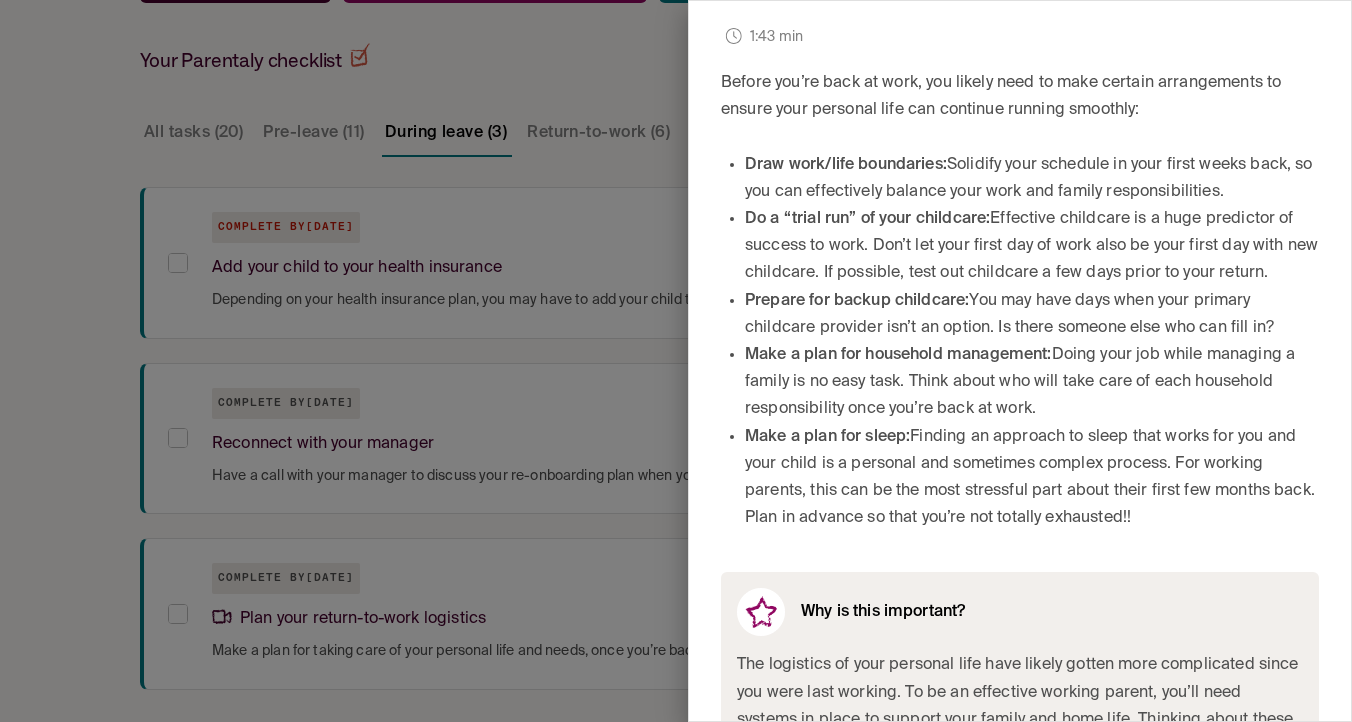 click on "Make a plan for household management:" at bounding box center (898, 355) 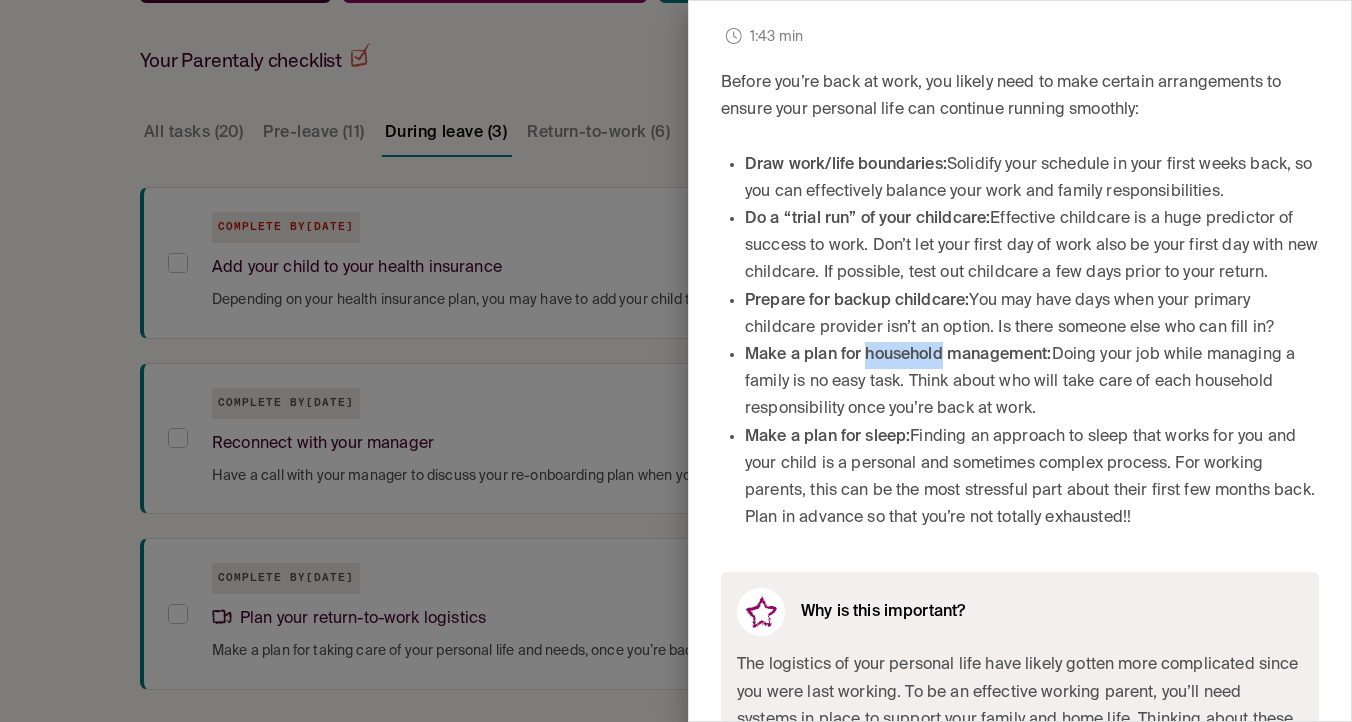 click on "Make a plan for household management:" at bounding box center (898, 355) 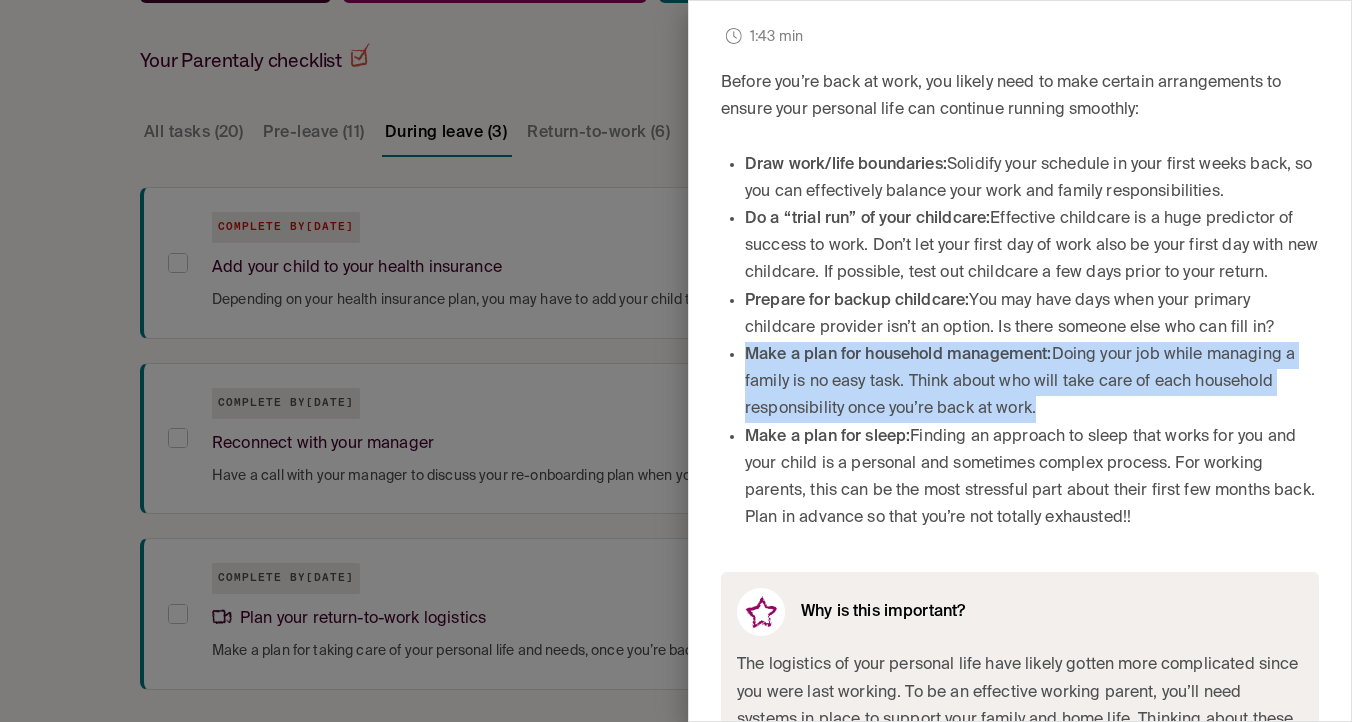 click on "Make a plan for household management: Doing your job while managing a family is no easy task. Think about who will take care of each household responsibility once you’re back at work." at bounding box center [1032, 383] 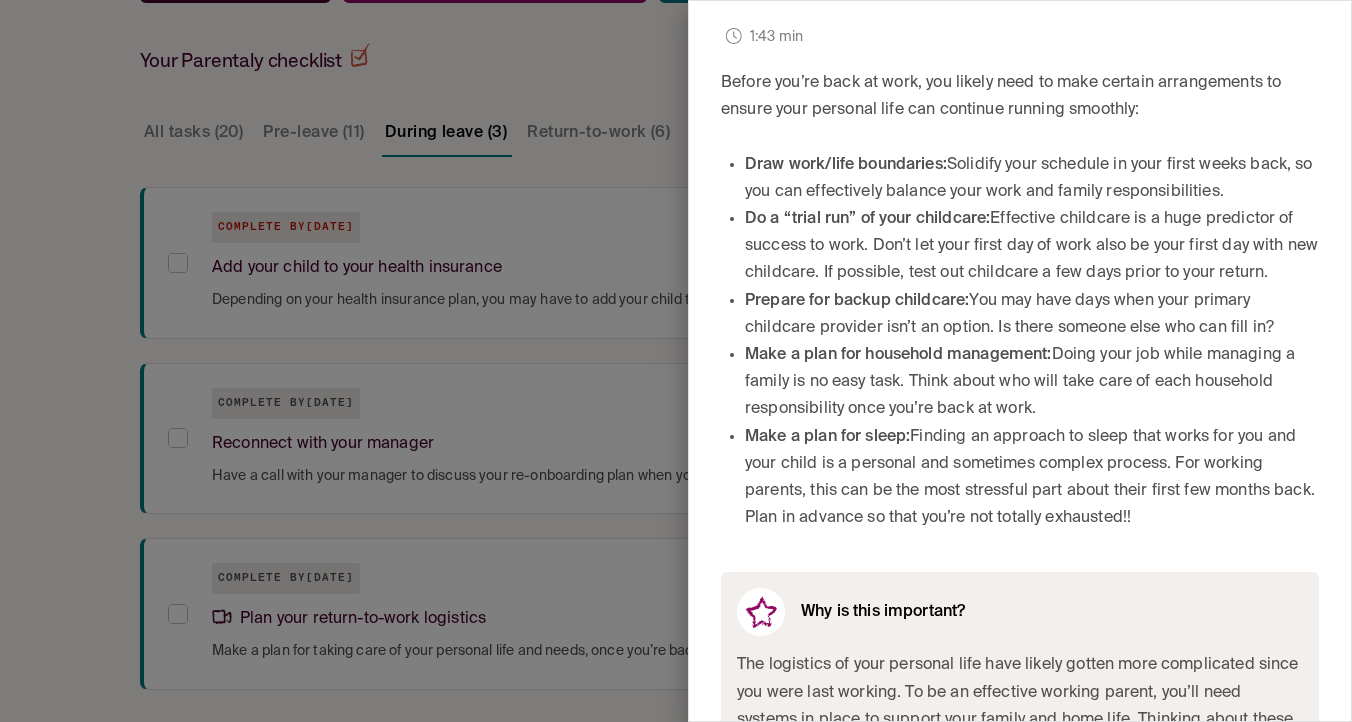click on "Make a plan for household management: Doing your job while managing a family is no easy task. Think about who will take care of each household responsibility once you’re back at work." at bounding box center (1032, 383) 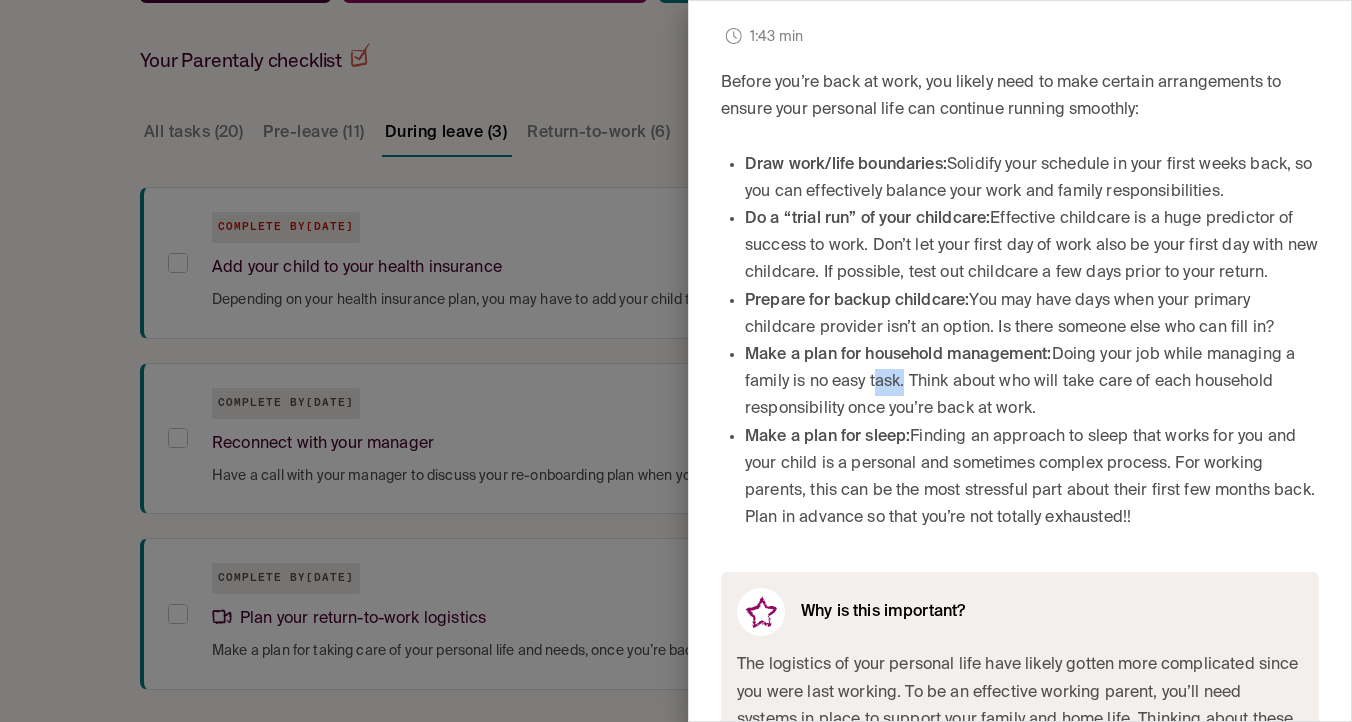 click on "Make a plan for household management: Doing your job while managing a family is no easy task. Think about who will take care of each household responsibility once you’re back at work." at bounding box center (1032, 383) 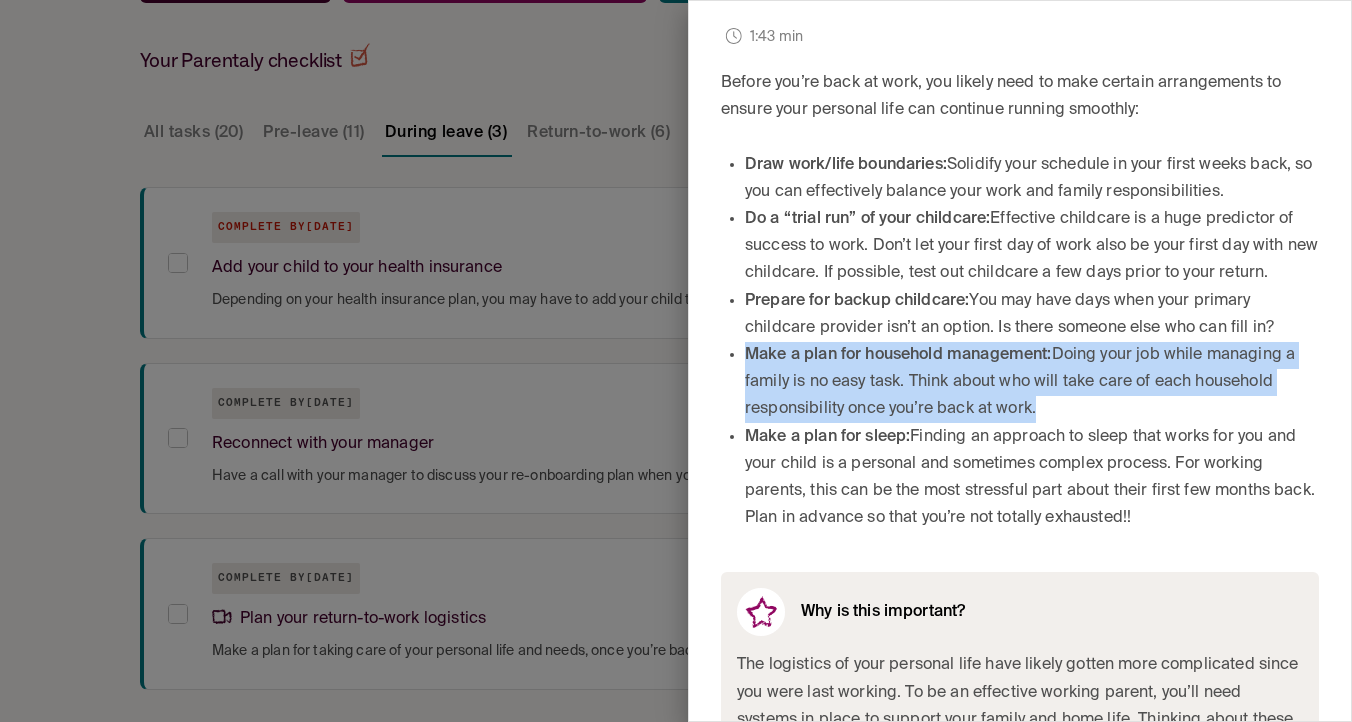 click on "Make a plan for household management: Doing your job while managing a family is no easy task. Think about who will take care of each household responsibility once you’re back at work." at bounding box center (1032, 383) 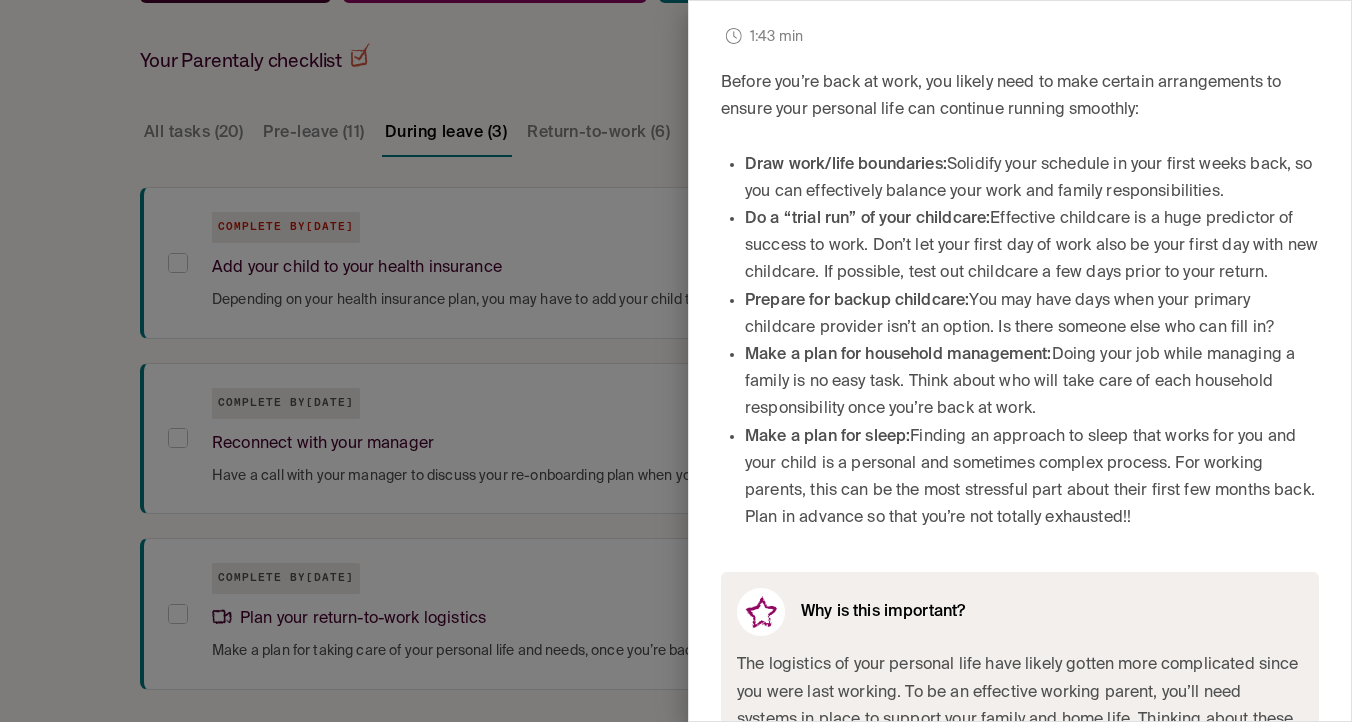 click on "Make a plan for sleep: Finding an approach to sleep that works for you and your child is a personal and sometimes complex process. For working parents, this can be the most stressful part about their first few months back. Plan in advance so that you’re not totally exhausted!!" at bounding box center (1032, 478) 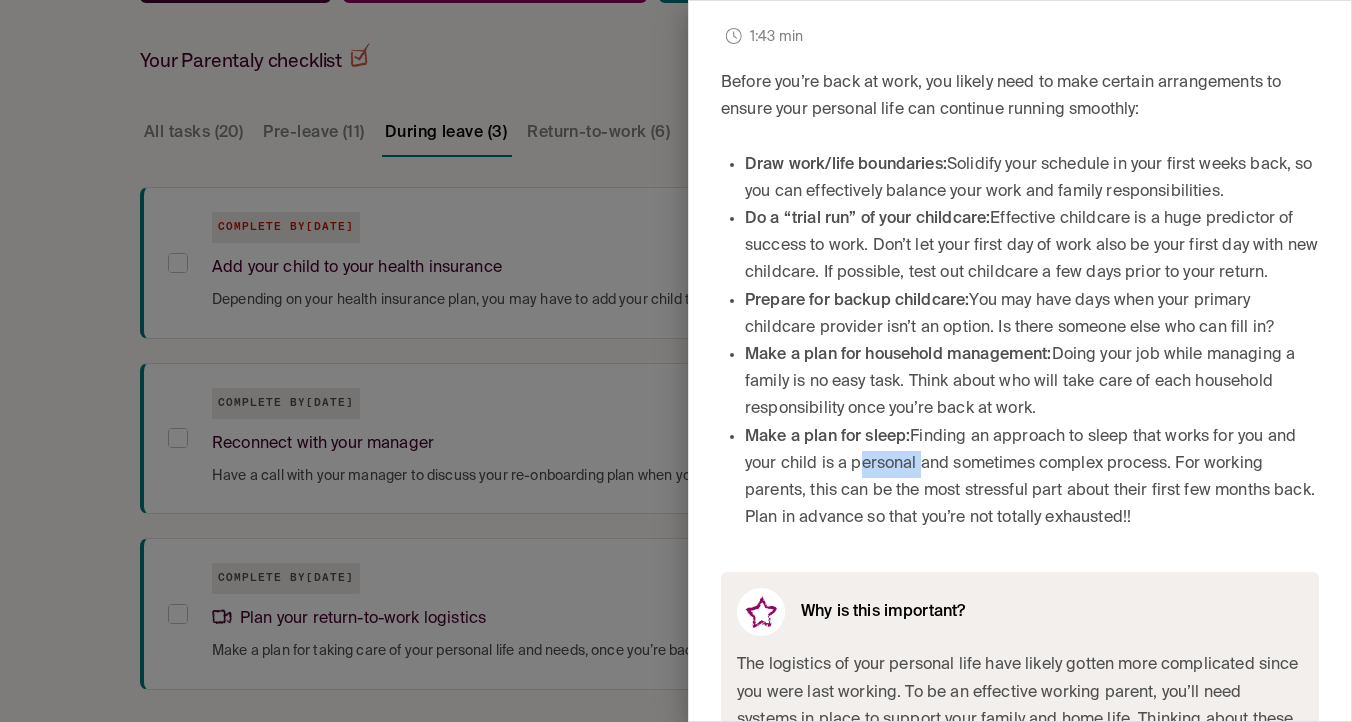 click on "Make a plan for sleep: Finding an approach to sleep that works for you and your child is a personal and sometimes complex process. For working parents, this can be the most stressful part about their first few months back. Plan in advance so that you’re not totally exhausted!!" at bounding box center [1032, 478] 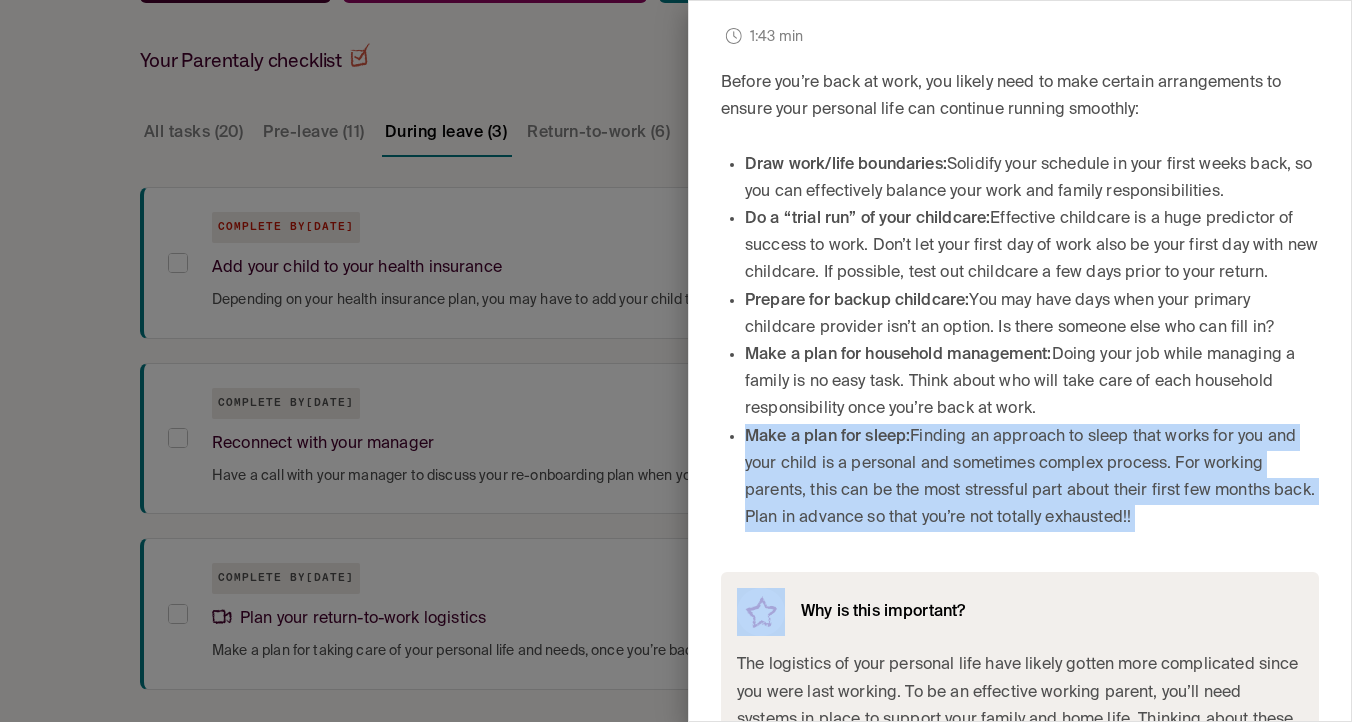 click on "Make a plan for sleep: Finding an approach to sleep that works for you and your child is a personal and sometimes complex process. For working parents, this can be the most stressful part about their first few months back. Plan in advance so that you’re not totally exhausted!!" at bounding box center [1032, 478] 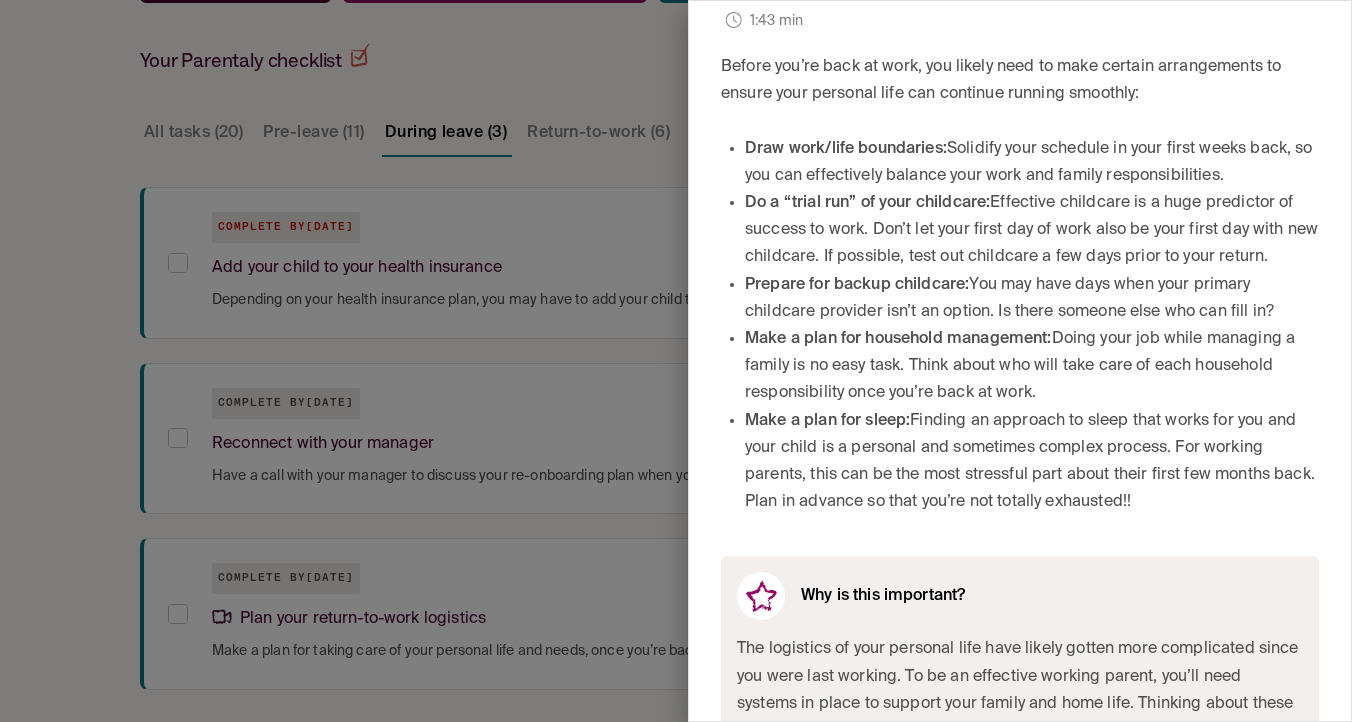 scroll, scrollTop: 487, scrollLeft: 0, axis: vertical 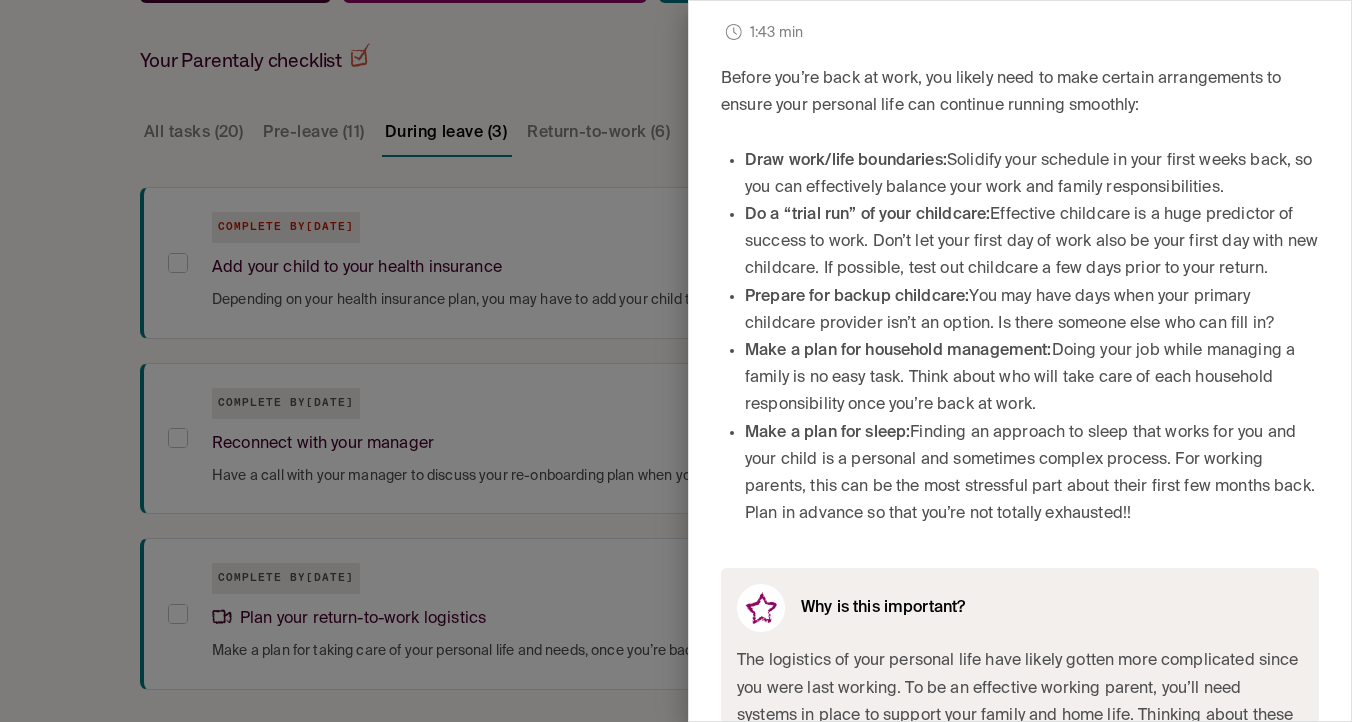 click at bounding box center [676, 361] 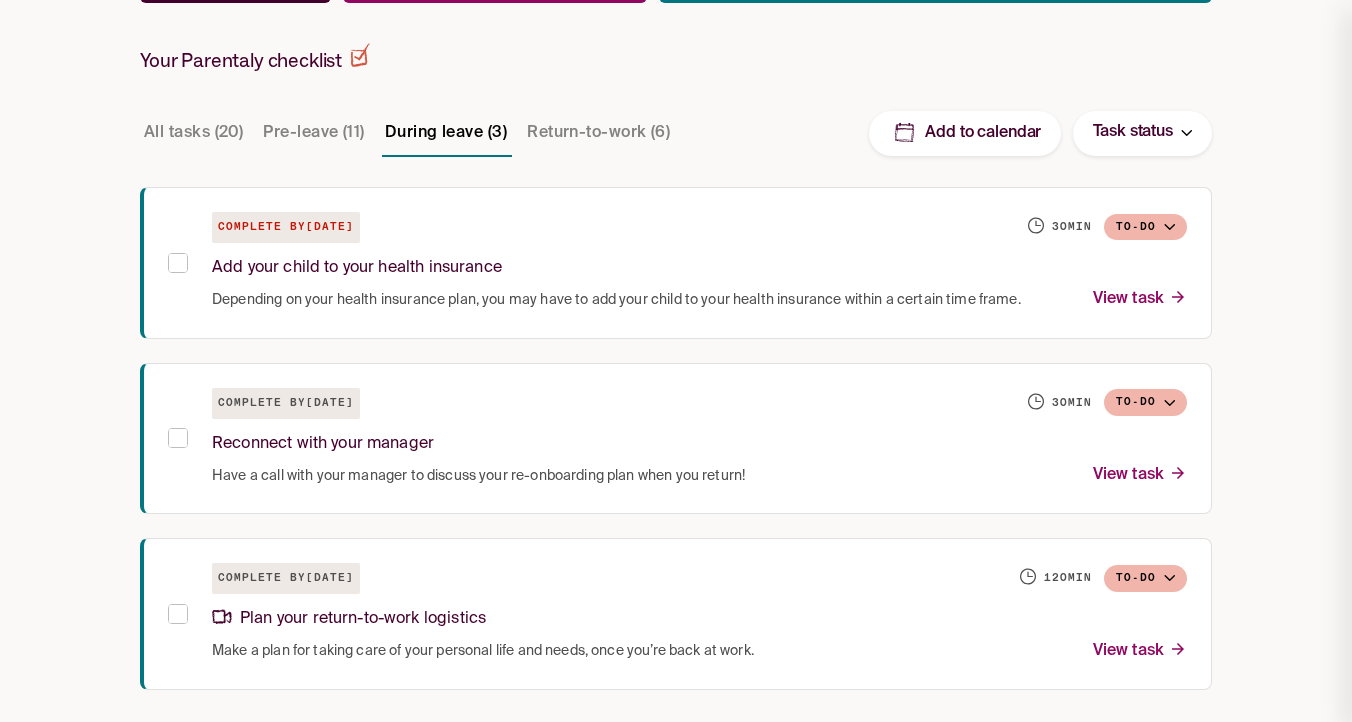 scroll, scrollTop: 0, scrollLeft: 0, axis: both 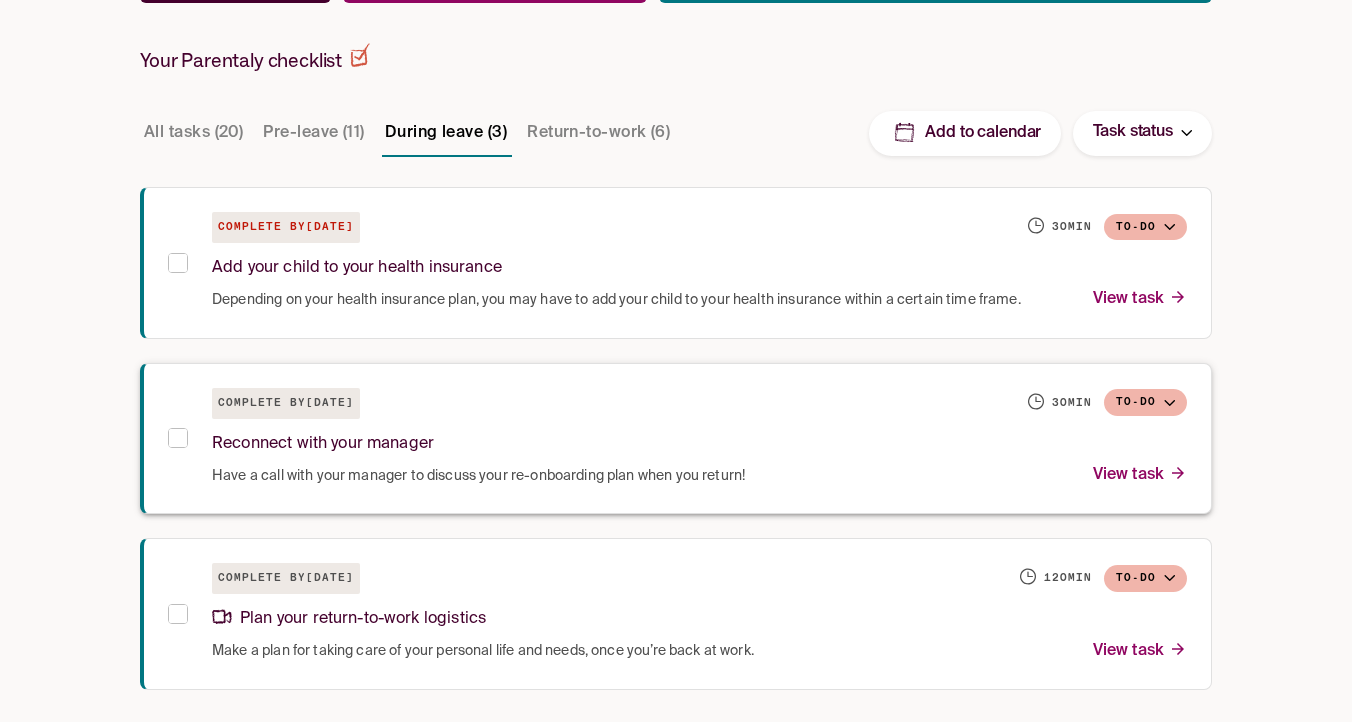 click on "Complete by [DATE] [TIME] To-do" at bounding box center (699, 403) 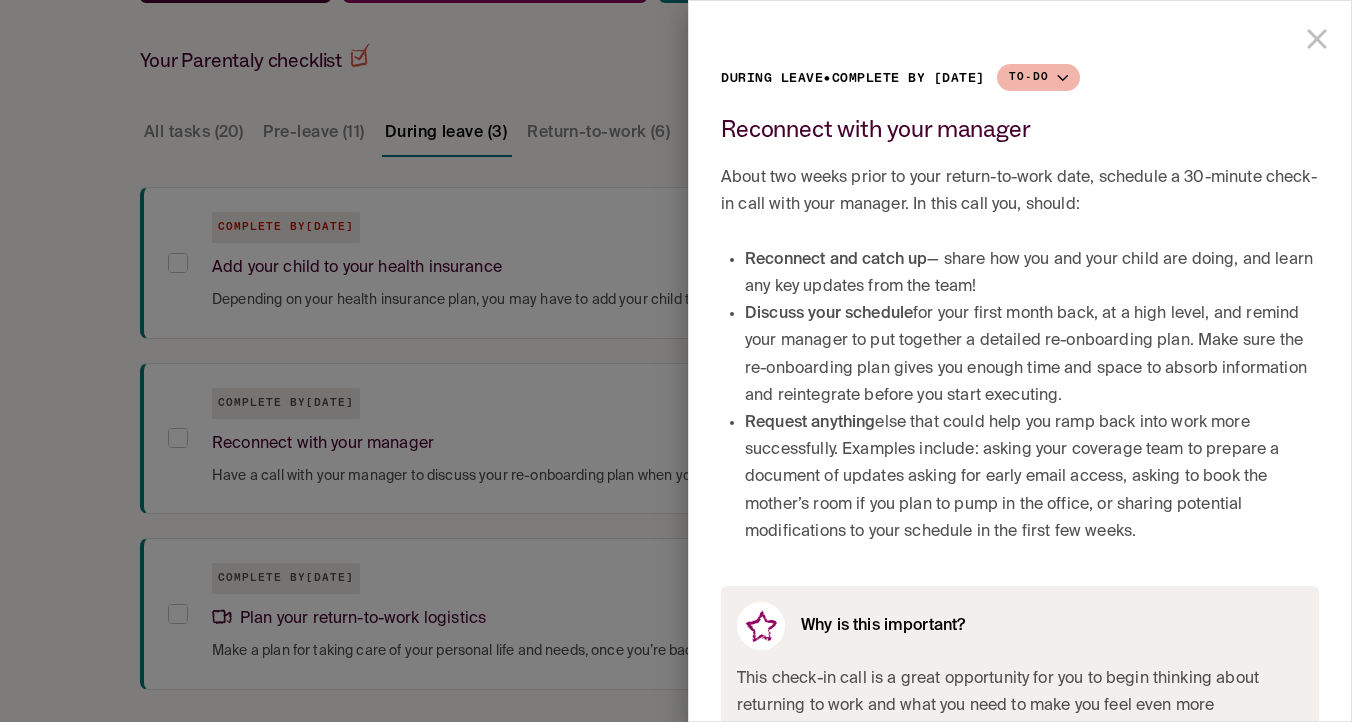 click on "Reconnect and catch up" at bounding box center (836, 260) 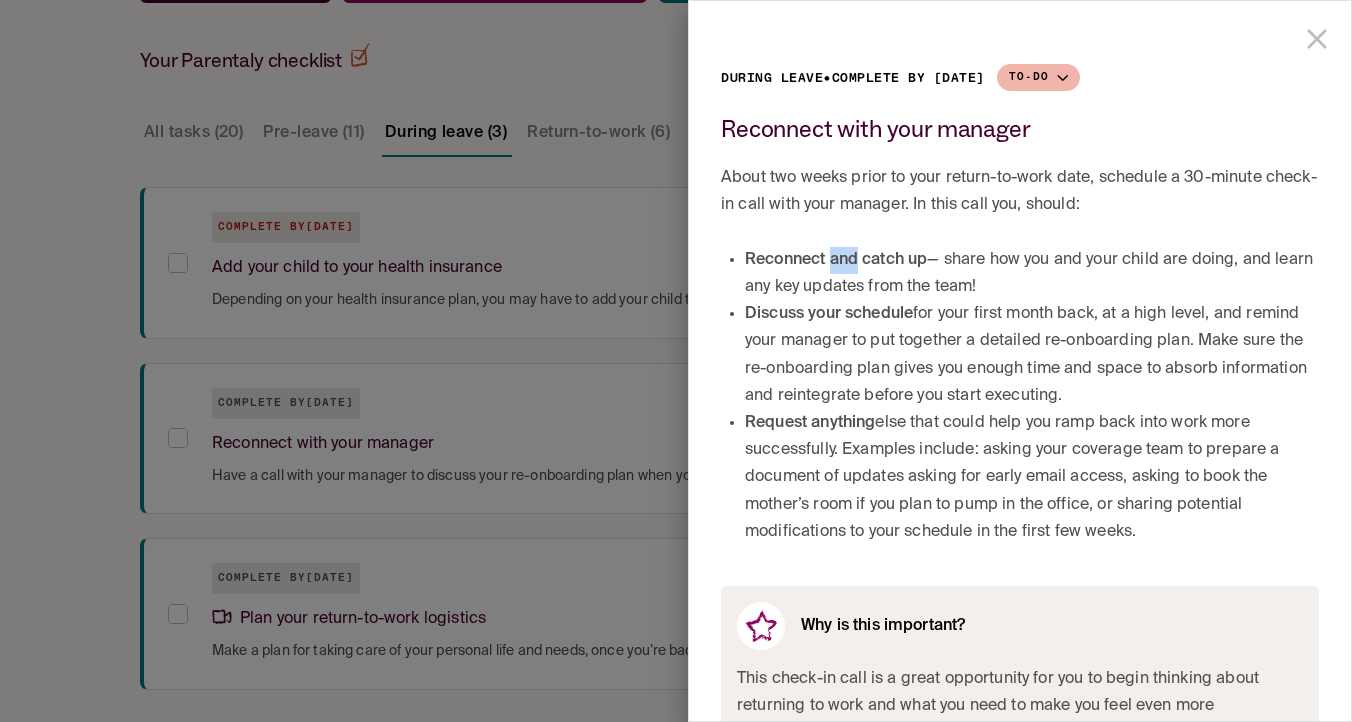 click on "Reconnect and catch up" at bounding box center (836, 260) 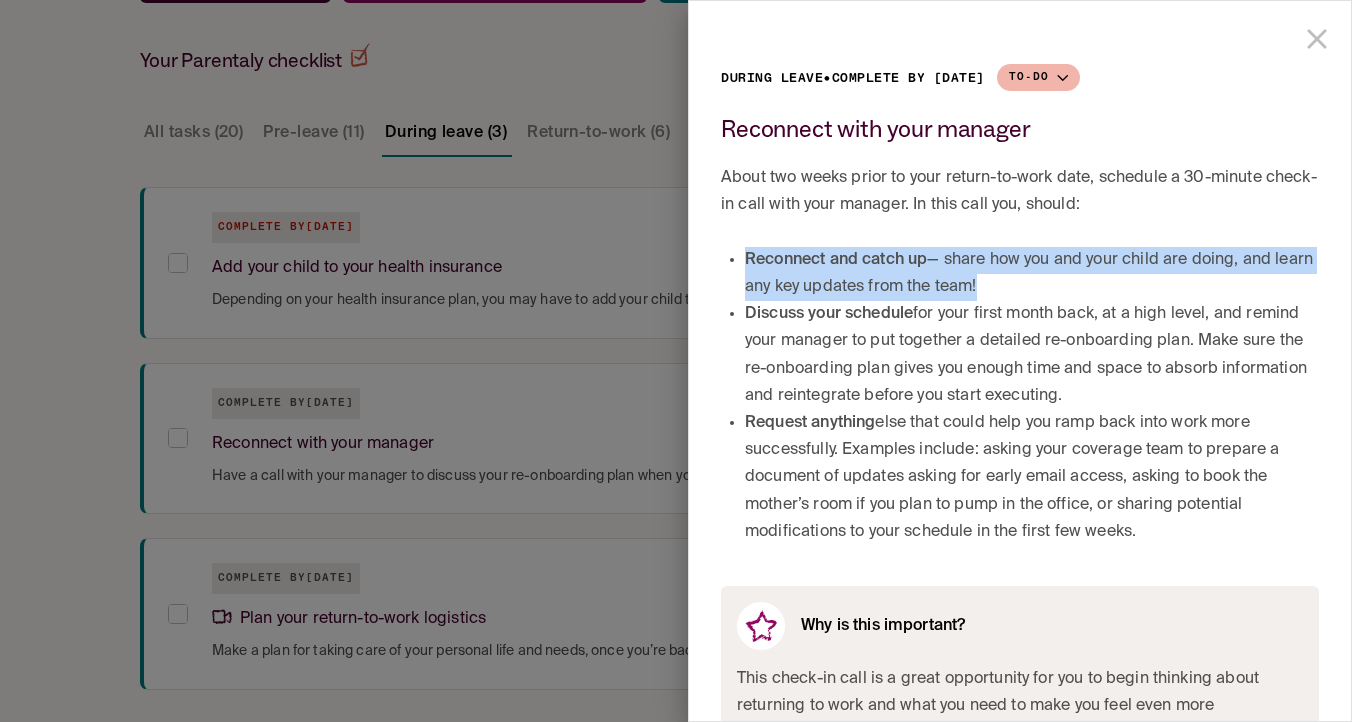 click on "Reconnect and catch up" at bounding box center (836, 260) 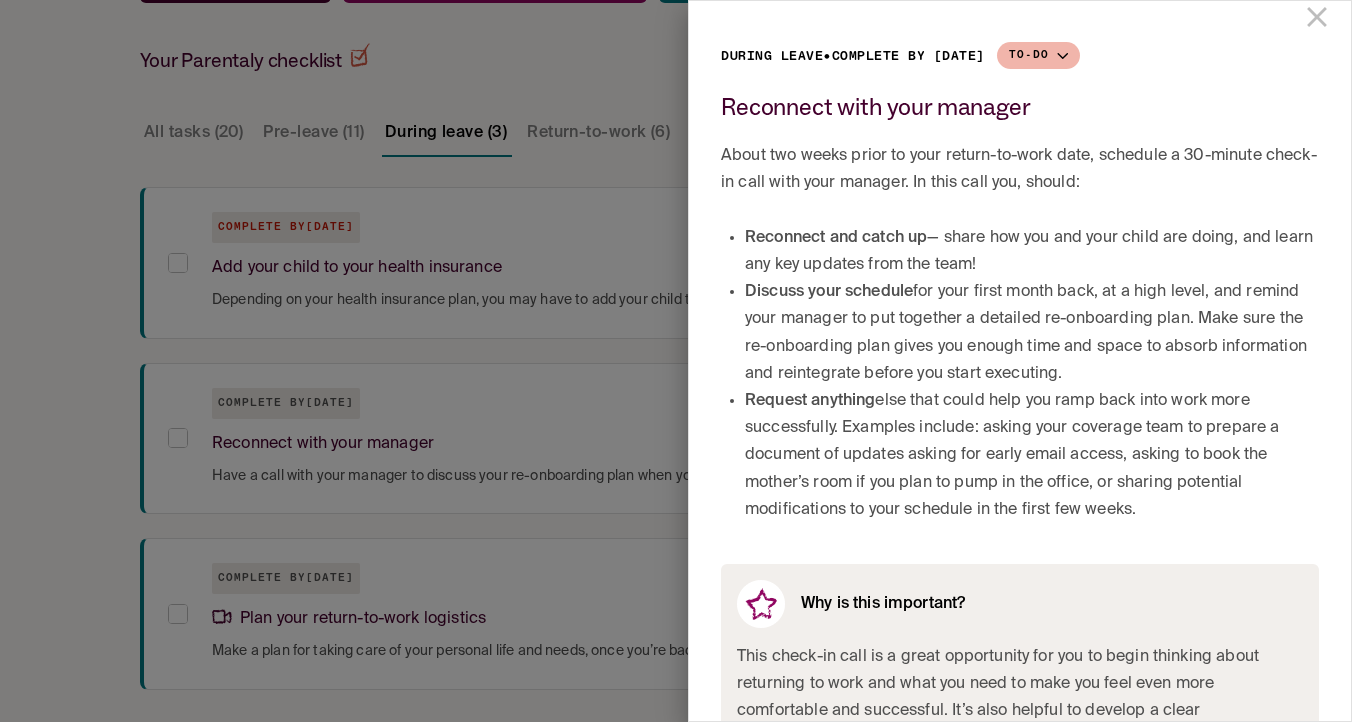 scroll, scrollTop: 0, scrollLeft: 0, axis: both 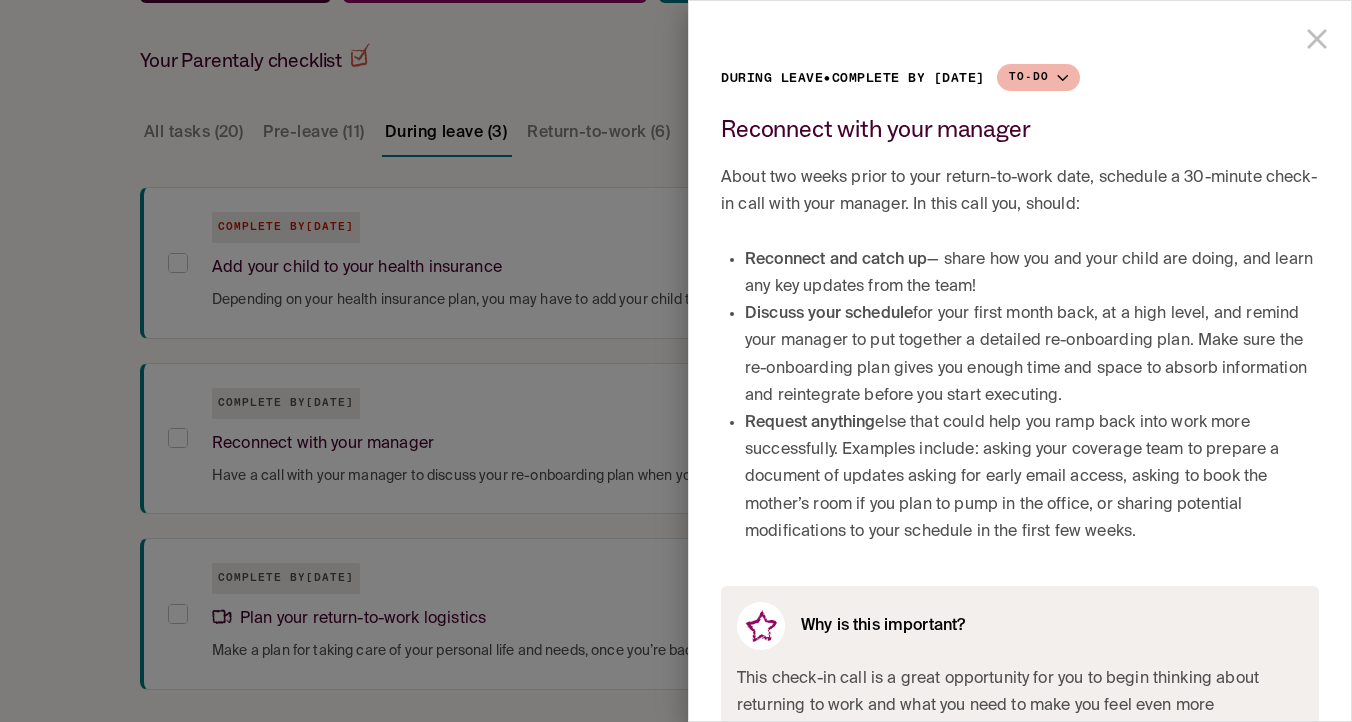 click on "Reconnect and catch up" at bounding box center [836, 260] 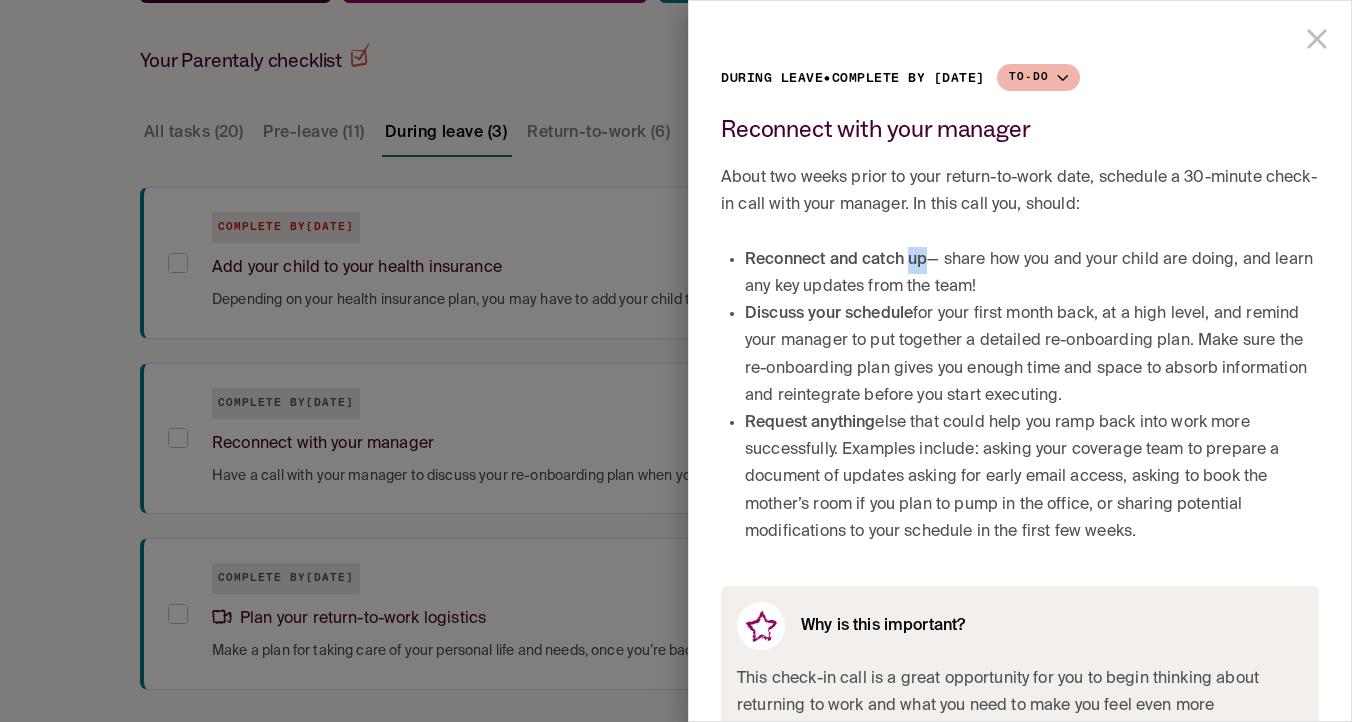 click on "Reconnect and catch up" at bounding box center (836, 260) 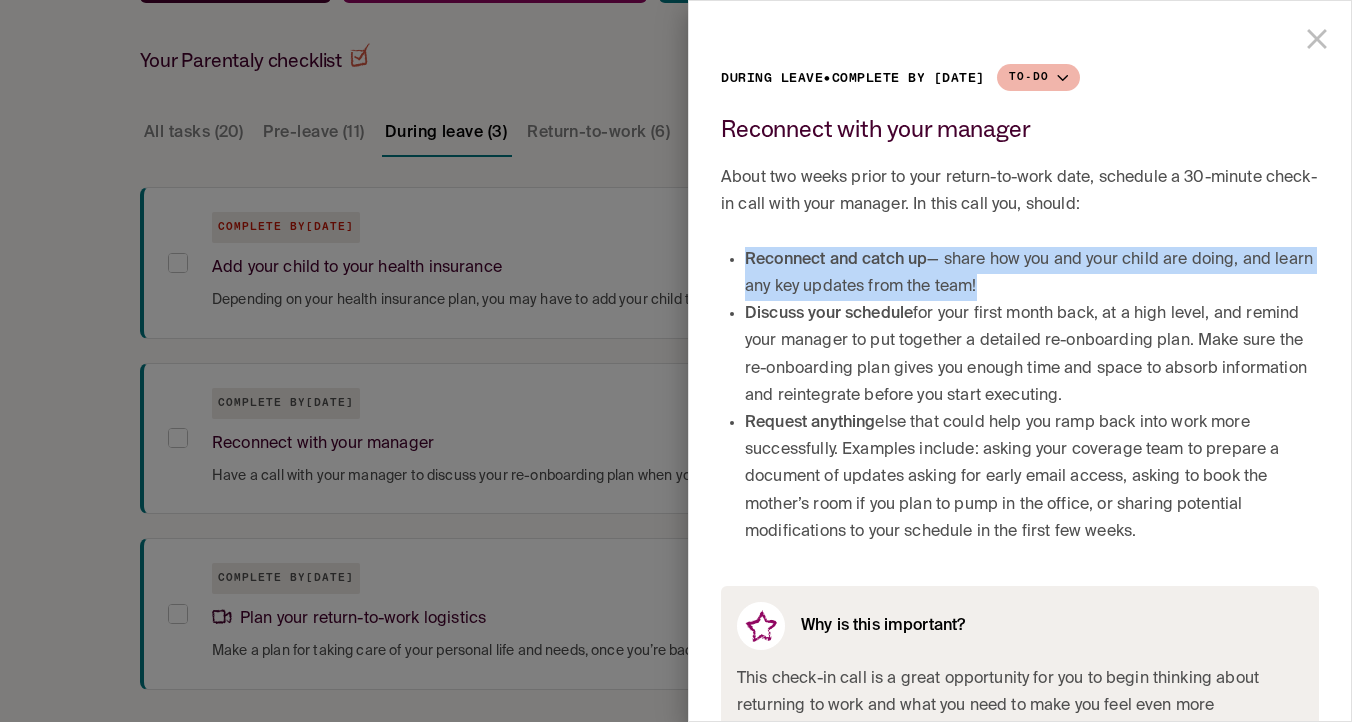 click on "Reconnect and catch up" at bounding box center [836, 260] 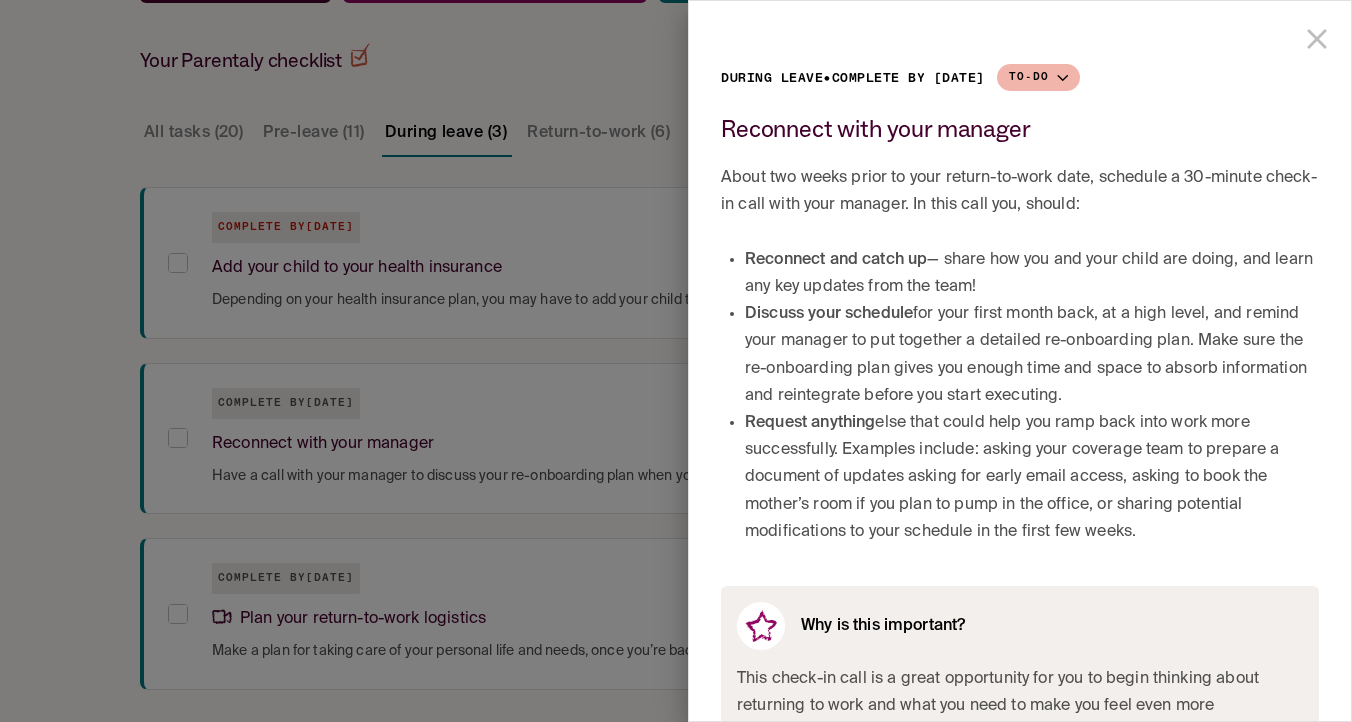 click on "Discuss your schedule for your first month back, at a high level, and remind your manager to put together a detailed re-onboarding plan. Make sure the re-onboarding plan gives you enough time and space to absorb information and reintegrate before you start executing." at bounding box center [1032, 355] 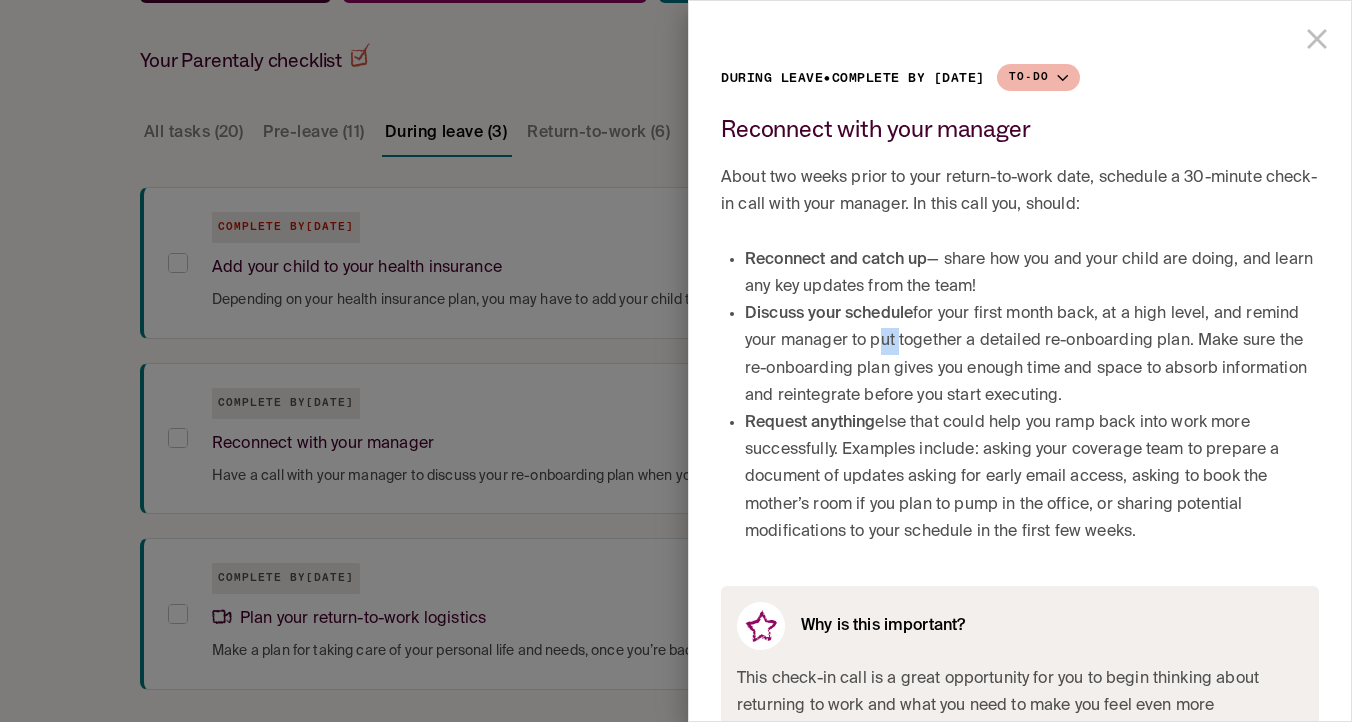 click on "Discuss your schedule for your first month back, at a high level, and remind your manager to put together a detailed re-onboarding plan. Make sure the re-onboarding plan gives you enough time and space to absorb information and reintegrate before you start executing." at bounding box center [1032, 355] 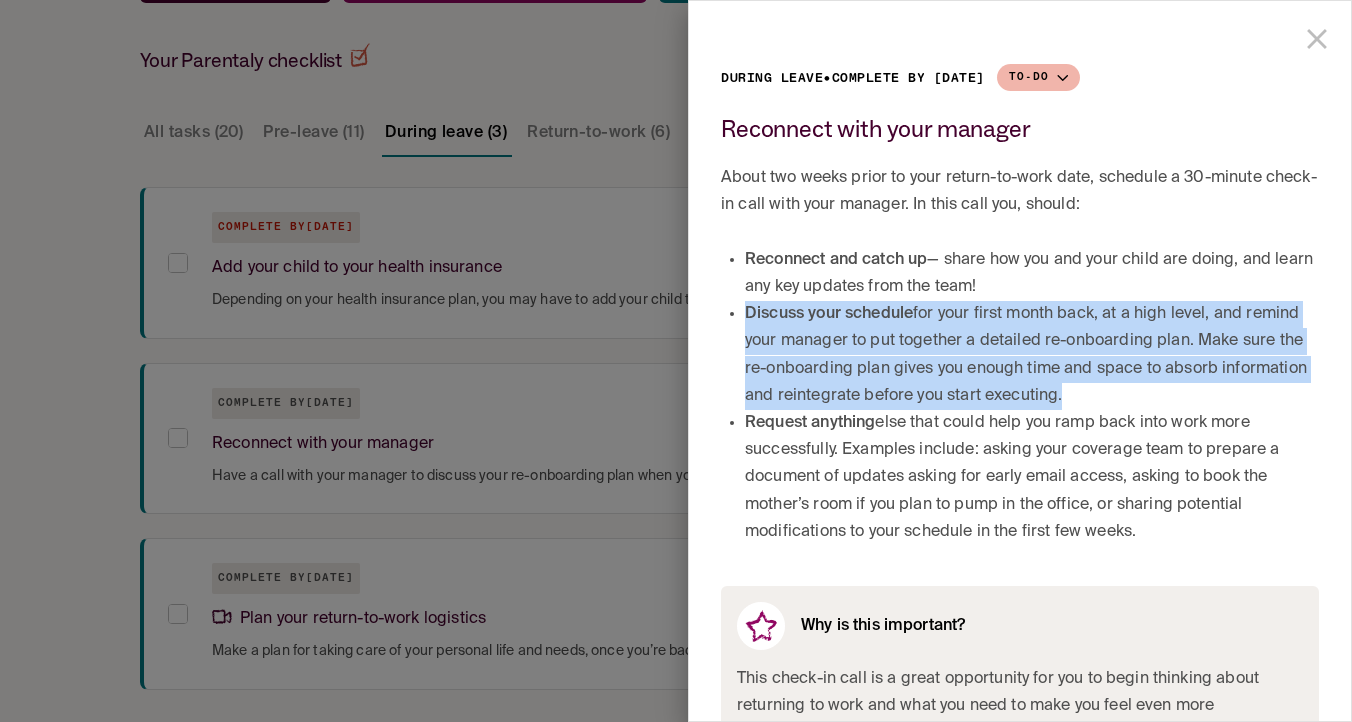 click on "Discuss your schedule for your first month back, at a high level, and remind your manager to put together a detailed re-onboarding plan. Make sure the re-onboarding plan gives you enough time and space to absorb information and reintegrate before you start executing." at bounding box center [1032, 355] 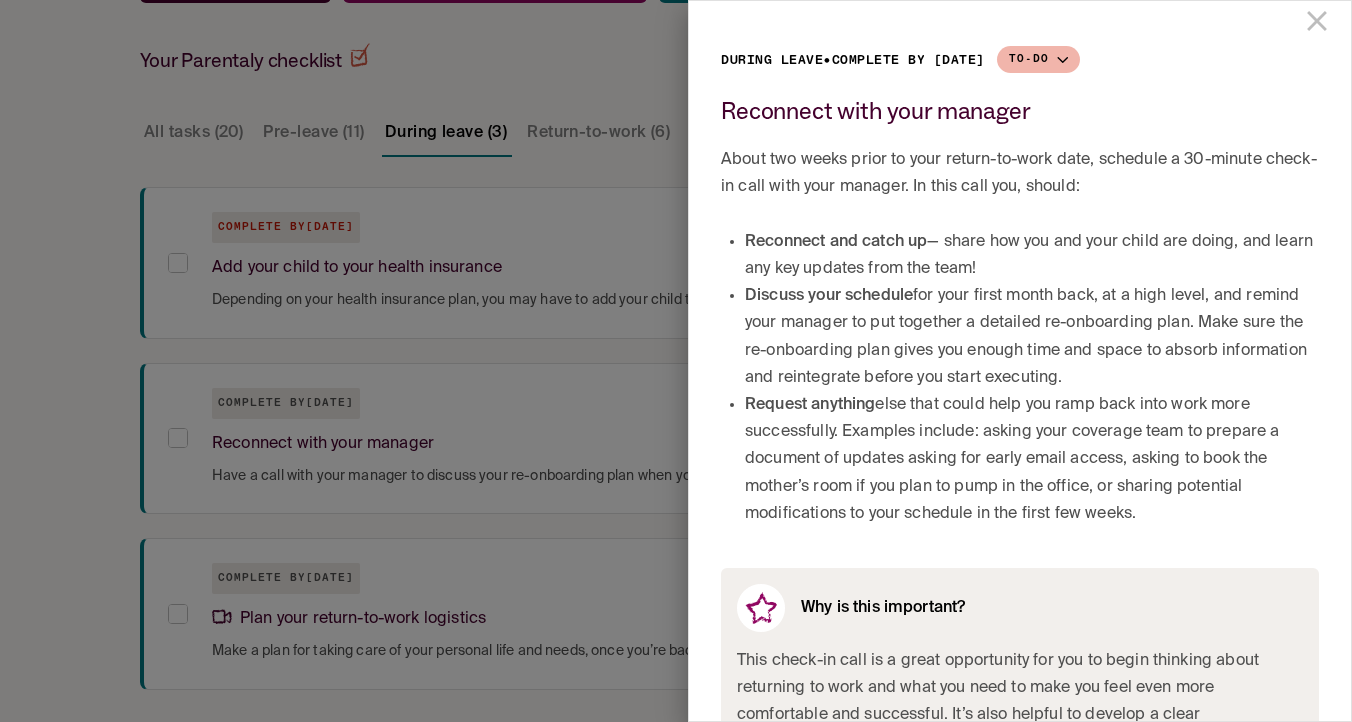 scroll, scrollTop: 0, scrollLeft: 0, axis: both 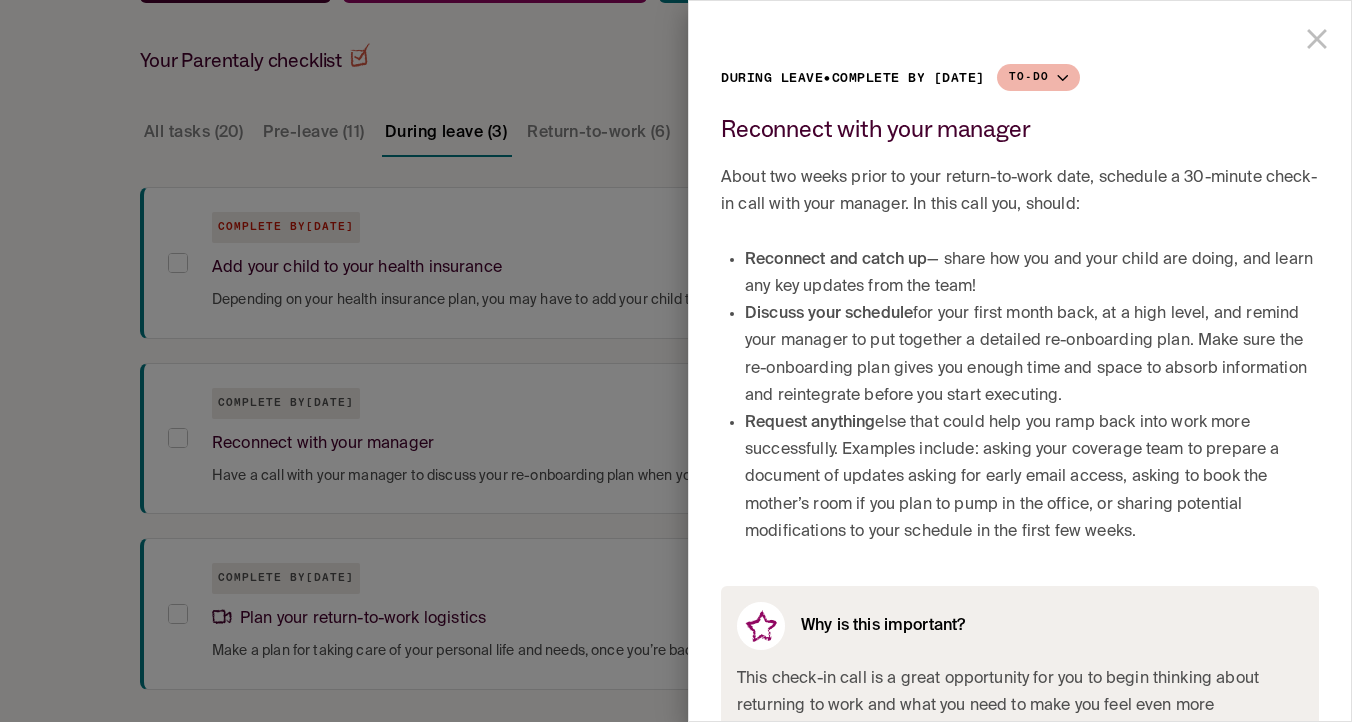 click on "Reconnect and catch up — share how you and your child are doing, and learn any key updates from the team!" at bounding box center [1032, 274] 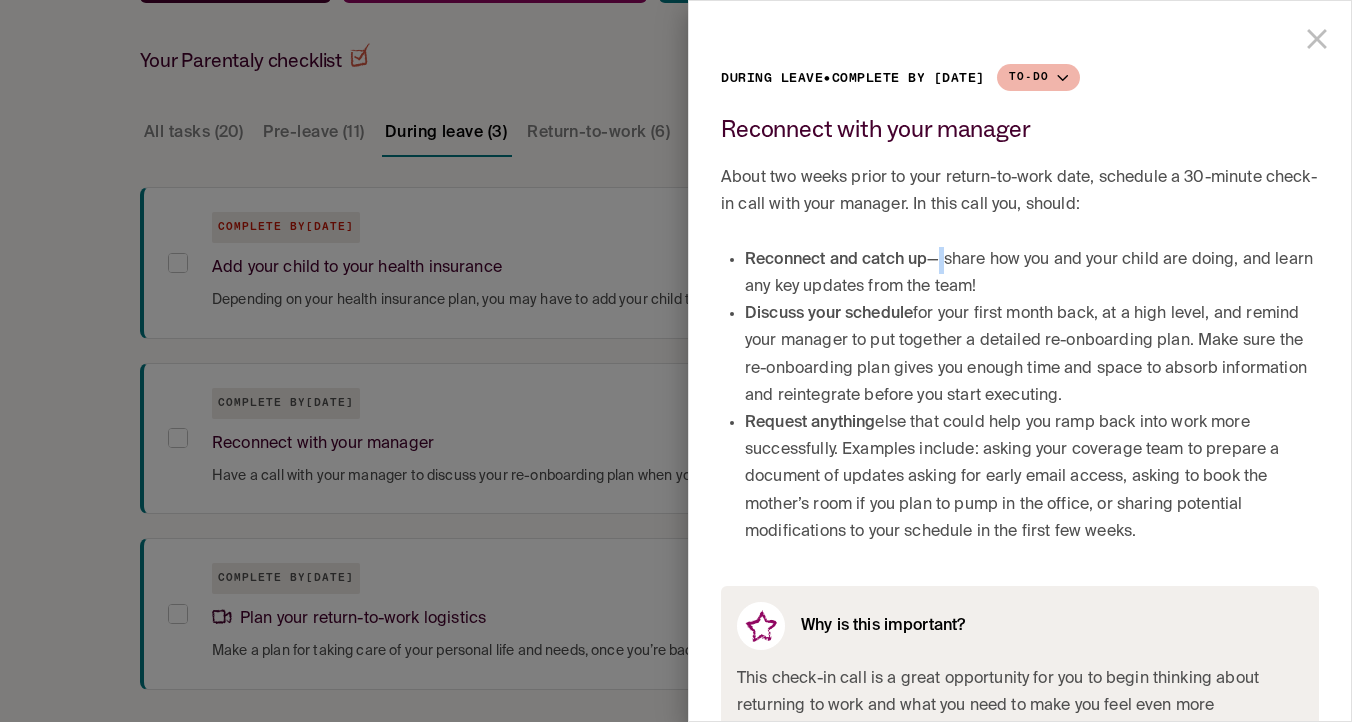click on "Reconnect and catch up — share how you and your child are doing, and learn any key updates from the team!" at bounding box center (1032, 274) 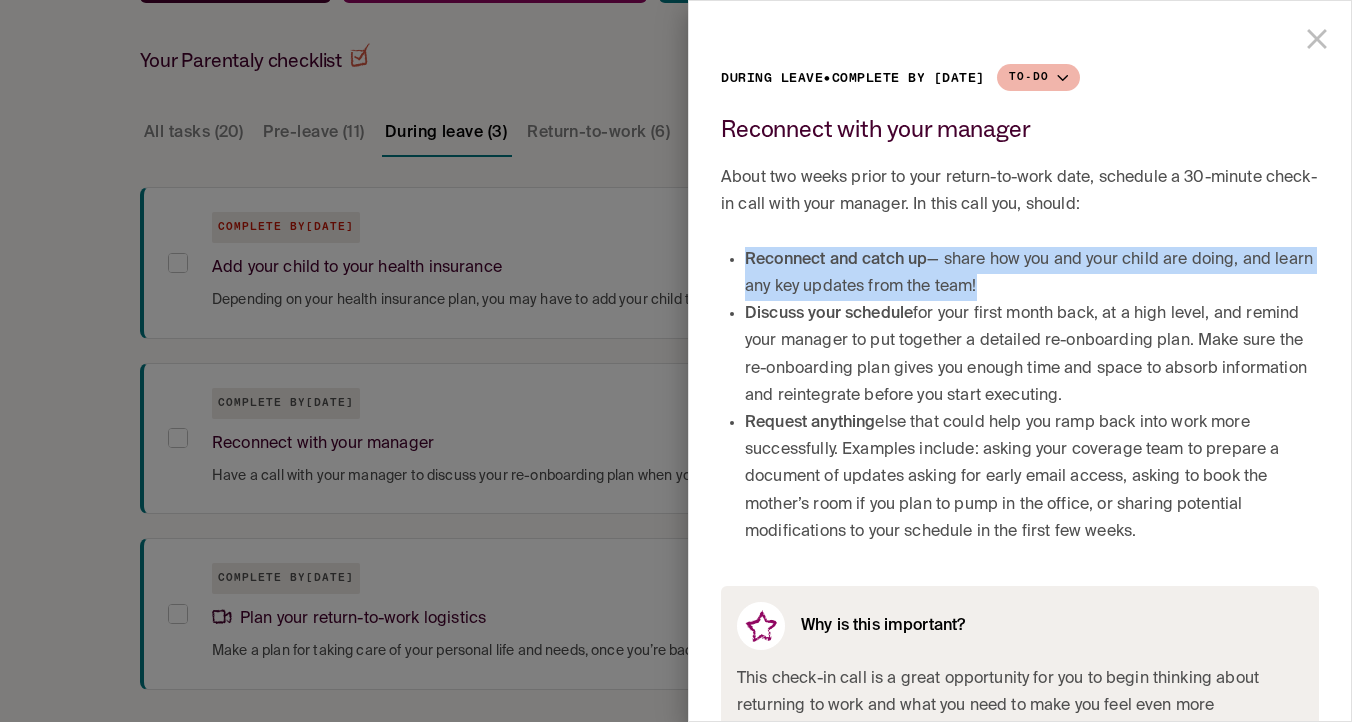 click on "Discuss your schedule for your first month back, at a high level, and remind your manager to put together a detailed re-onboarding plan. Make sure the re-onboarding plan gives you enough time and space to absorb information and reintegrate before you start executing." at bounding box center [1032, 355] 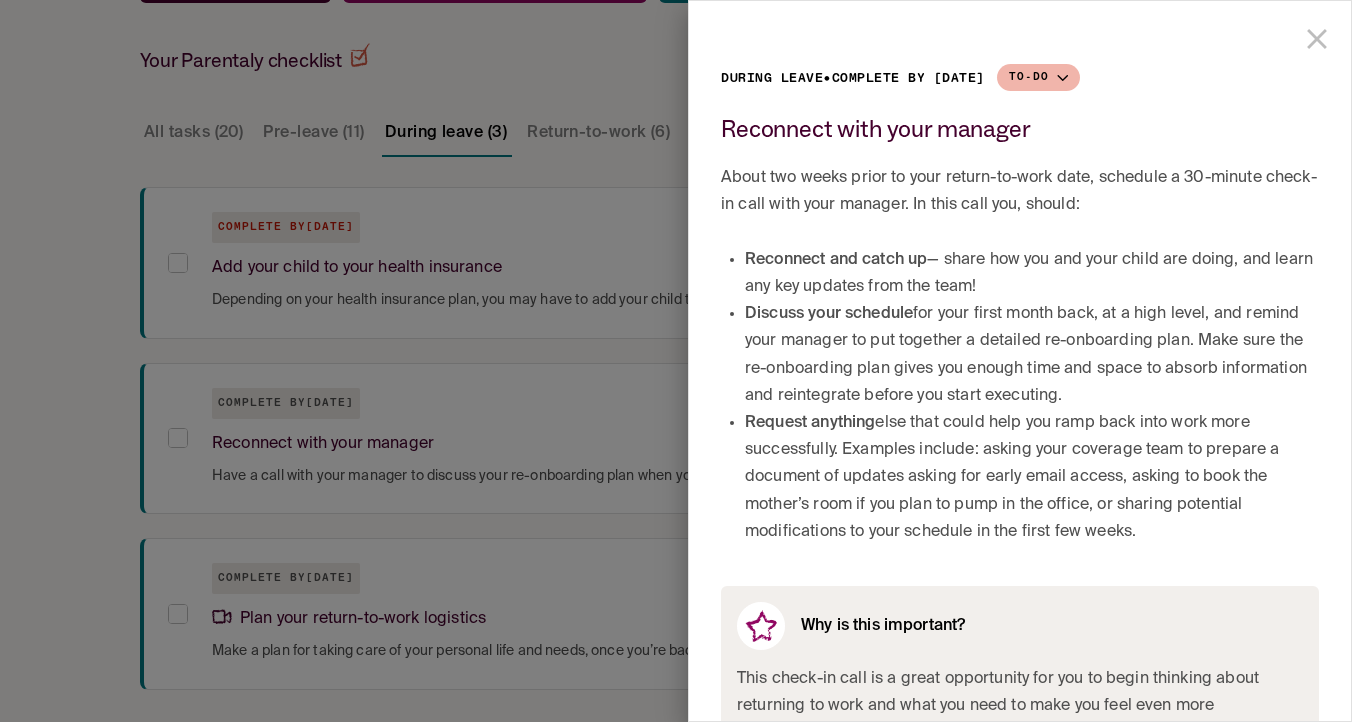 click on "Discuss your schedule for your first month back, at a high level, and remind your manager to put together a detailed re-onboarding plan. Make sure the re-onboarding plan gives you enough time and space to absorb information and reintegrate before you start executing." at bounding box center (1032, 355) 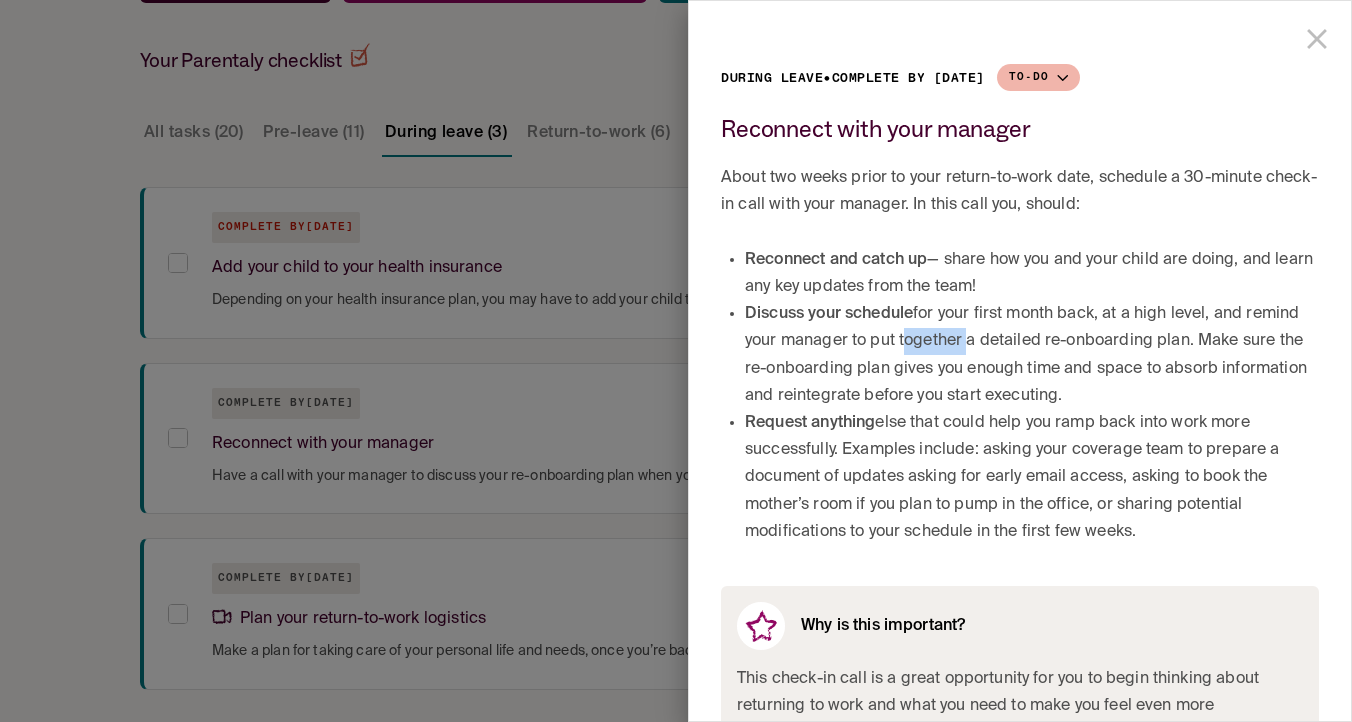 click on "Discuss your schedule for your first month back, at a high level, and remind your manager to put together a detailed re-onboarding plan. Make sure the re-onboarding plan gives you enough time and space to absorb information and reintegrate before you start executing." at bounding box center (1032, 355) 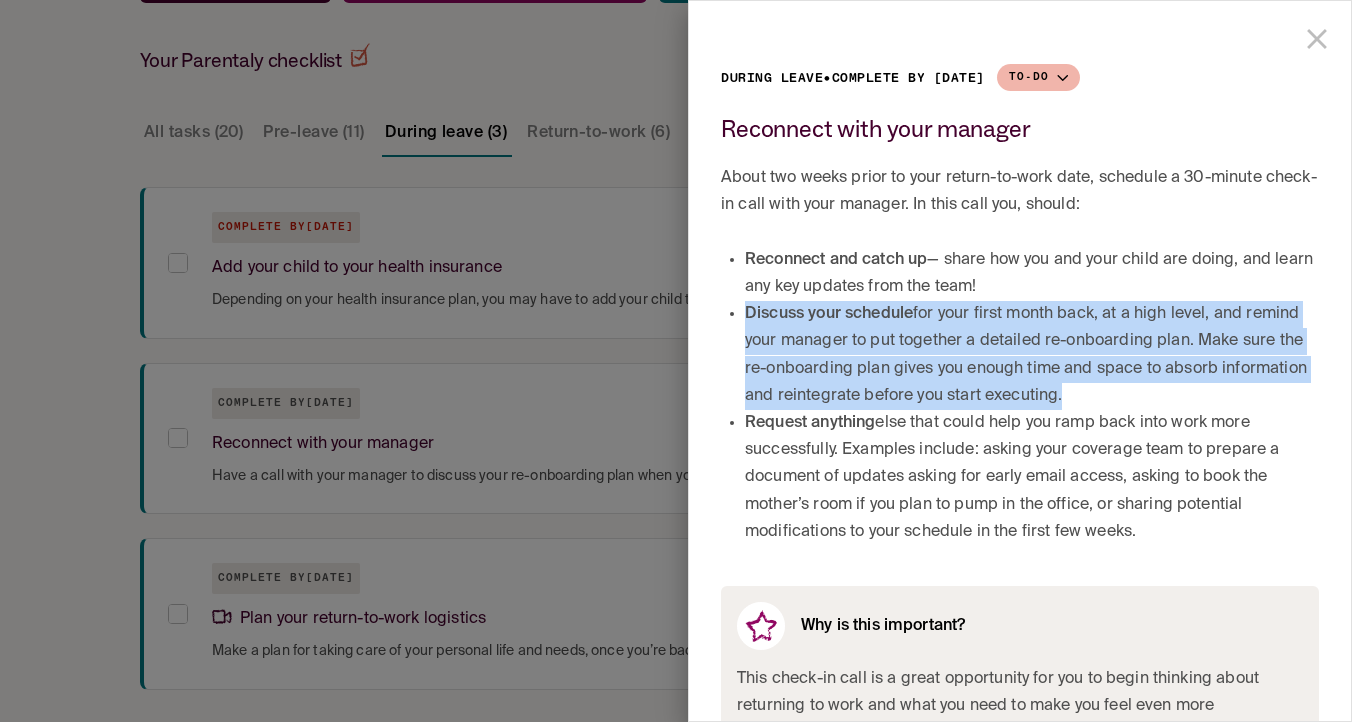 click on "Request anything else that could help you ramp back into work more successfully. Examples include: asking your coverage team to prepare a document of updates asking for early email access, asking to book the mother’s room if you plan to pump in the office, or sharing potential modifications to your schedule in the first few weeks." at bounding box center [1032, 478] 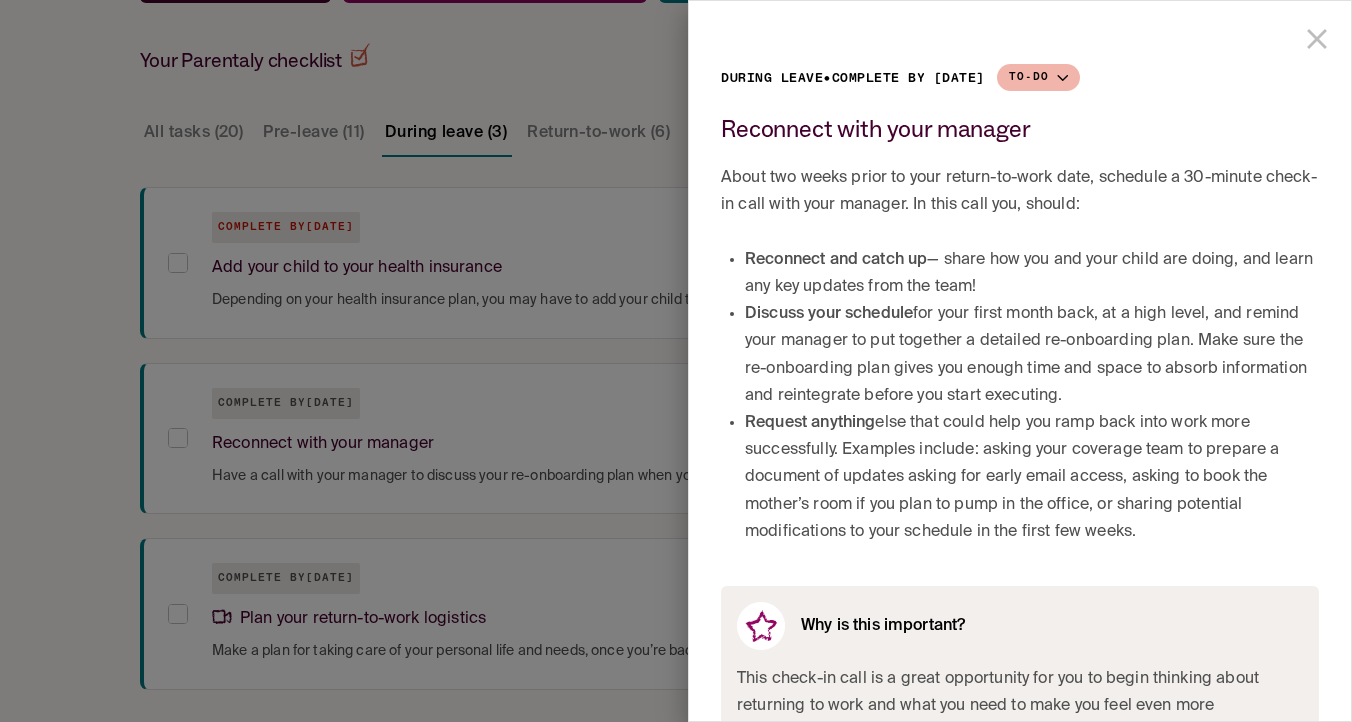 click on "Request anything else that could help you ramp back into work more successfully. Examples include: asking your coverage team to prepare a document of updates asking for early email access, asking to book the mother’s room if you plan to pump in the office, or sharing potential modifications to your schedule in the first few weeks." at bounding box center (1032, 478) 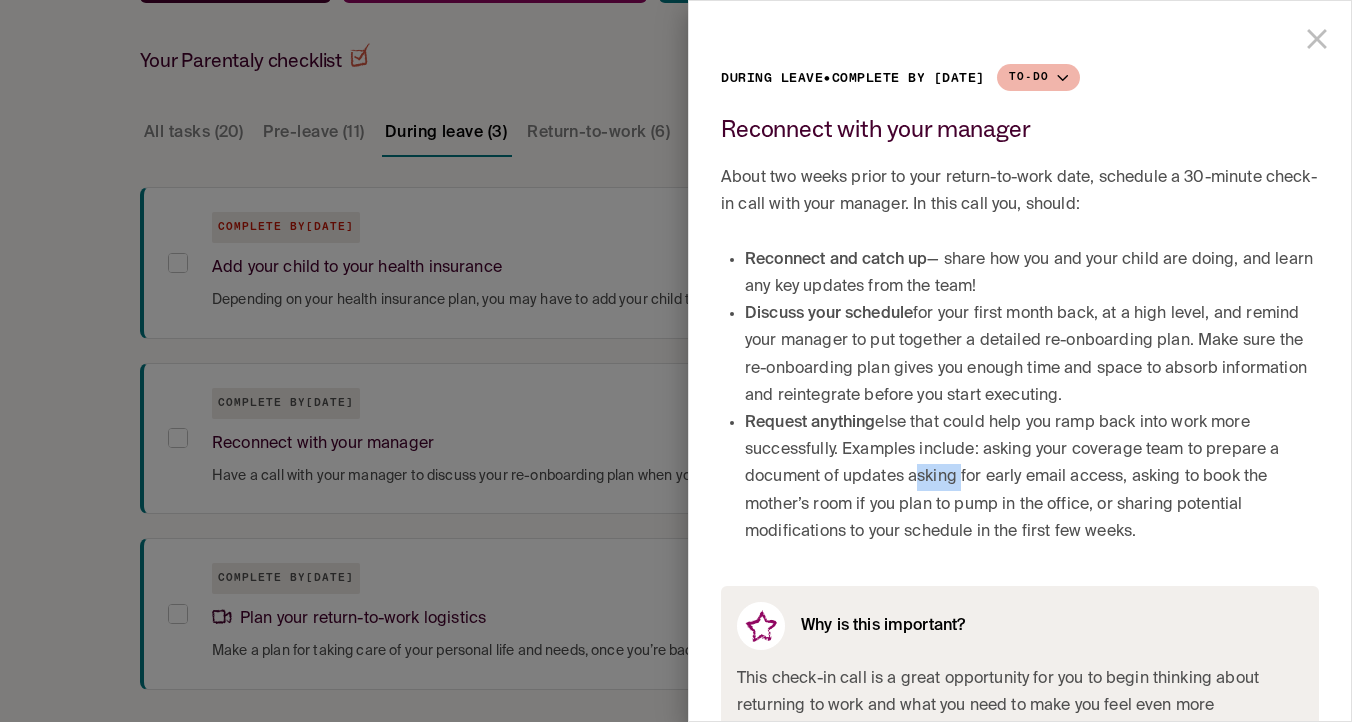 click on "Request anything else that could help you ramp back into work more successfully. Examples include: asking your coverage team to prepare a document of updates asking for early email access, asking to book the mother’s room if you plan to pump in the office, or sharing potential modifications to your schedule in the first few weeks." at bounding box center (1032, 478) 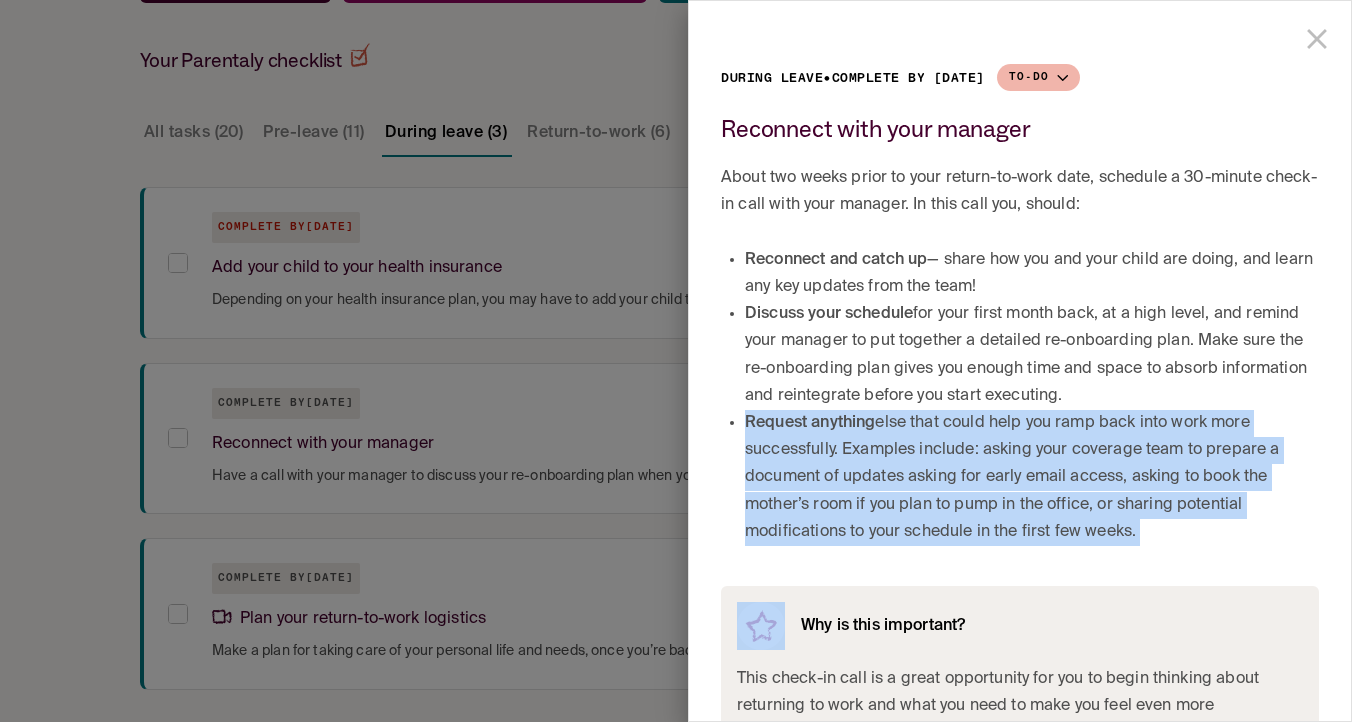 click on "During leave • Complete by [DATE] To-do Reconnect with your manager About two weeks prior to your return-to-work date, schedule a [TIME] check-in call with your manager. In this call you, should: Reconnect and catch up — share how you and your child are doing, and learn any key updates from the team! Discuss your schedule for your first month back, at a high level, and remind your manager to put together a detailed re-onboarding plan. Make sure the re-onboarding plan gives you enough time and space to absorb information and reintegrate before you start executing. Request anything else that could help you ramp back into work more successfully. Examples include: asking your coverage team to prepare a document of updates asking for early email access, asking to book the mother’s room if you plan to pump in the office, or sharing potential modifications to your schedule in the first few weeks. Why is this important? How to do this: Email or text your manager in advance to set up the call." at bounding box center (1020, 557) 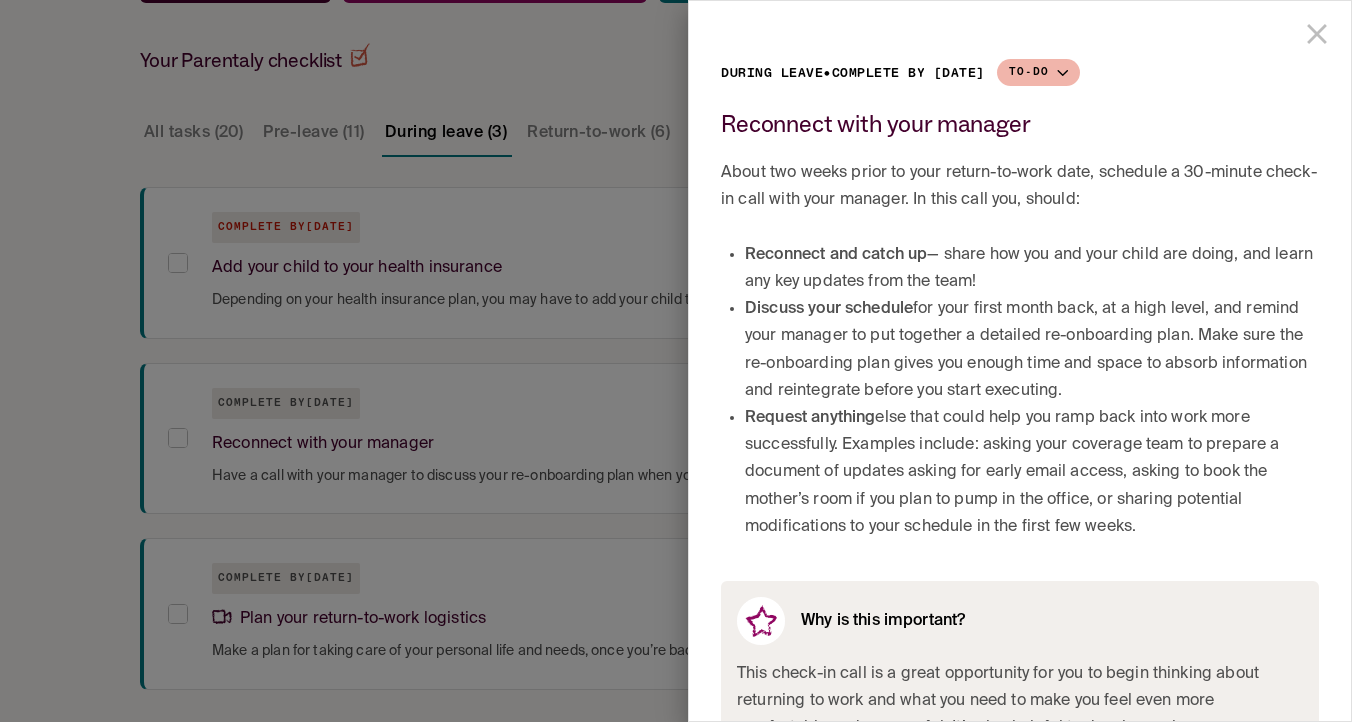 scroll, scrollTop: 0, scrollLeft: 0, axis: both 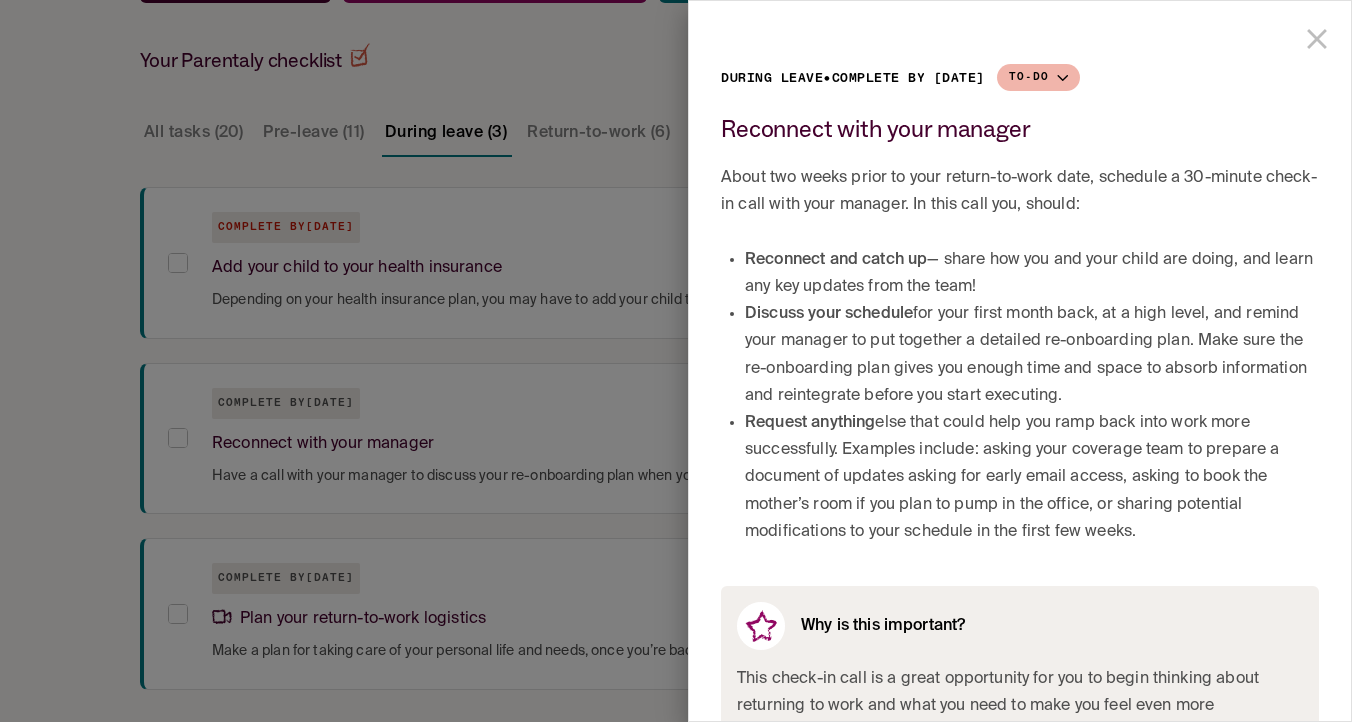 click at bounding box center (676, 361) 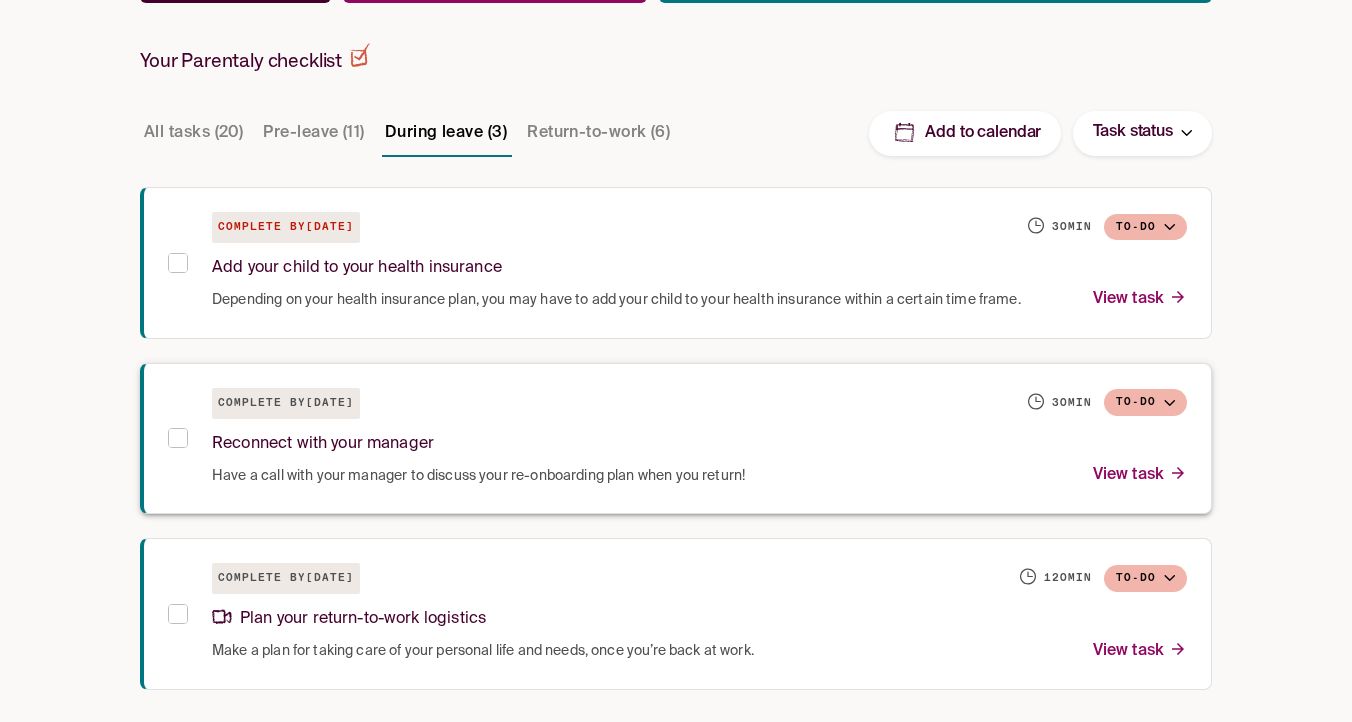 click on "Reconnect with your manager" at bounding box center (699, 440) 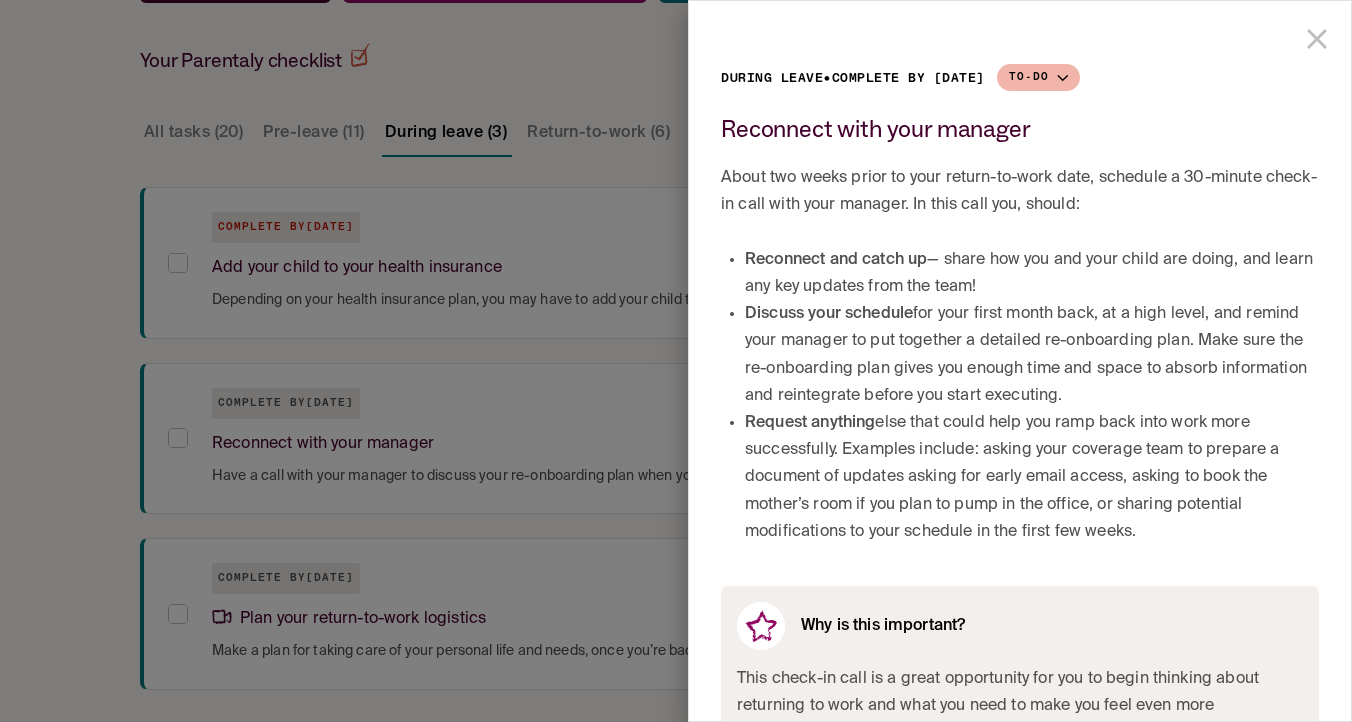click on "Reconnect and catch up — share how you and your child are doing, and learn any key updates from the team!" at bounding box center (1032, 274) 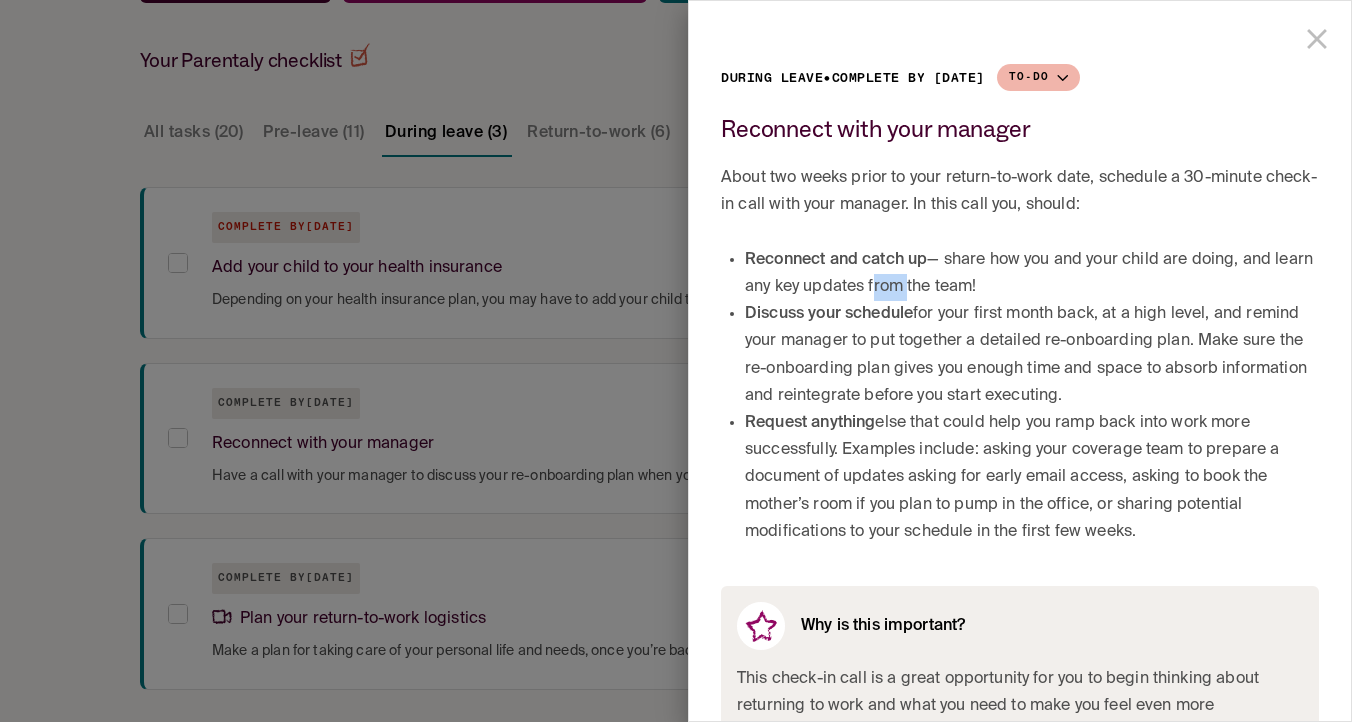 click on "Reconnect and catch up — share how you and your child are doing, and learn any key updates from the team!" at bounding box center (1032, 274) 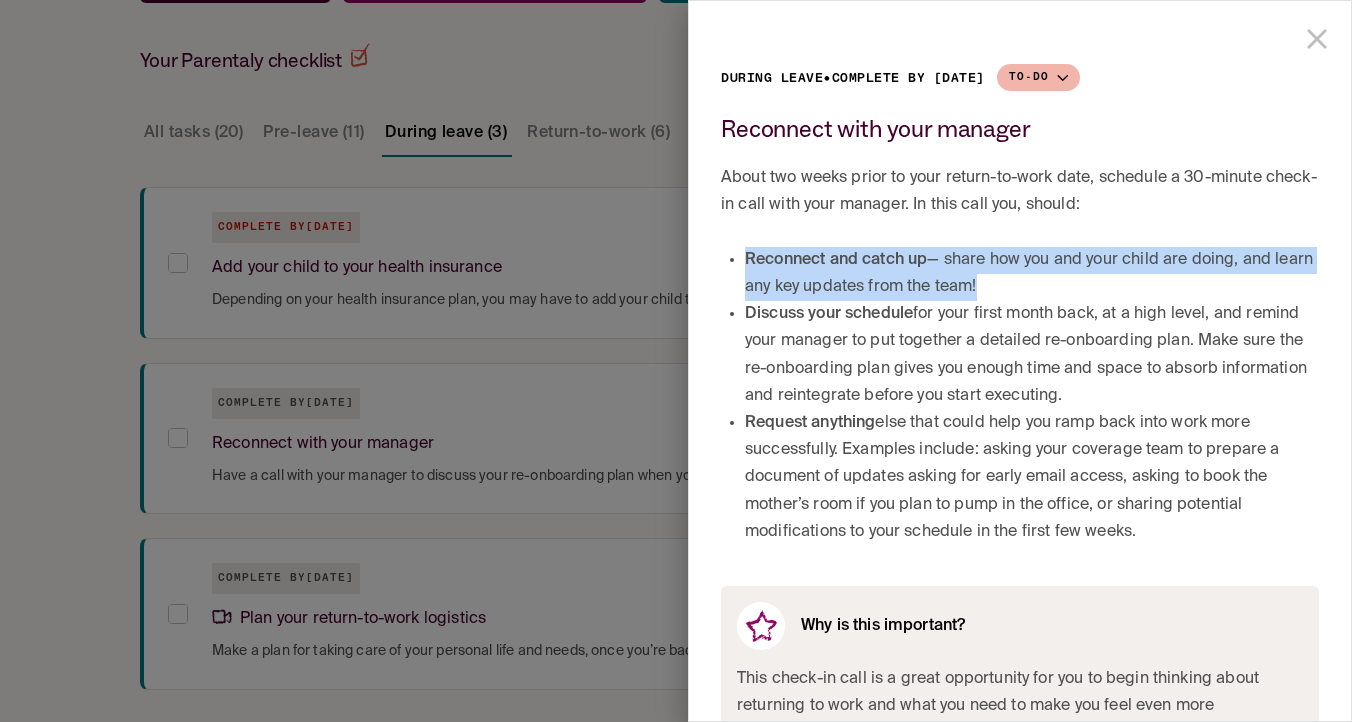 click on "Reconnect and catch up — share how you and your child are doing, and learn any key updates from the team!" at bounding box center (1032, 274) 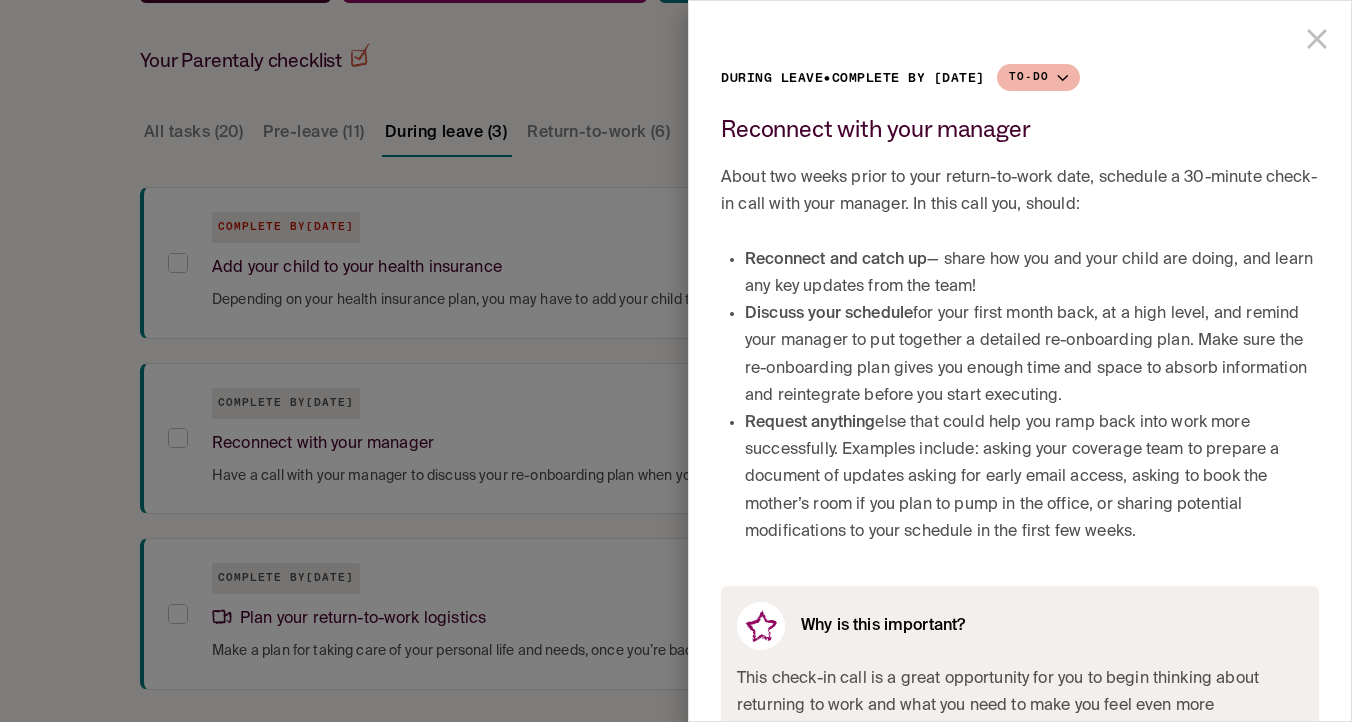 click on "Discuss your schedule for your first month back, at a high level, and remind your manager to put together a detailed re-onboarding plan. Make sure the re-onboarding plan gives you enough time and space to absorb information and reintegrate before you start executing." at bounding box center (1032, 355) 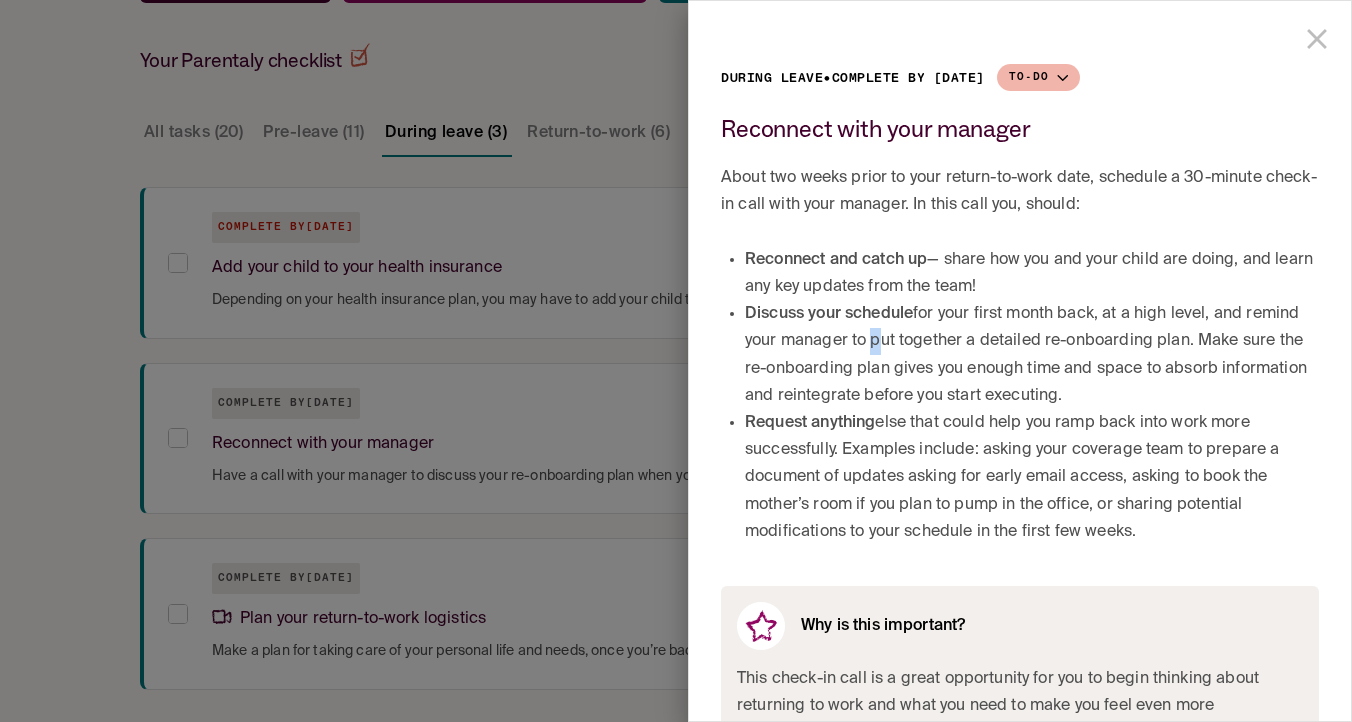 click on "Discuss your schedule for your first month back, at a high level, and remind your manager to put together a detailed re-onboarding plan. Make sure the re-onboarding plan gives you enough time and space to absorb information and reintegrate before you start executing." at bounding box center (1032, 355) 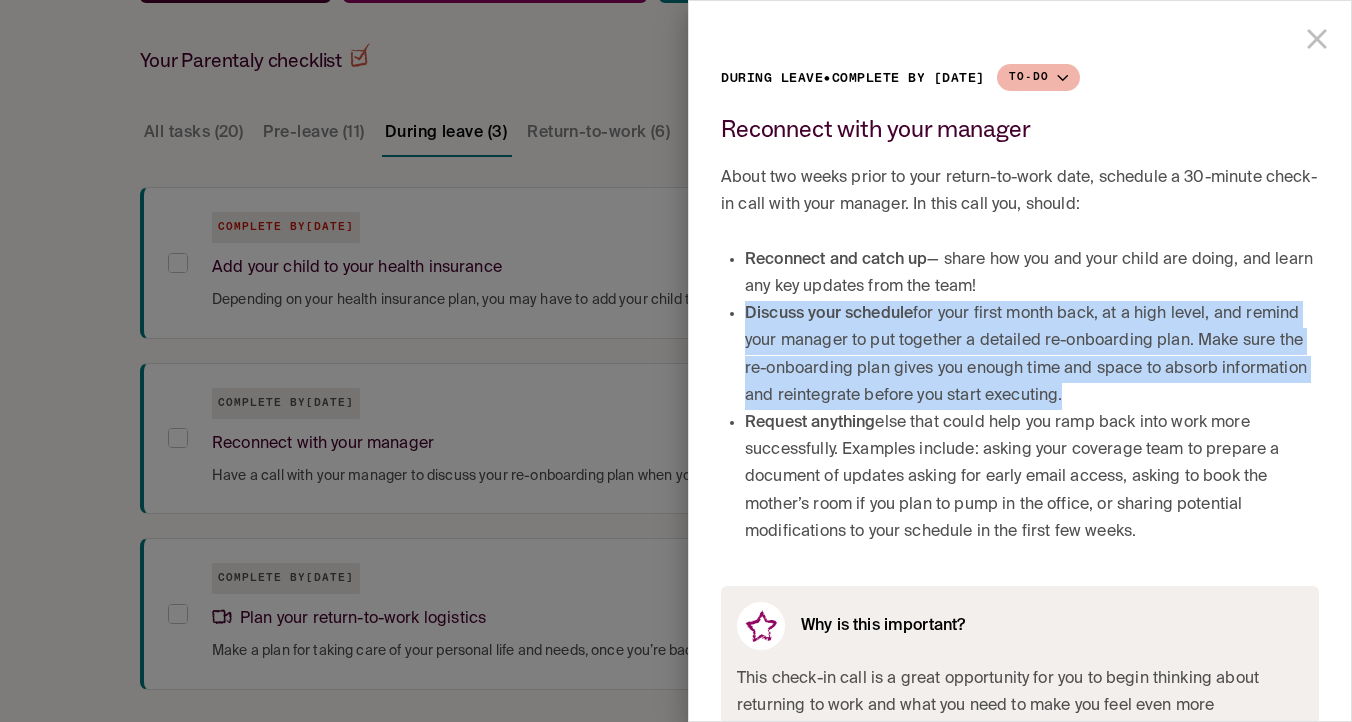 click on "Discuss your schedule for your first month back, at a high level, and remind your manager to put together a detailed re-onboarding plan. Make sure the re-onboarding plan gives you enough time and space to absorb information and reintegrate before you start executing." at bounding box center [1032, 355] 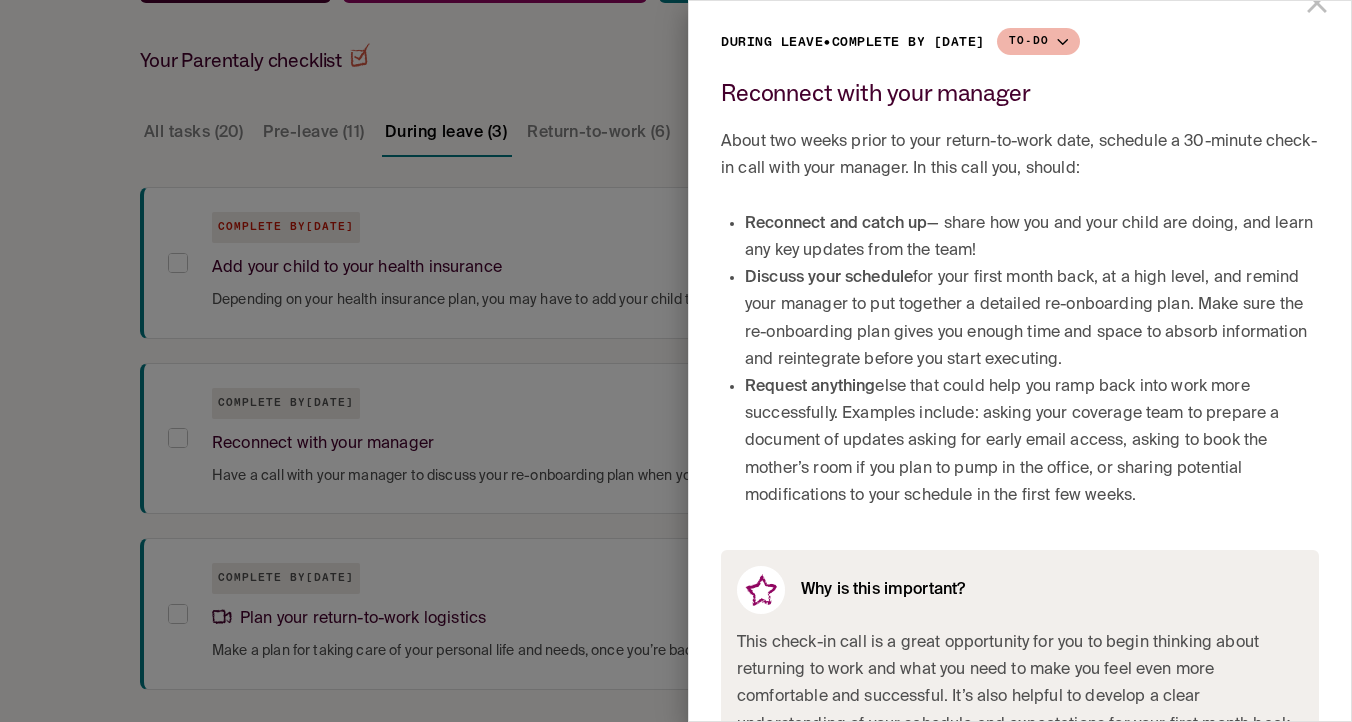 scroll, scrollTop: 49, scrollLeft: 0, axis: vertical 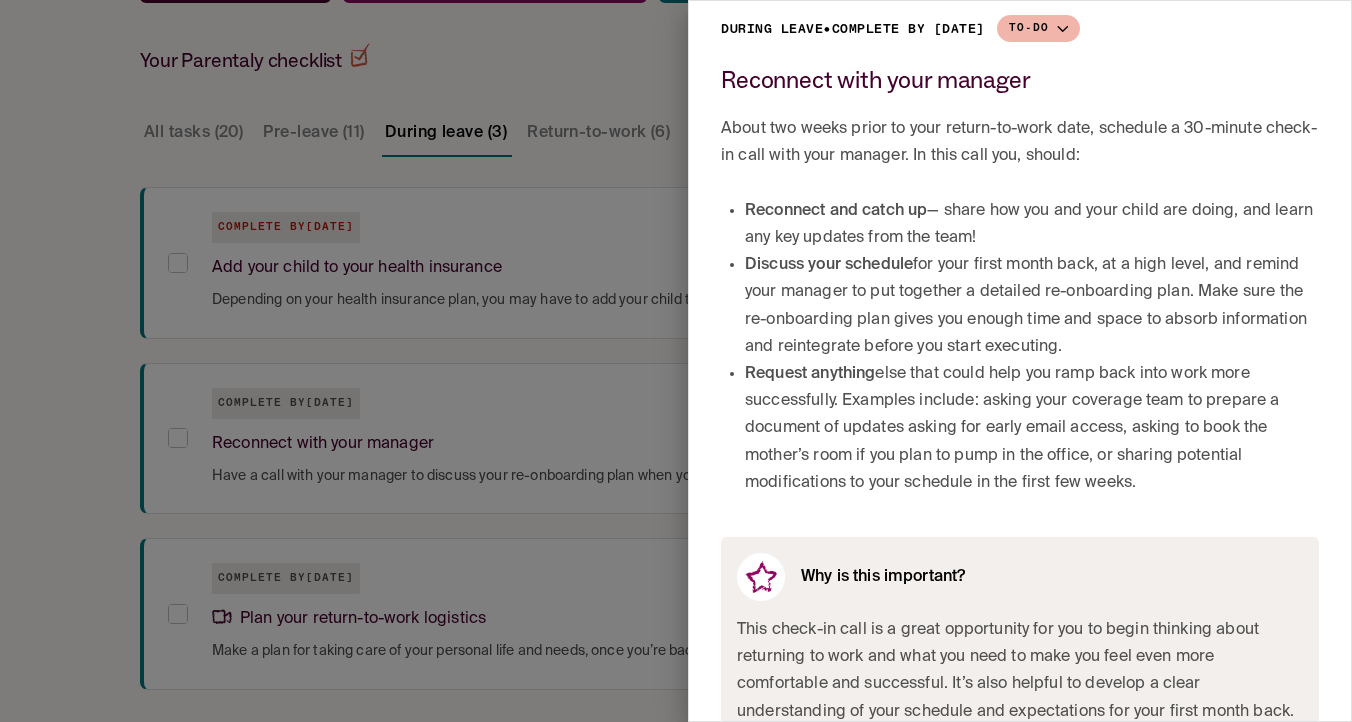 click at bounding box center [676, 361] 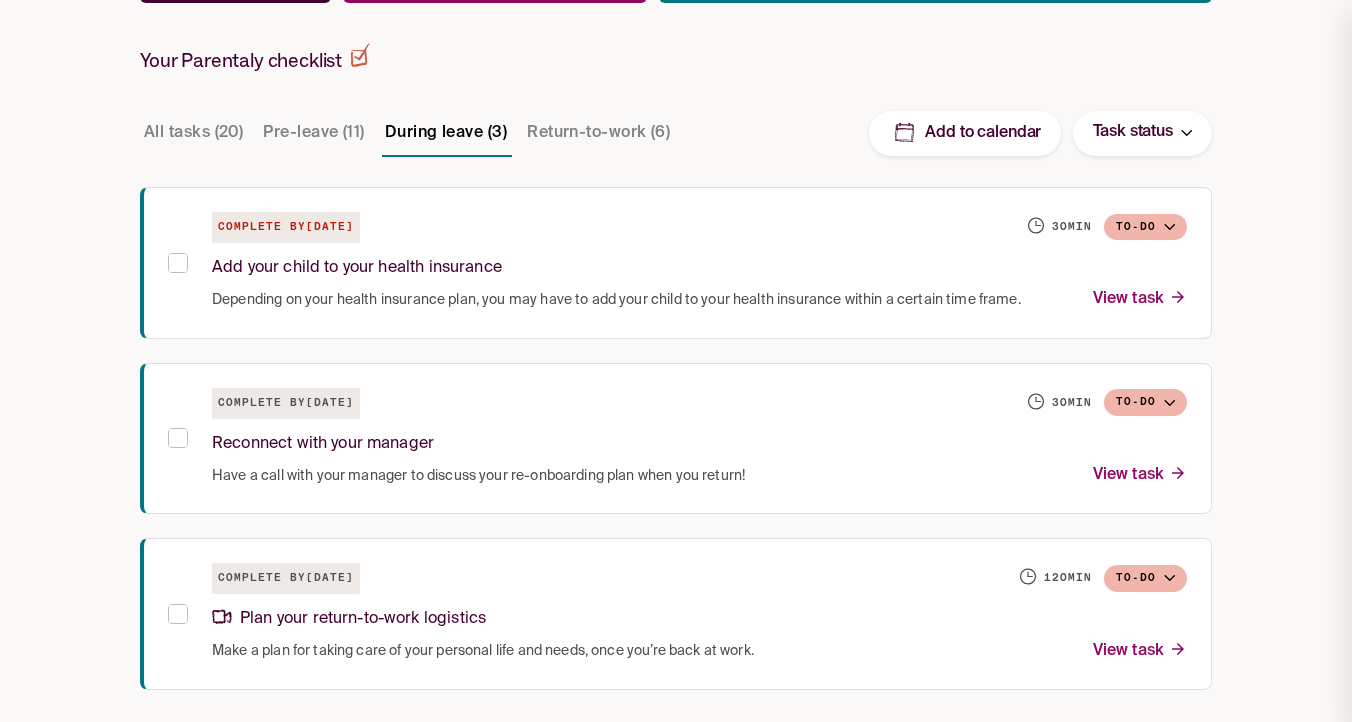 scroll, scrollTop: 0, scrollLeft: 0, axis: both 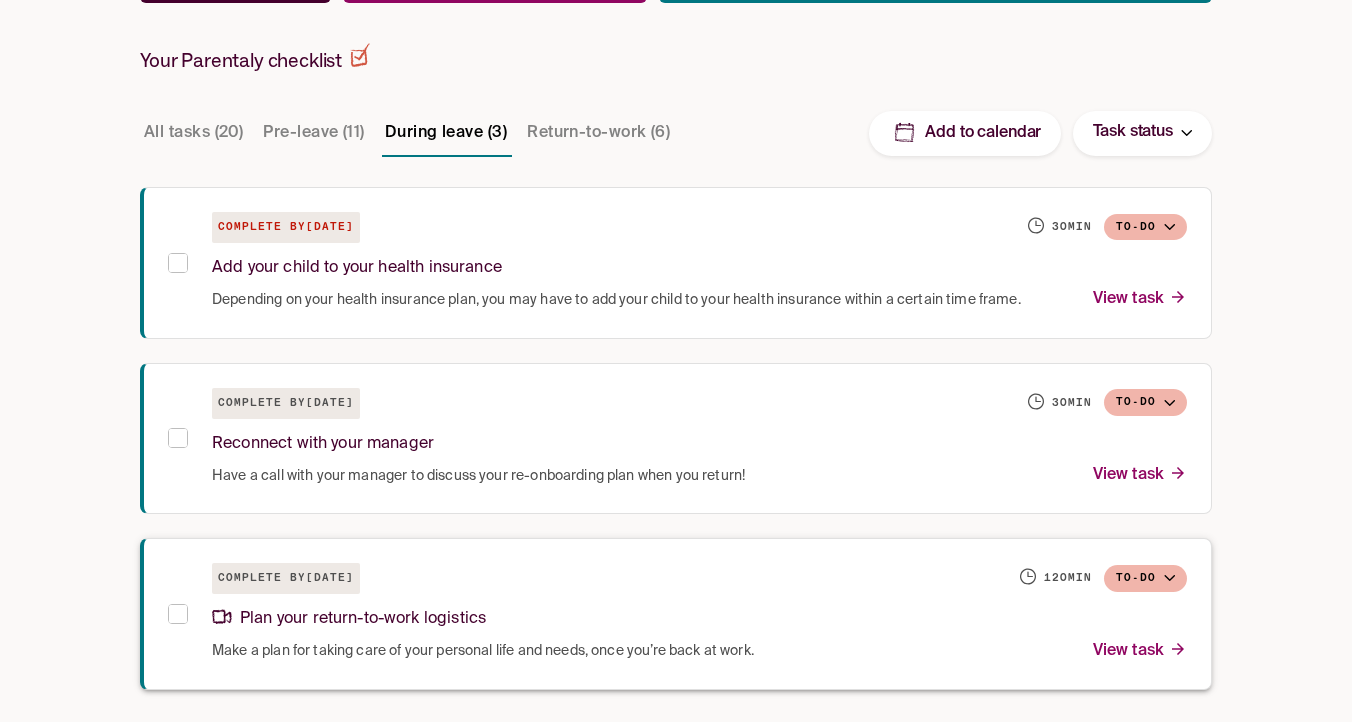 click on "Complete by [DATE] [TIME] To-do" at bounding box center [699, 578] 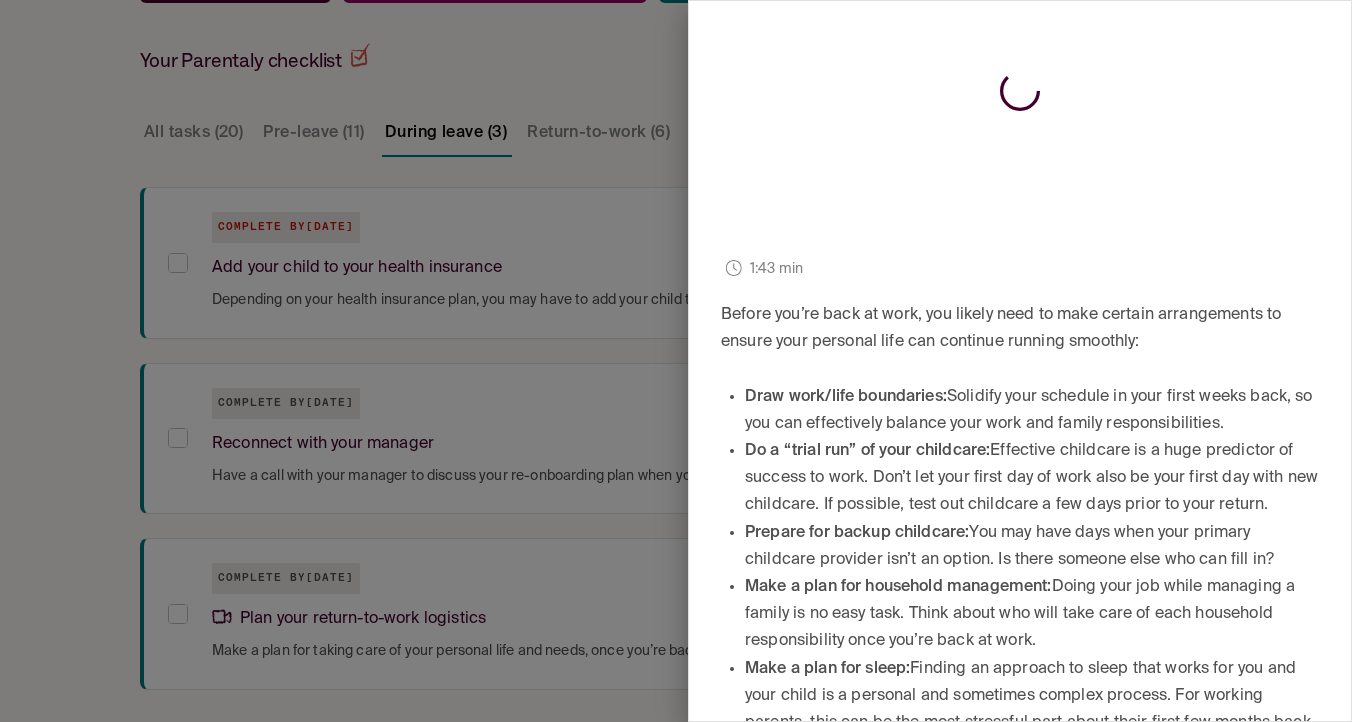 scroll, scrollTop: 373, scrollLeft: 0, axis: vertical 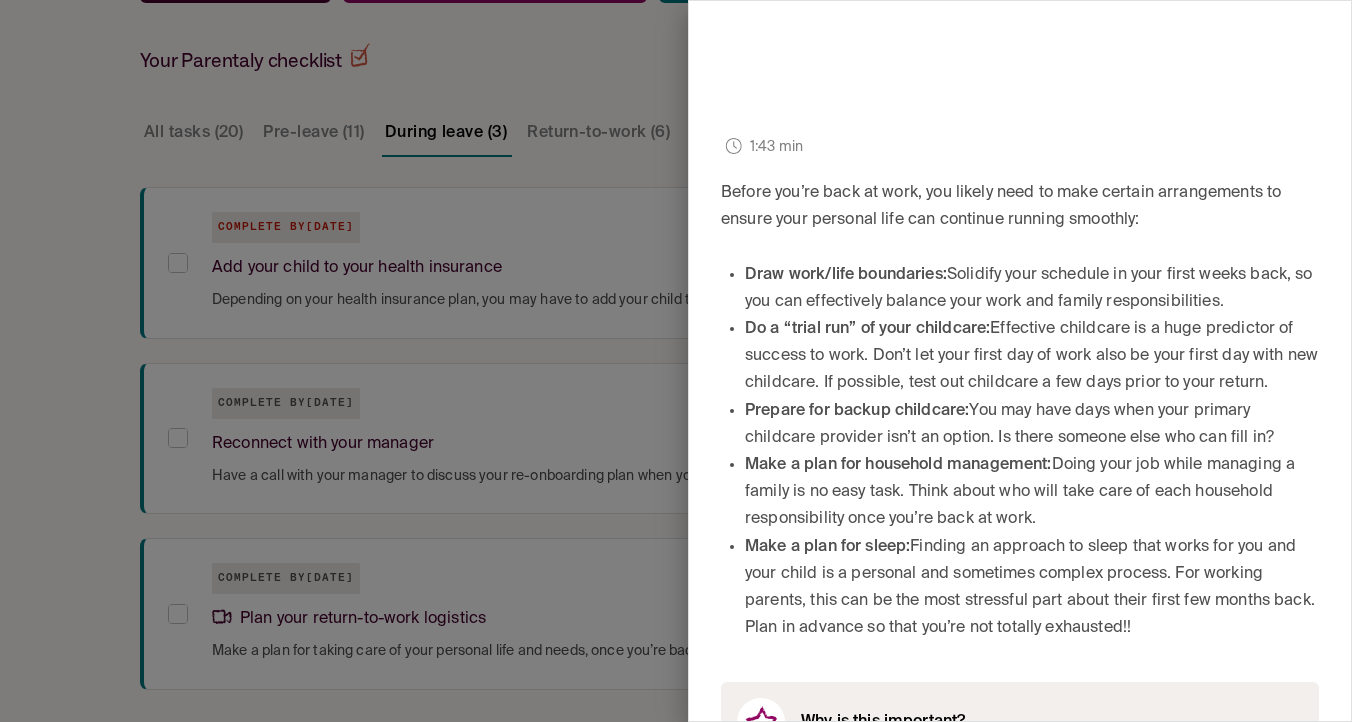 click on "Do a “trial run” of your childcare: Effective childcare is a huge predictor of success to work. Don’t let your first day of work also be your first day with new childcare. If possible, test out childcare a few days prior to your return." at bounding box center (1032, 357) 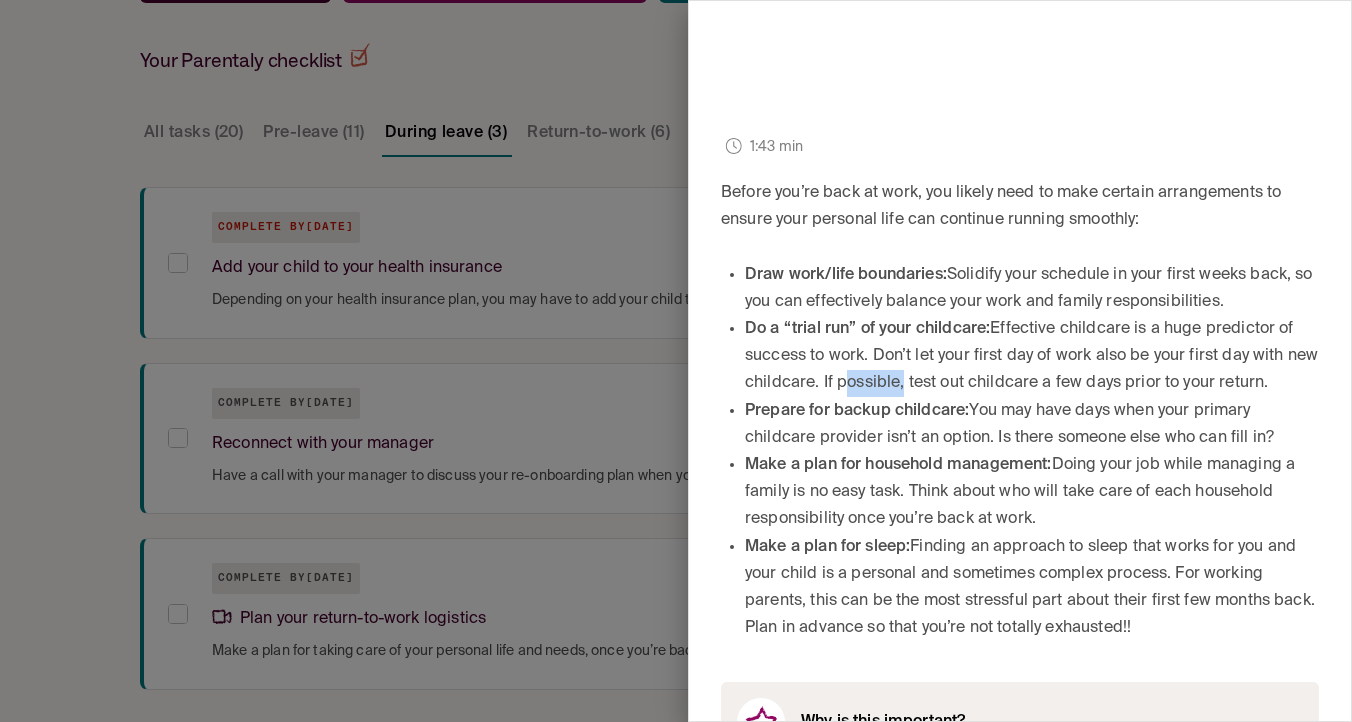 click on "Do a “trial run” of your childcare: Effective childcare is a huge predictor of success to work. Don’t let your first day of work also be your first day with new childcare. If possible, test out childcare a few days prior to your return." at bounding box center [1032, 357] 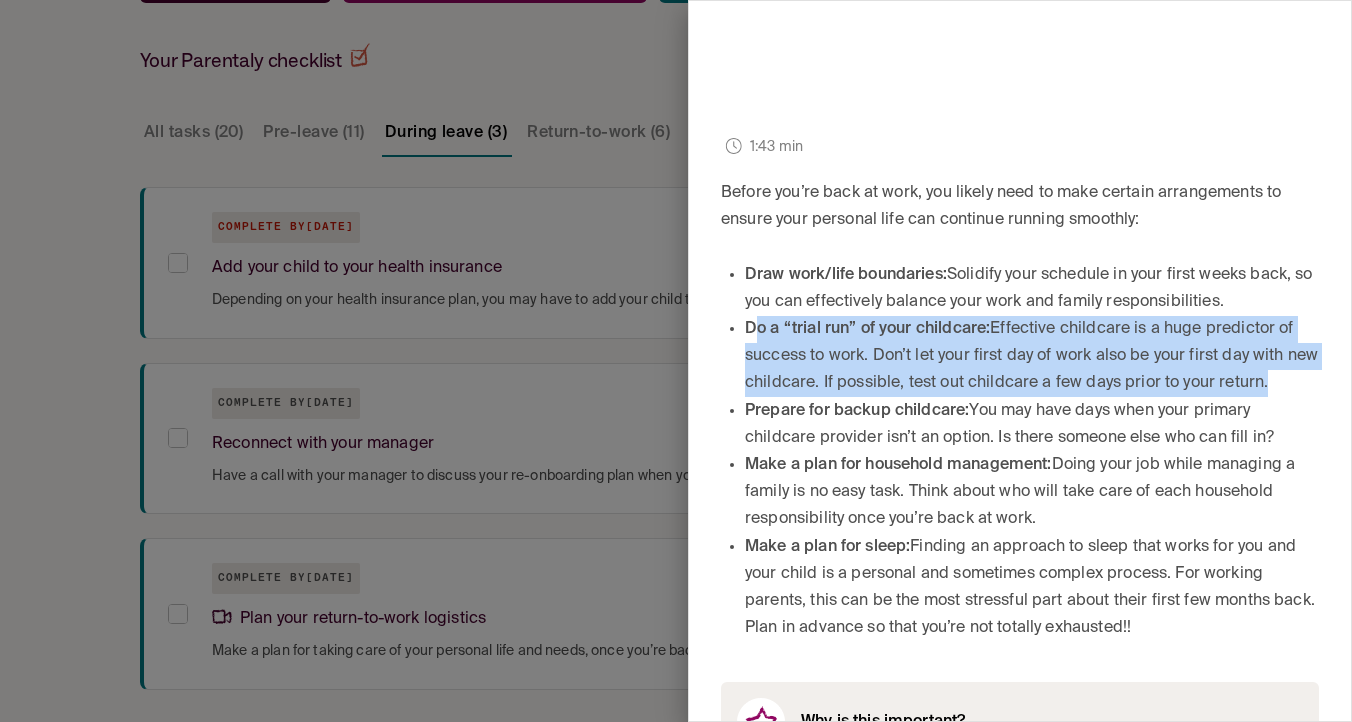 click on "Do a “trial run” of your childcare: Effective childcare is a huge predictor of success to work. Don’t let your first day of work also be your first day with new childcare. If possible, test out childcare a few days prior to your return." at bounding box center (1032, 357) 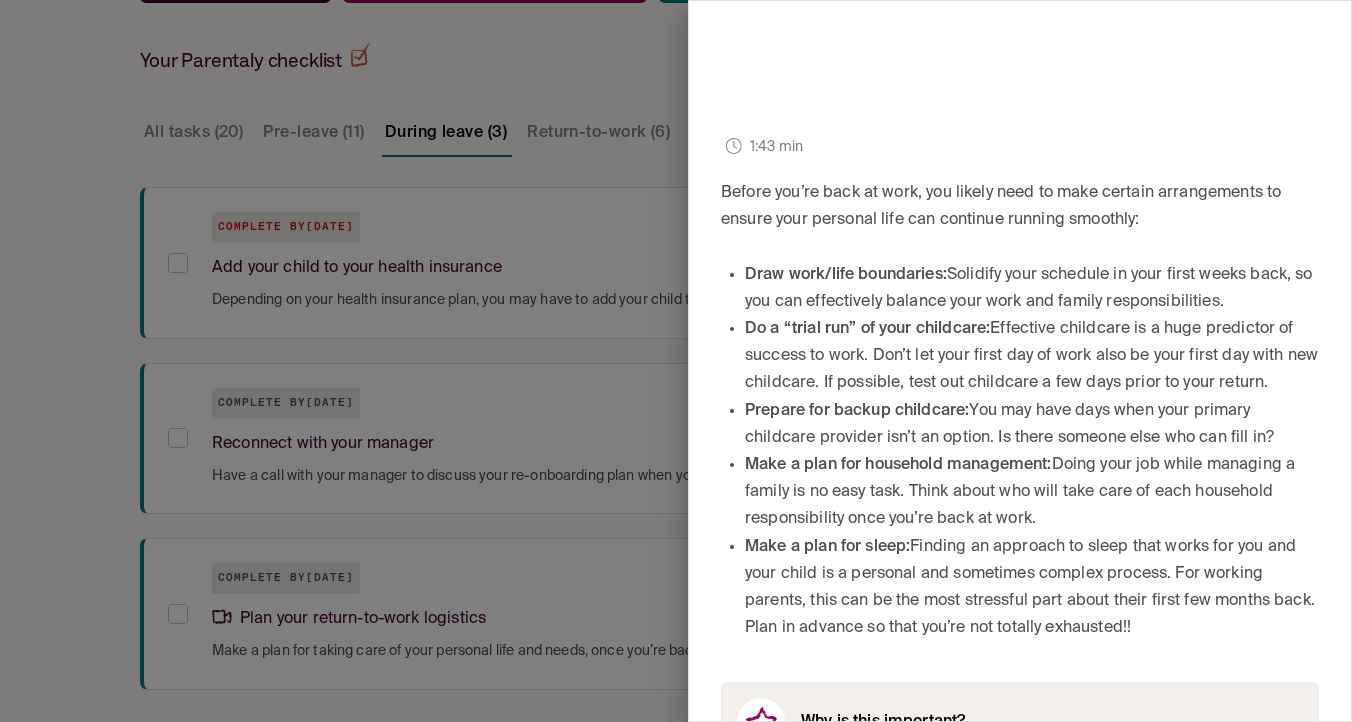 click on "Do a “trial run” of your childcare: Effective childcare is a huge predictor of success to work. Don’t let your first day of work also be your first day with new childcare. If possible, test out childcare a few days prior to your return." at bounding box center [1032, 357] 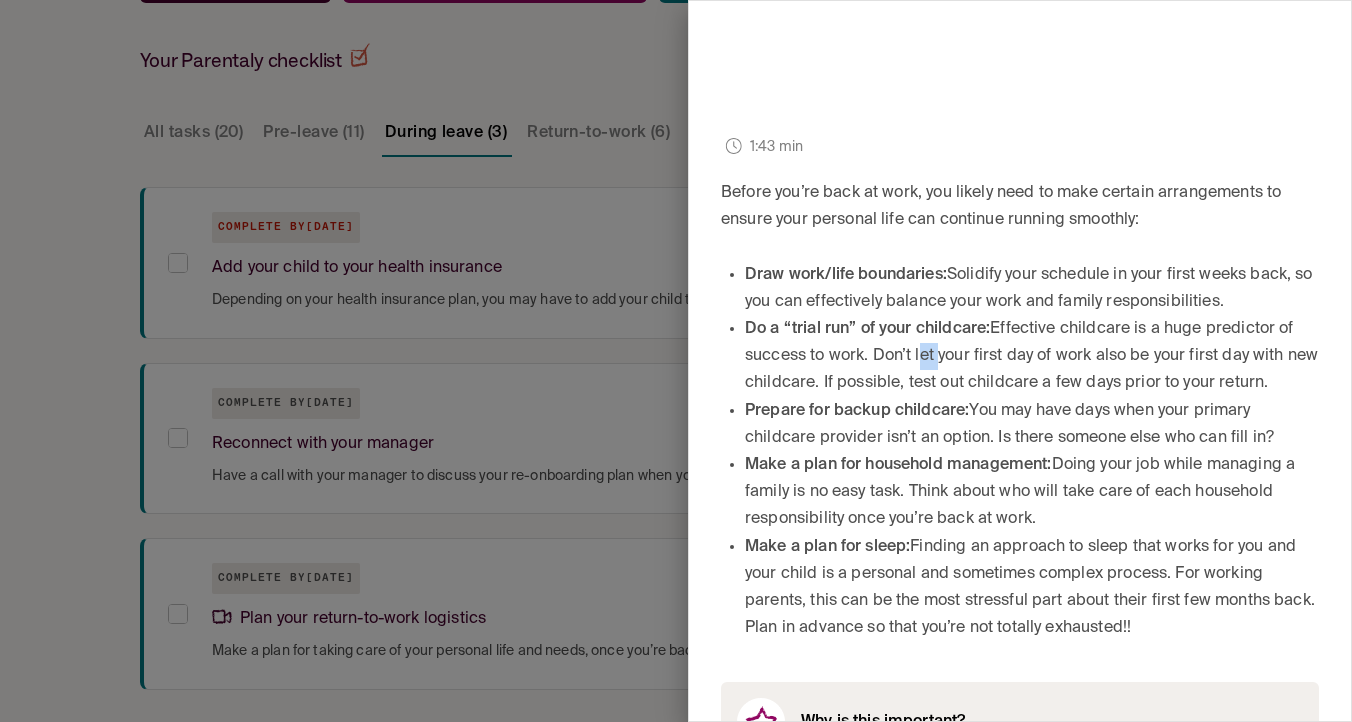 click on "Do a “trial run” of your childcare: Effective childcare is a huge predictor of success to work. Don’t let your first day of work also be your first day with new childcare. If possible, test out childcare a few days prior to your return." at bounding box center [1032, 357] 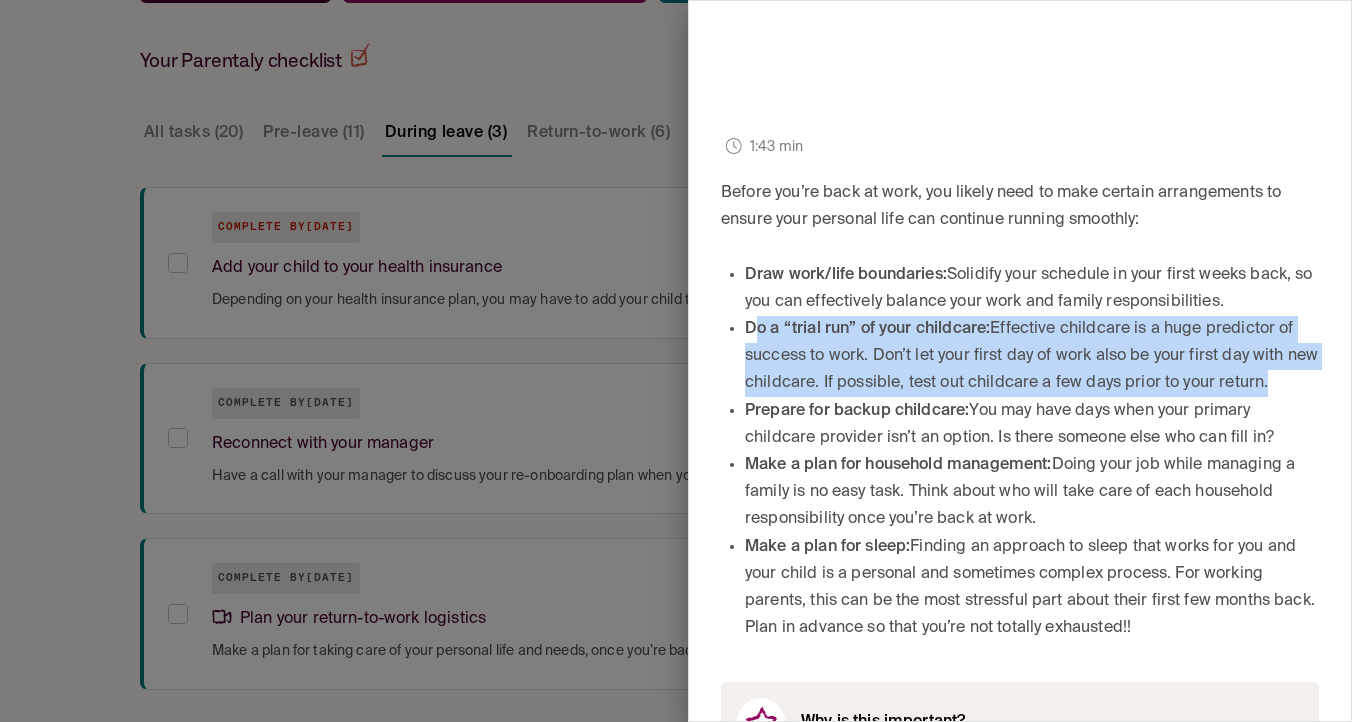 click on "Do a “trial run” of your childcare: Effective childcare is a huge predictor of success to work. Don’t let your first day of work also be your first day with new childcare. If possible, test out childcare a few days prior to your return." at bounding box center [1032, 357] 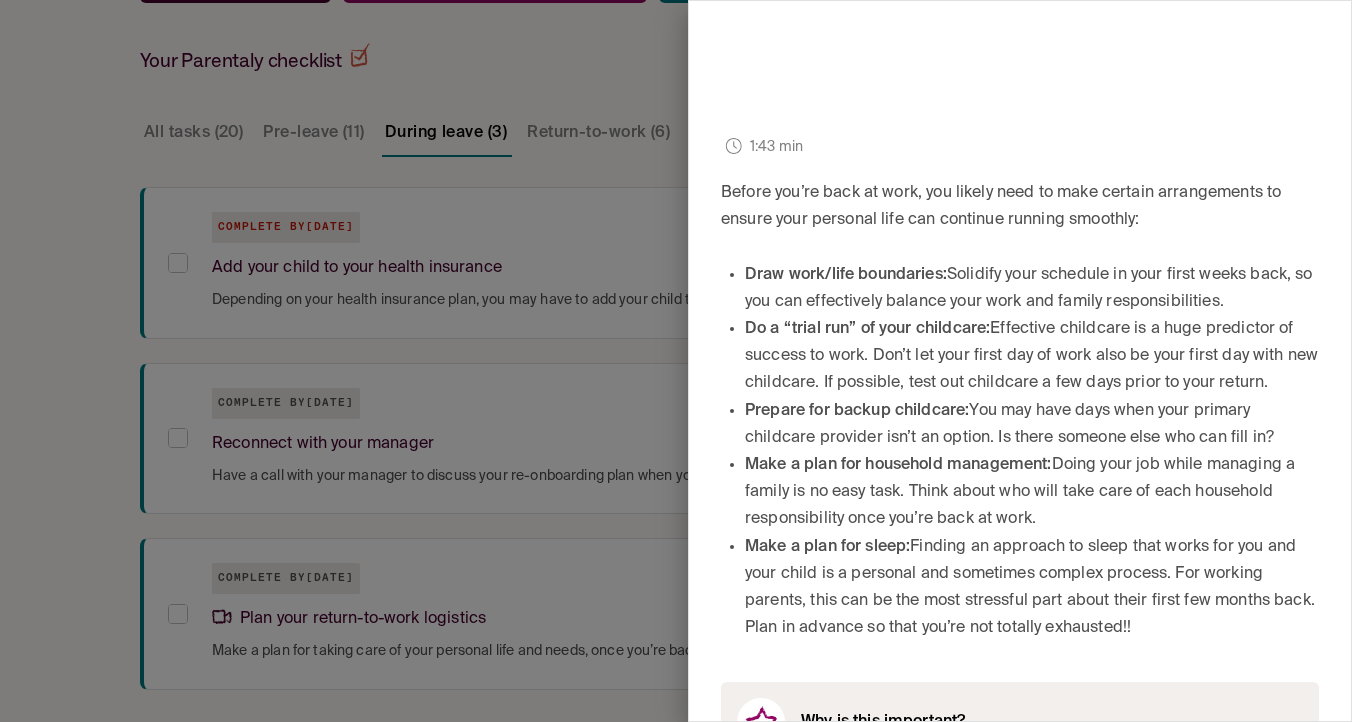 click on "Draw work/life boundaries:" at bounding box center [846, 275] 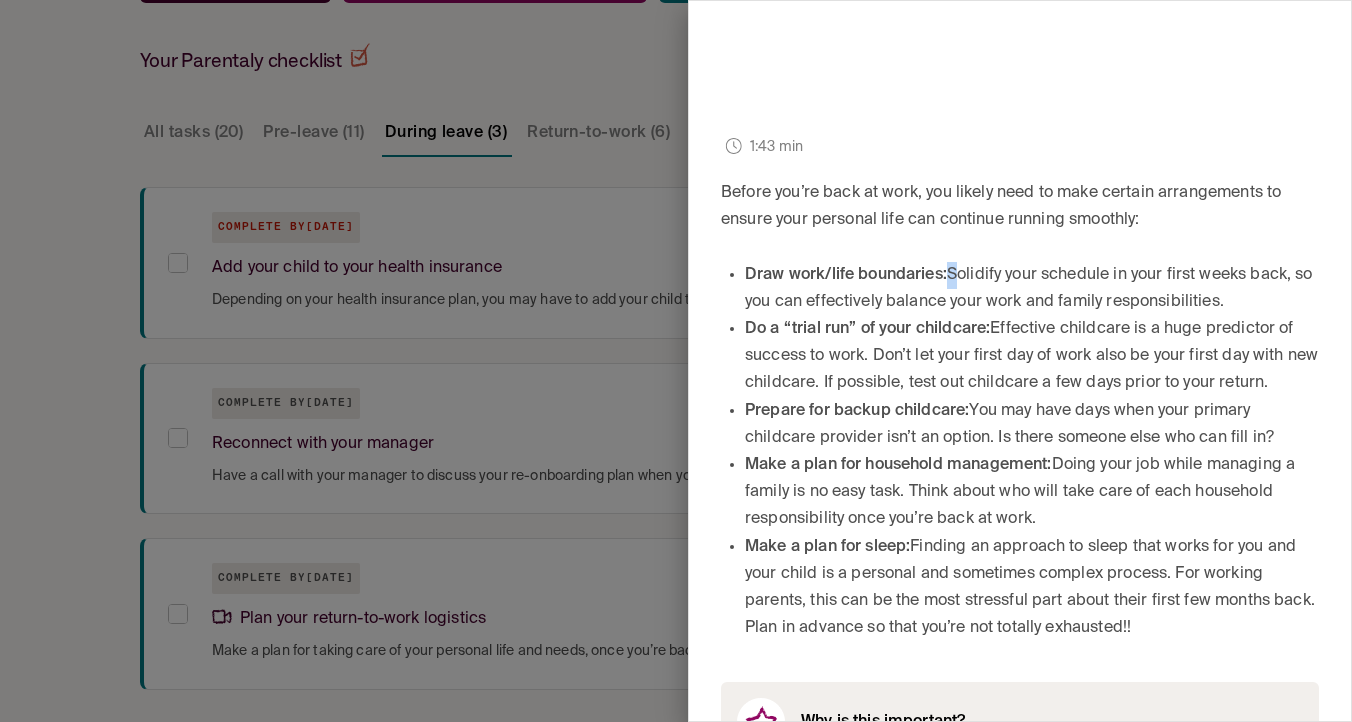 click on "Draw work/life boundaries:" at bounding box center (846, 275) 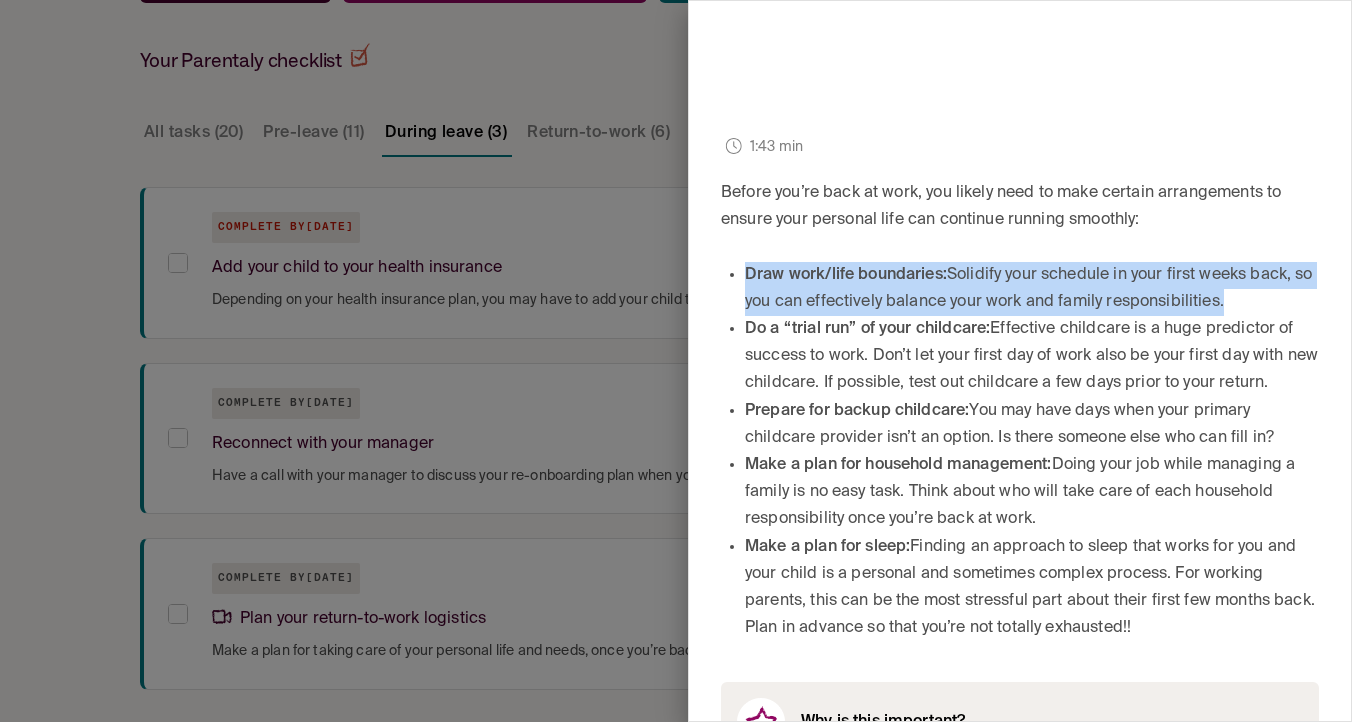 click on "Do a “trial run” of your childcare: Effective childcare is a huge predictor of success to work. Don’t let your first day of work also be your first day with new childcare. If possible, test out childcare a few days prior to your return." at bounding box center [1032, 357] 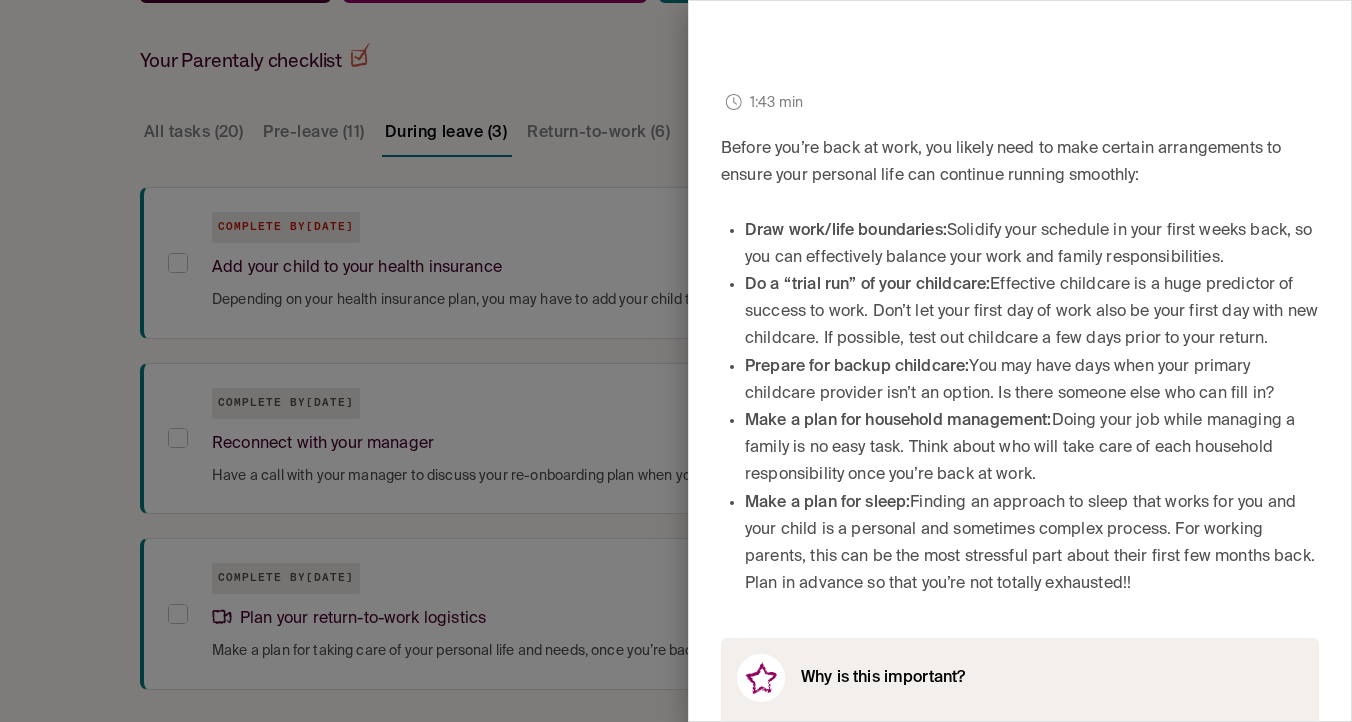 scroll, scrollTop: 428, scrollLeft: 0, axis: vertical 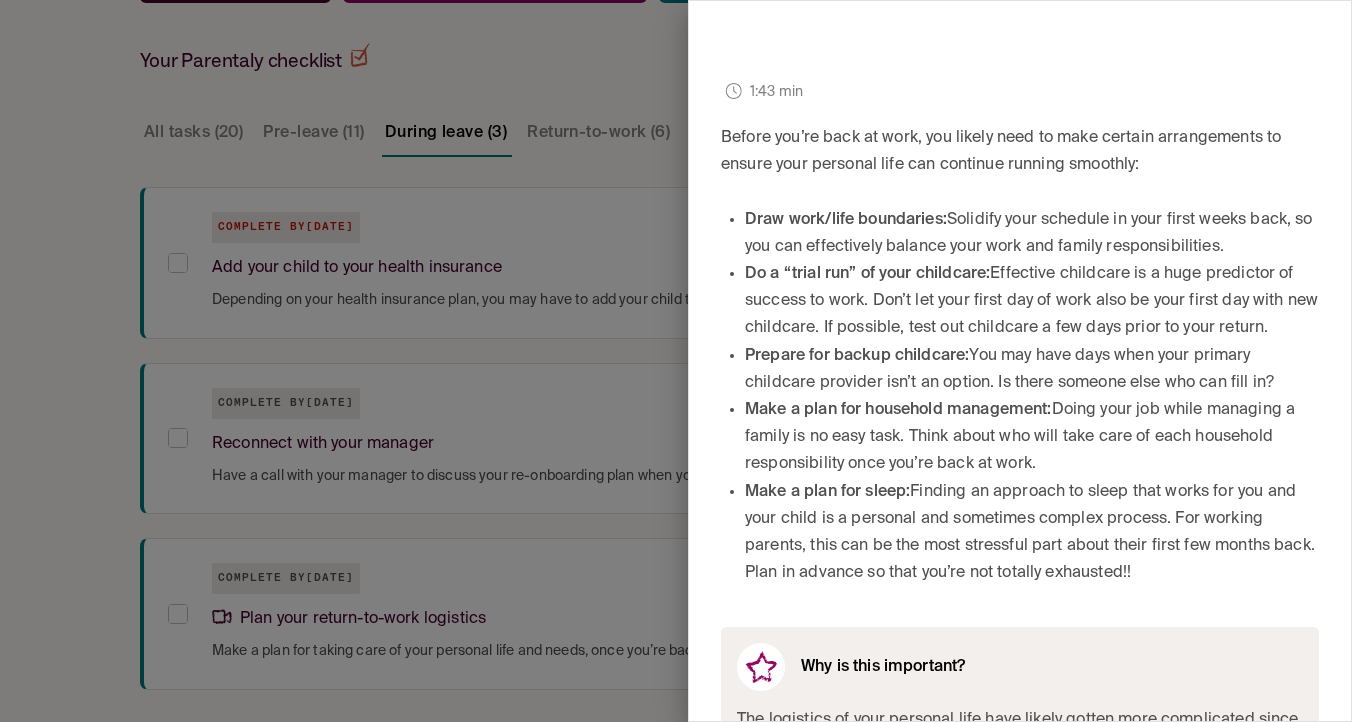 click on "Draw work/life boundaries: Solidify your schedule in your first weeks back, so you can effectively balance your work and family responsibilities." at bounding box center [1032, 234] 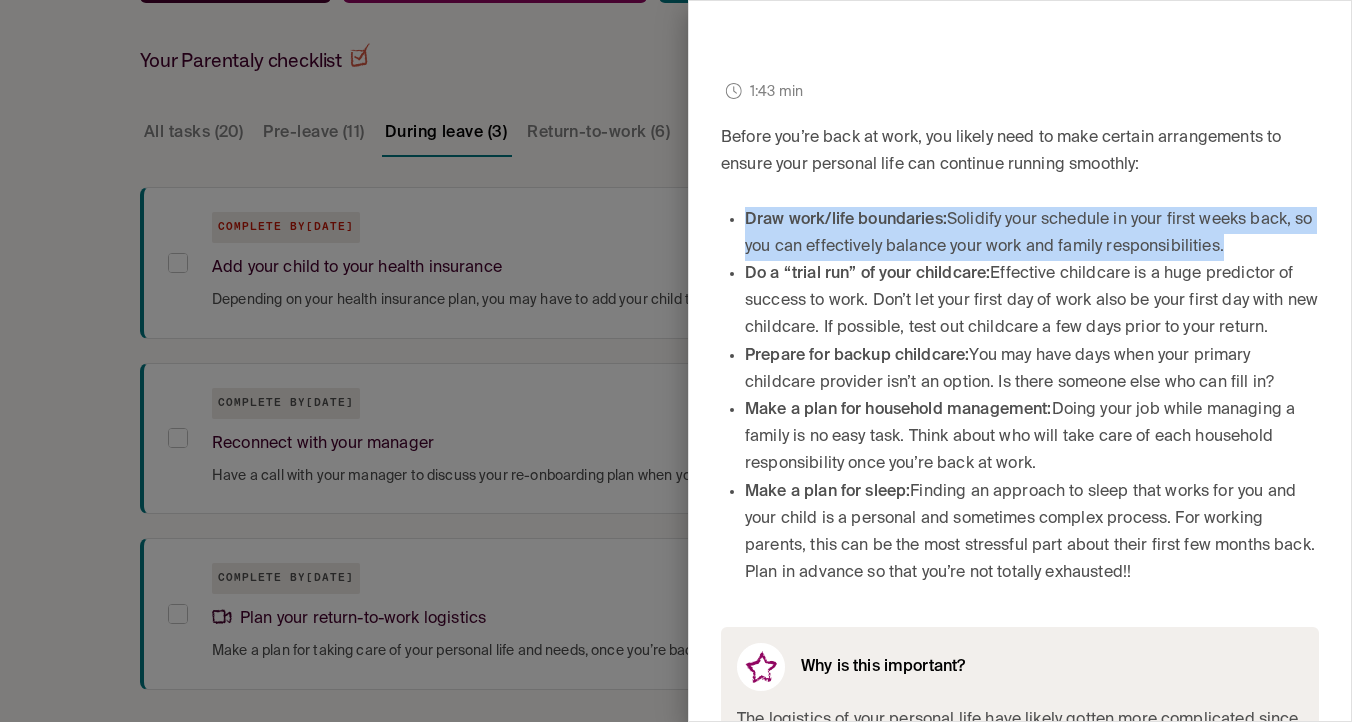 click on "Draw work/life boundaries: Solidify your schedule in your first weeks back, so you can effectively balance your work and family responsibilities." at bounding box center [1032, 234] 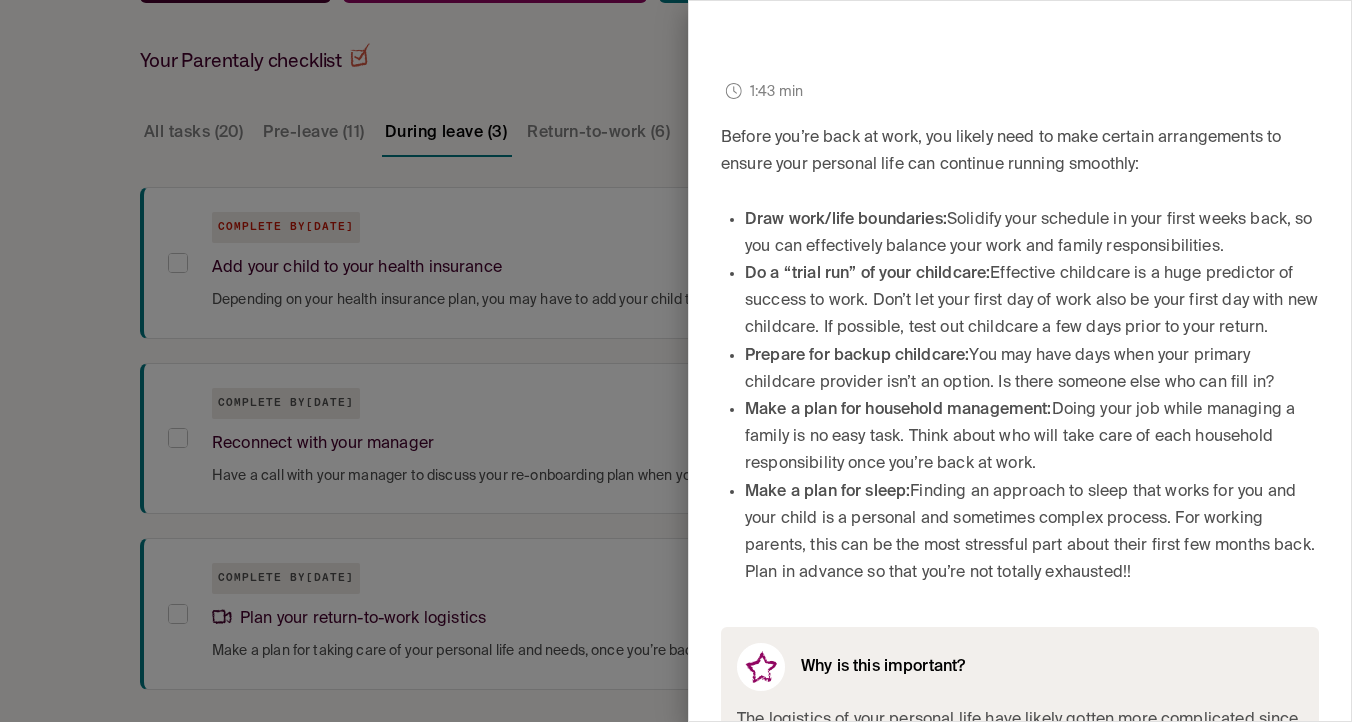 scroll, scrollTop: 441, scrollLeft: 0, axis: vertical 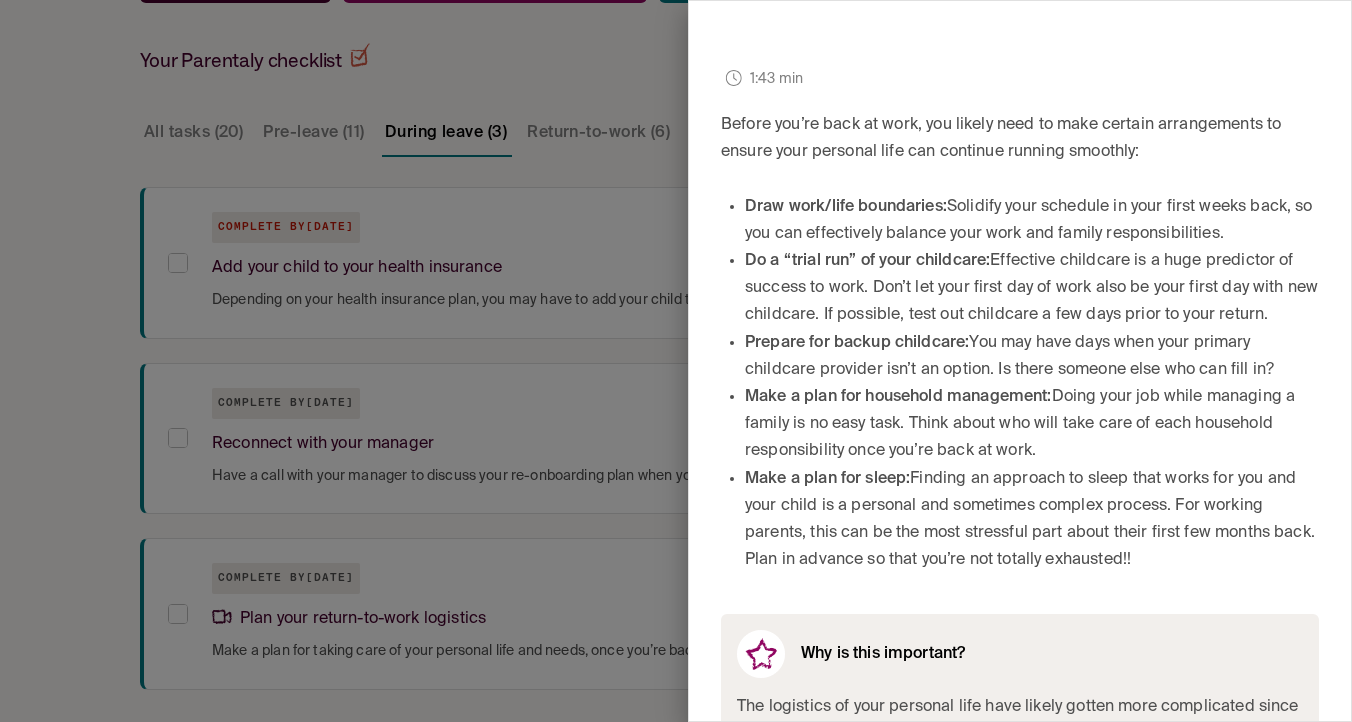 click on "Prepare for backup childcare:" at bounding box center [857, 343] 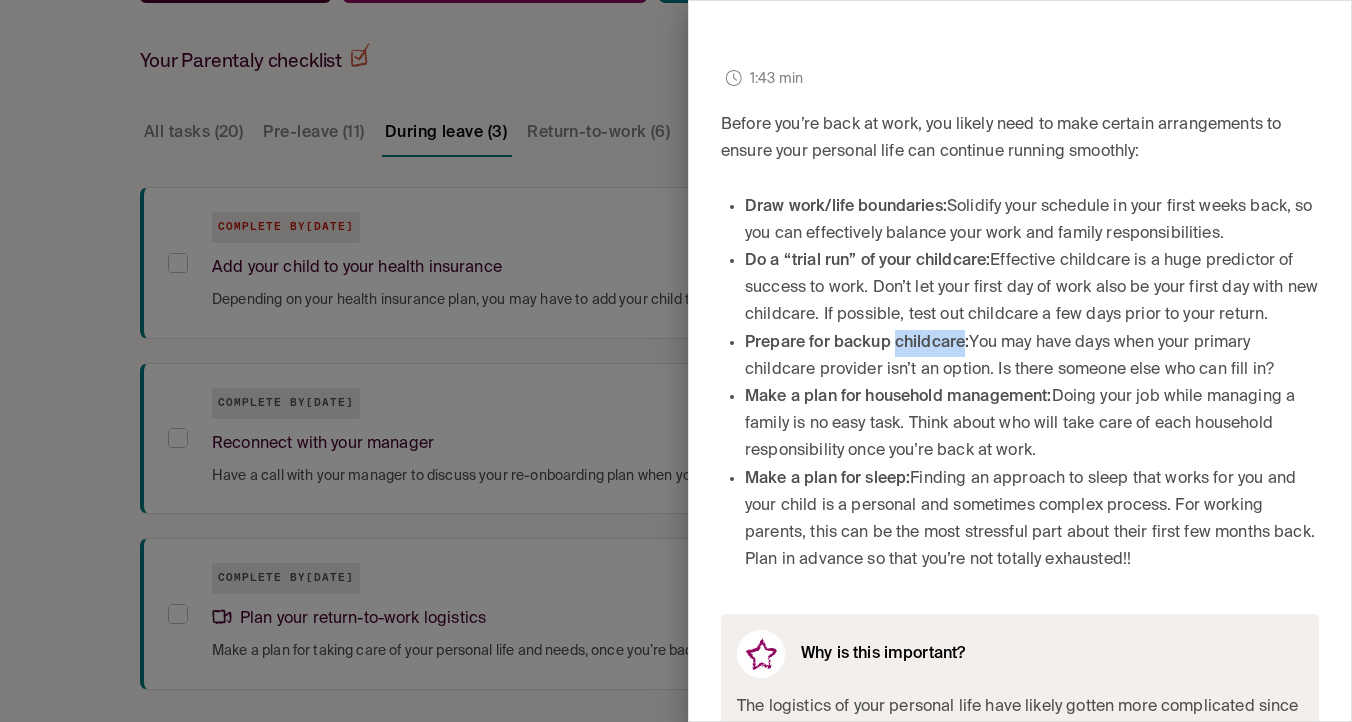 click on "Prepare for backup childcare:" at bounding box center (857, 343) 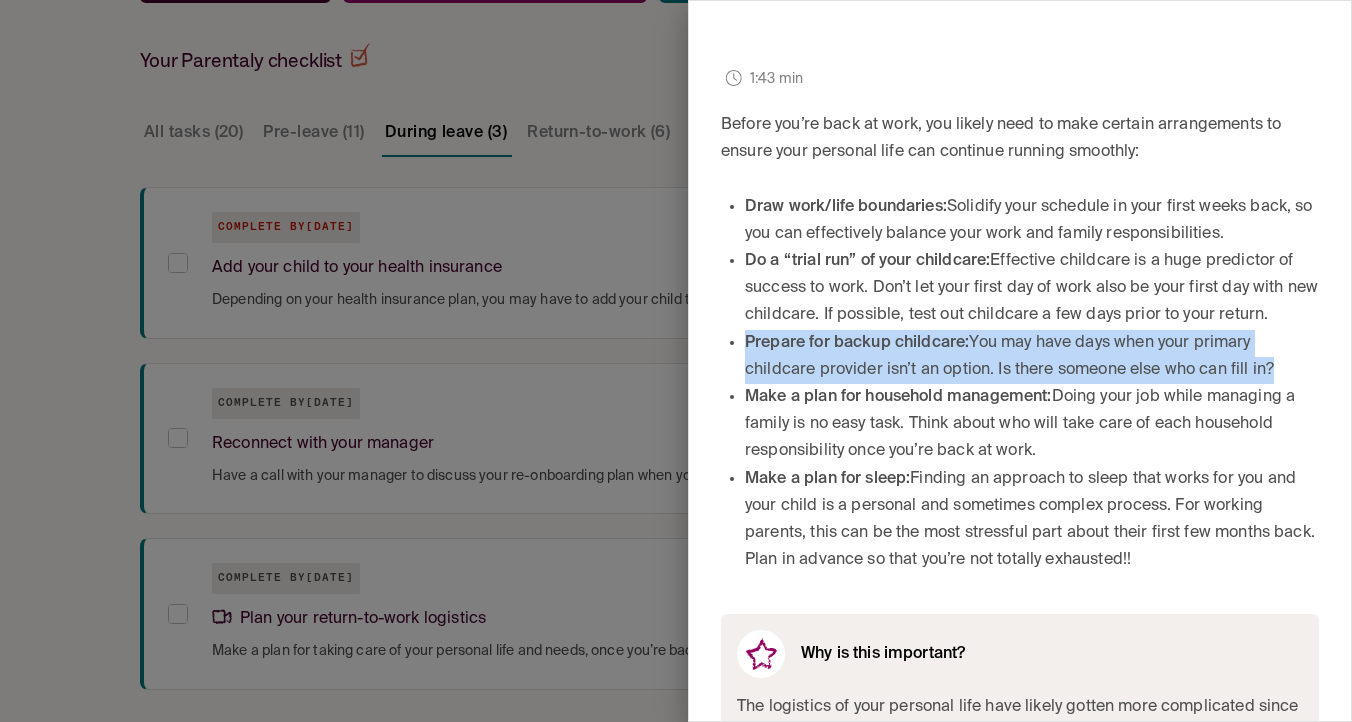 click on "Prepare for backup childcare: You may have days when your primary childcare provider isn’t an option. Is there someone else who can fill in?" at bounding box center (1032, 357) 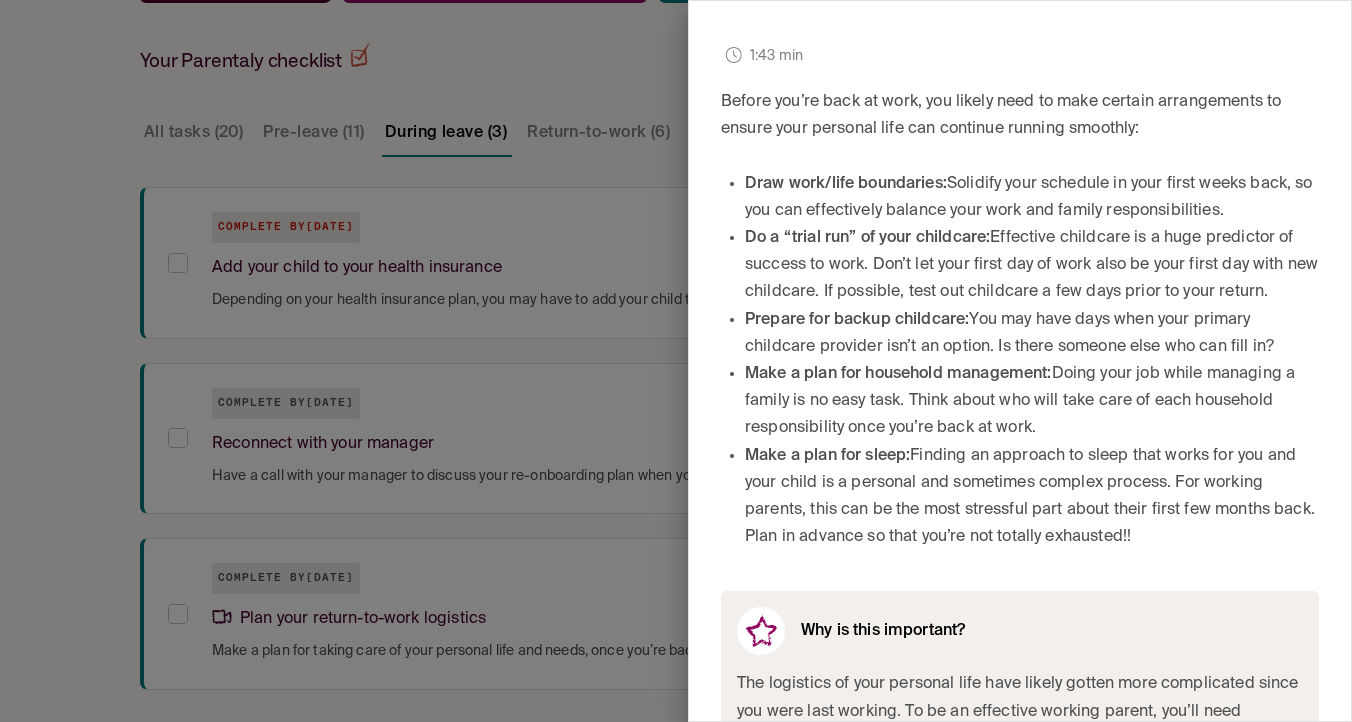 scroll, scrollTop: 466, scrollLeft: 0, axis: vertical 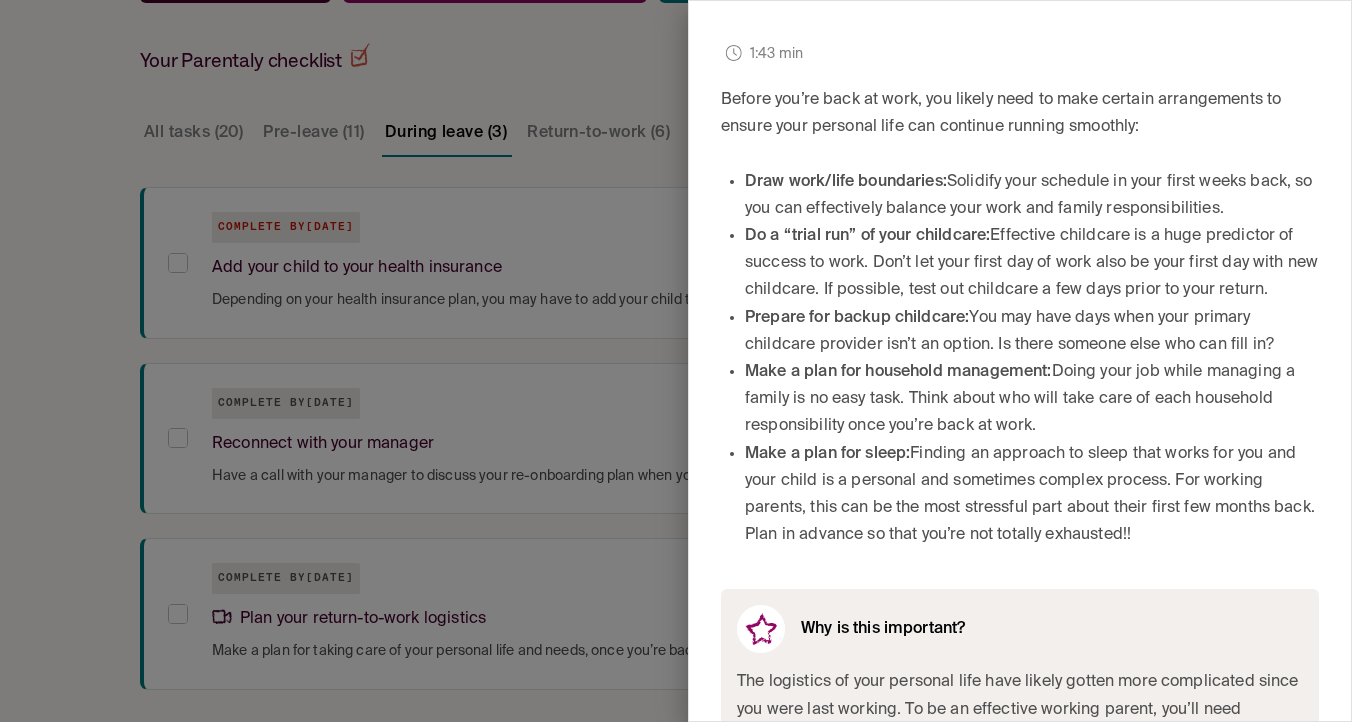 click on "Make a plan for household management: Doing your job while managing a family is no easy task. Think about who will take care of each household responsibility once you’re back at work." at bounding box center [1032, 400] 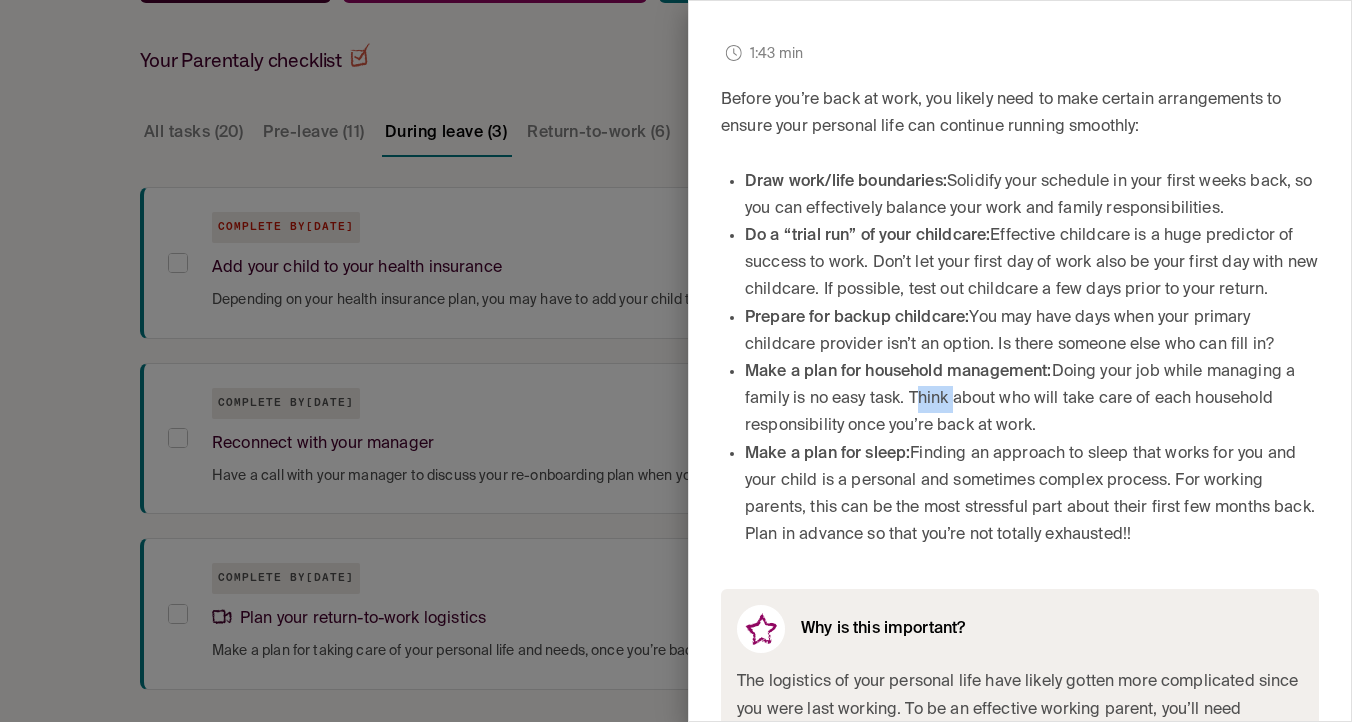 click on "Make a plan for household management: Doing your job while managing a family is no easy task. Think about who will take care of each household responsibility once you’re back at work." at bounding box center [1032, 400] 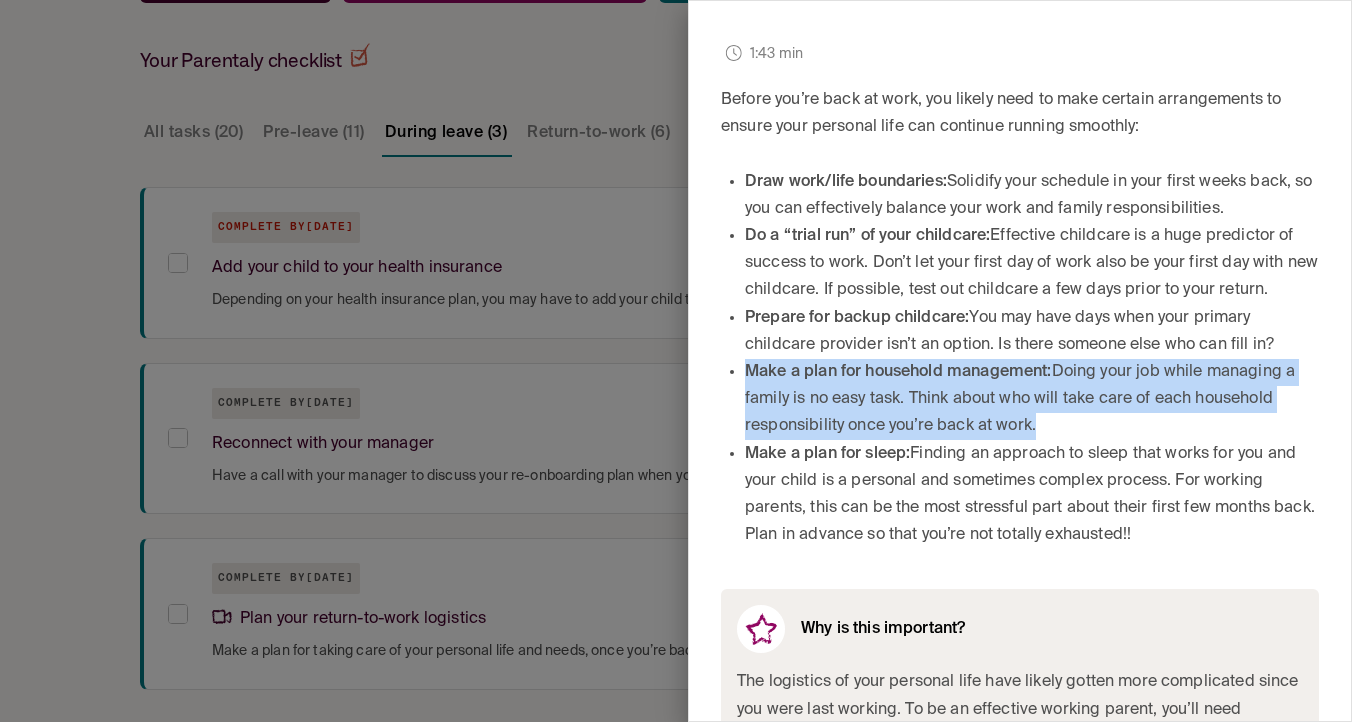 click on "Make a plan for household management: Doing your job while managing a family is no easy task. Think about who will take care of each household responsibility once you’re back at work." at bounding box center (1032, 400) 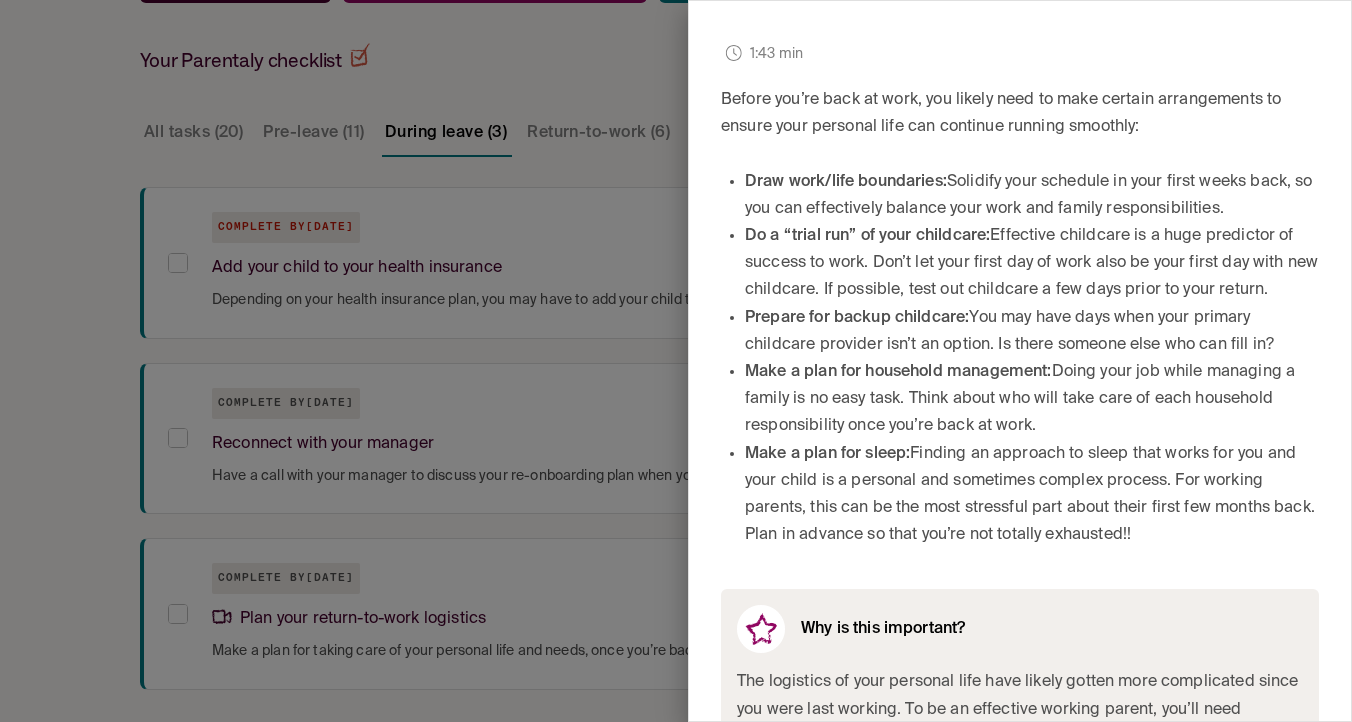 scroll, scrollTop: 471, scrollLeft: 0, axis: vertical 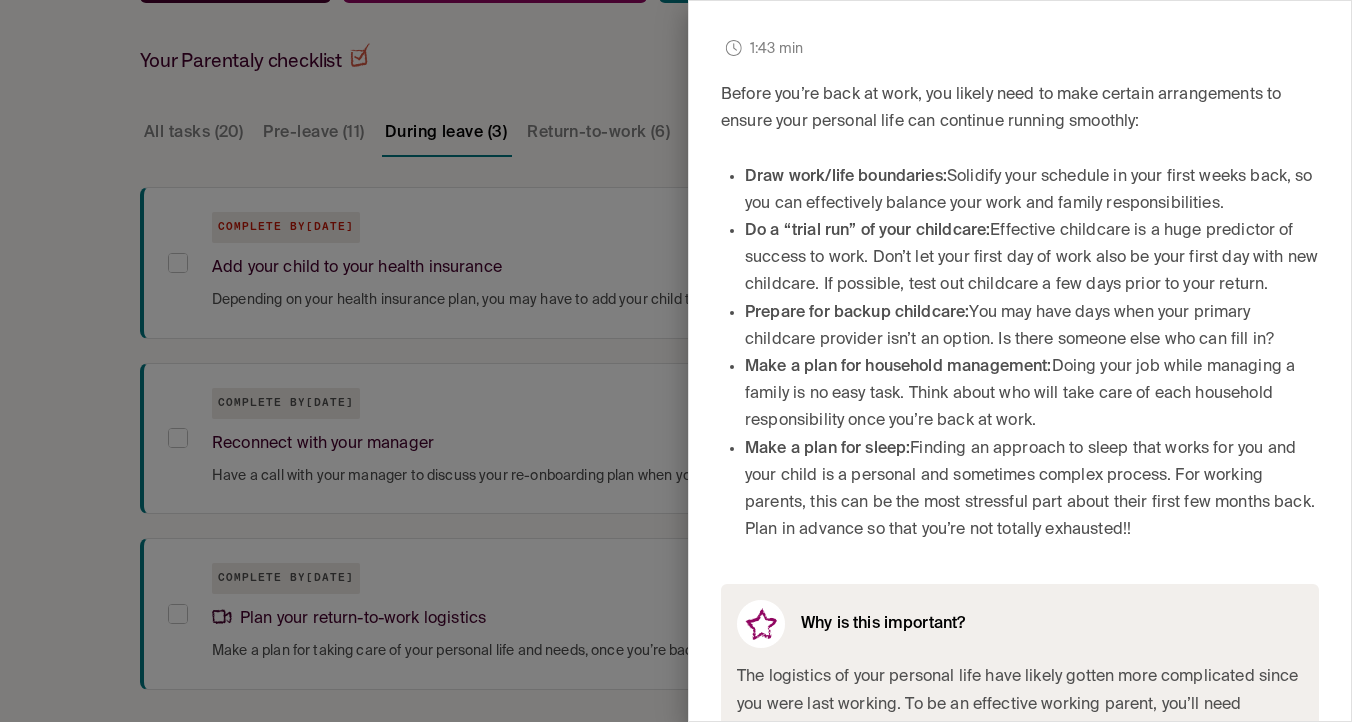 click on "Make a plan for household management: Doing your job while managing a family is no easy task. Think about who will take care of each household responsibility once you’re back at work." at bounding box center [1032, 395] 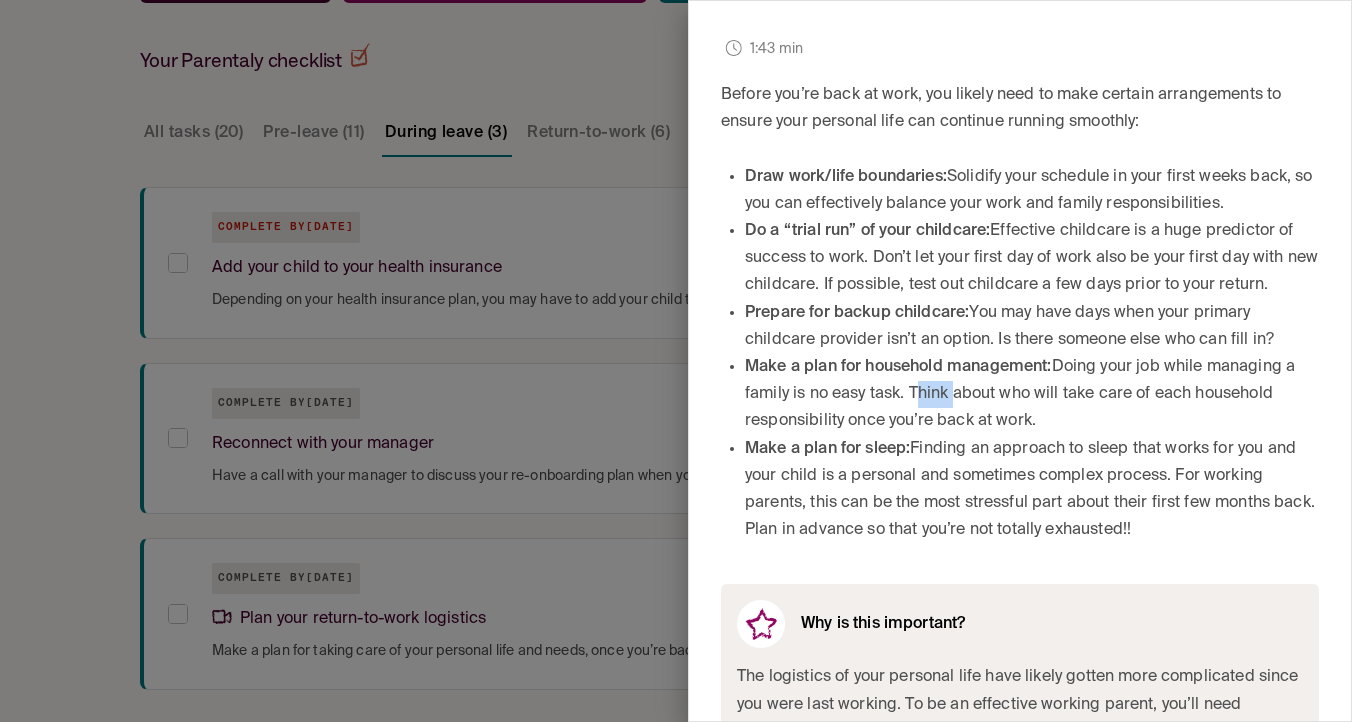 click on "Make a plan for household management: Doing your job while managing a family is no easy task. Think about who will take care of each household responsibility once you’re back at work." at bounding box center (1032, 395) 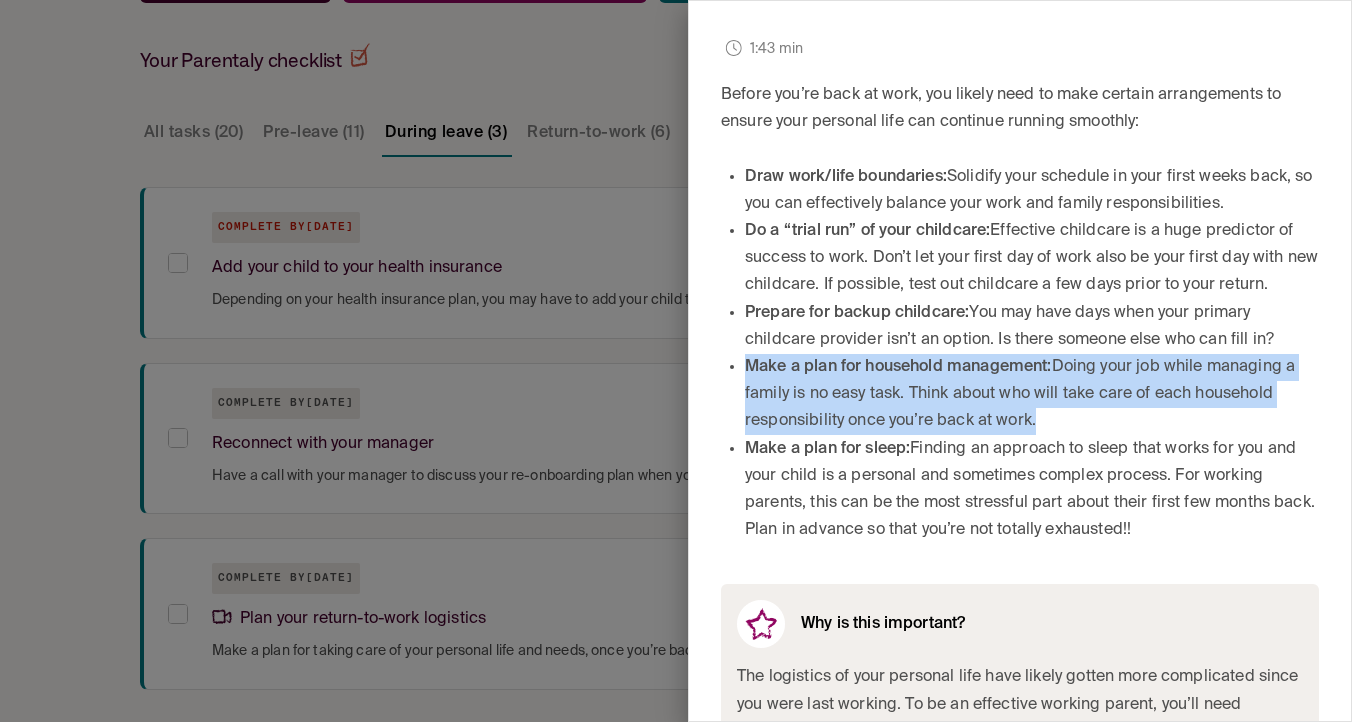 click on "Make a plan for household management: Doing your job while managing a family is no easy task. Think about who will take care of each household responsibility once you’re back at work." at bounding box center (1032, 395) 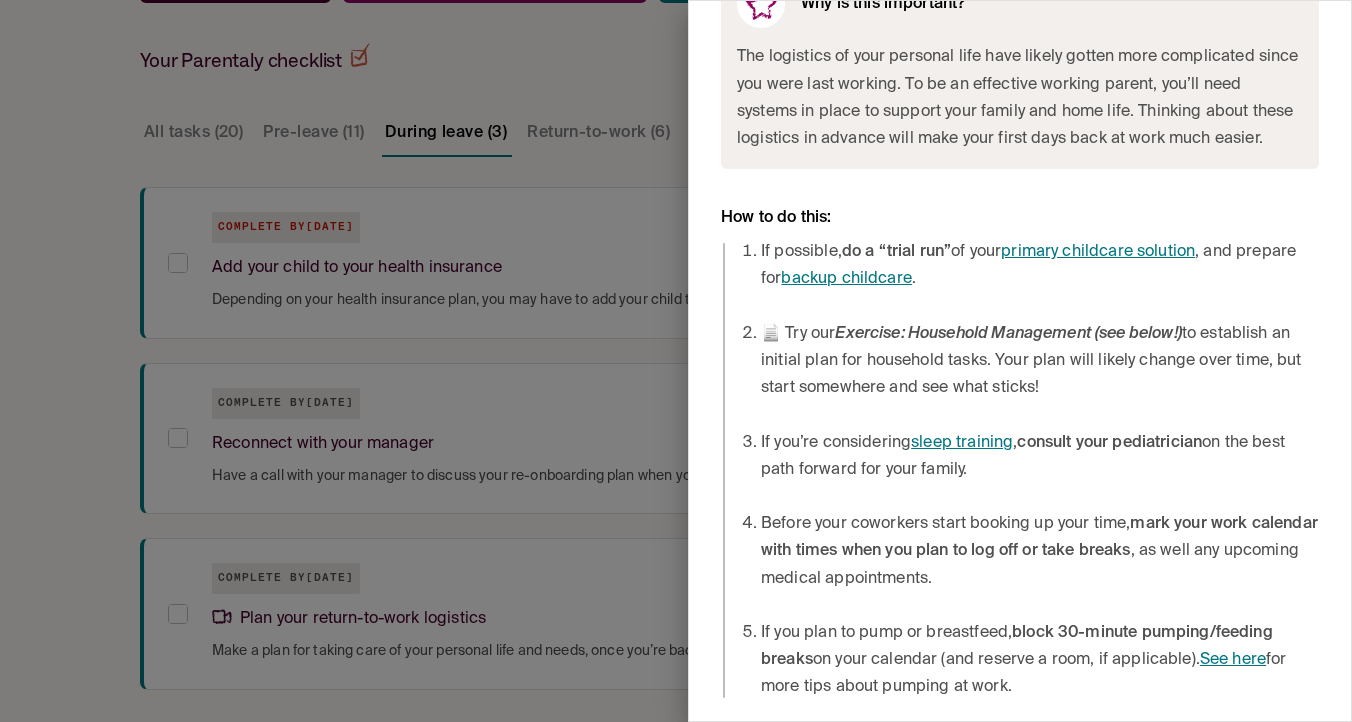 scroll, scrollTop: 1130, scrollLeft: 0, axis: vertical 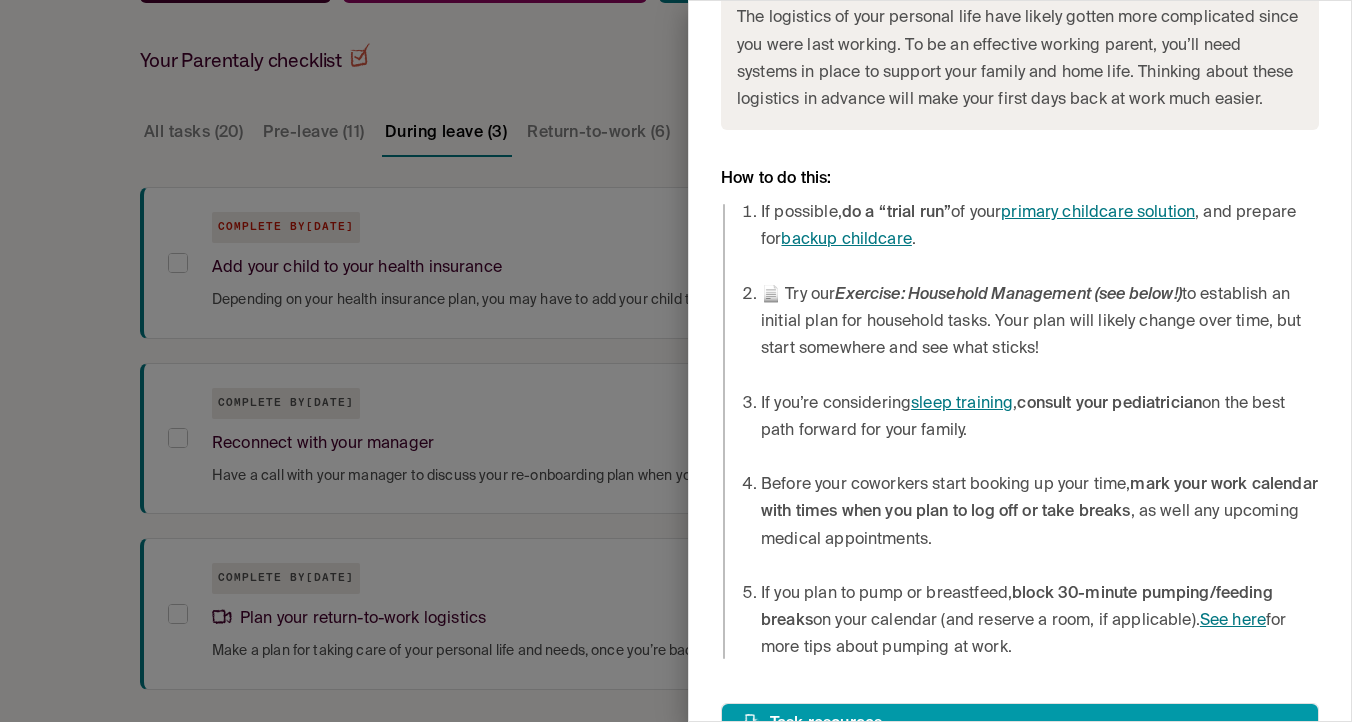 click on "📄 Try our Exercise: Household Management (see below!) to establish an initial plan for household tasks. Your plan will likely change over time, but start somewhere and see what sticks!" at bounding box center (1040, 323) 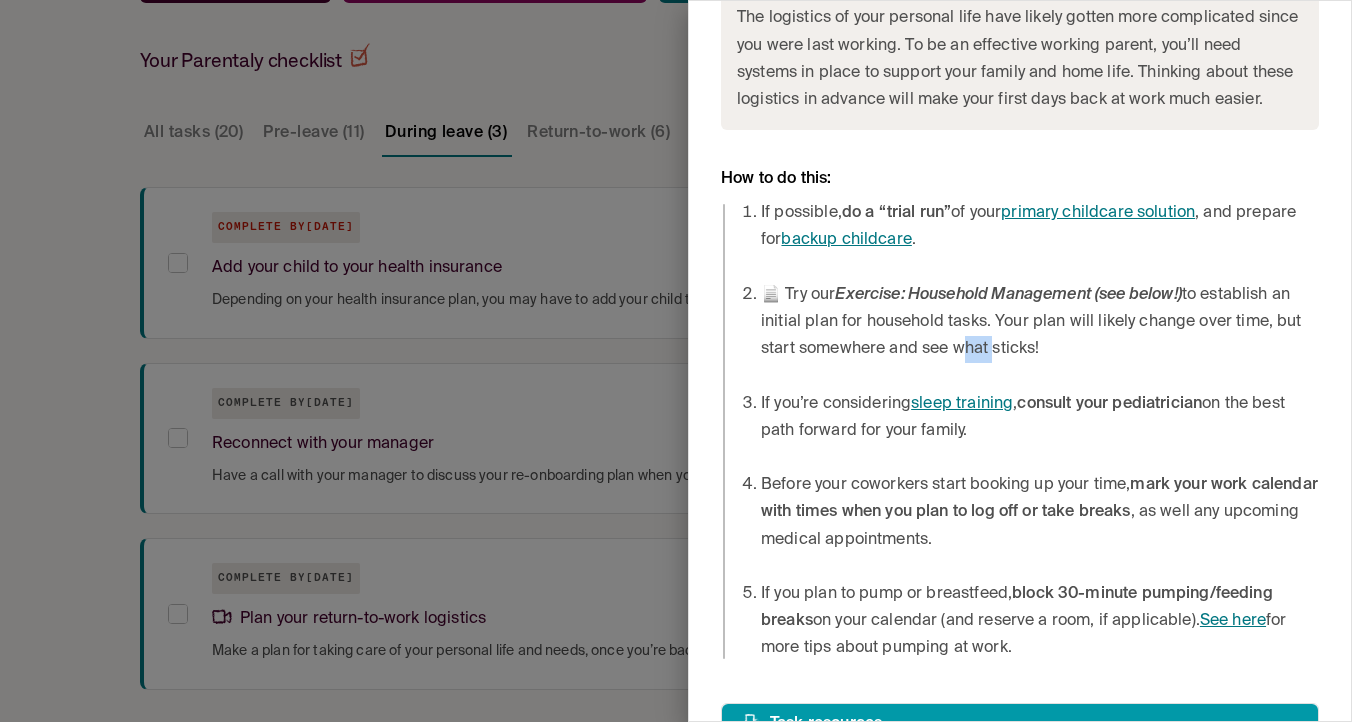 click on "📄 Try our Exercise: Household Management (see below!) to establish an initial plan for household tasks. Your plan will likely change over time, but start somewhere and see what sticks!" at bounding box center [1040, 323] 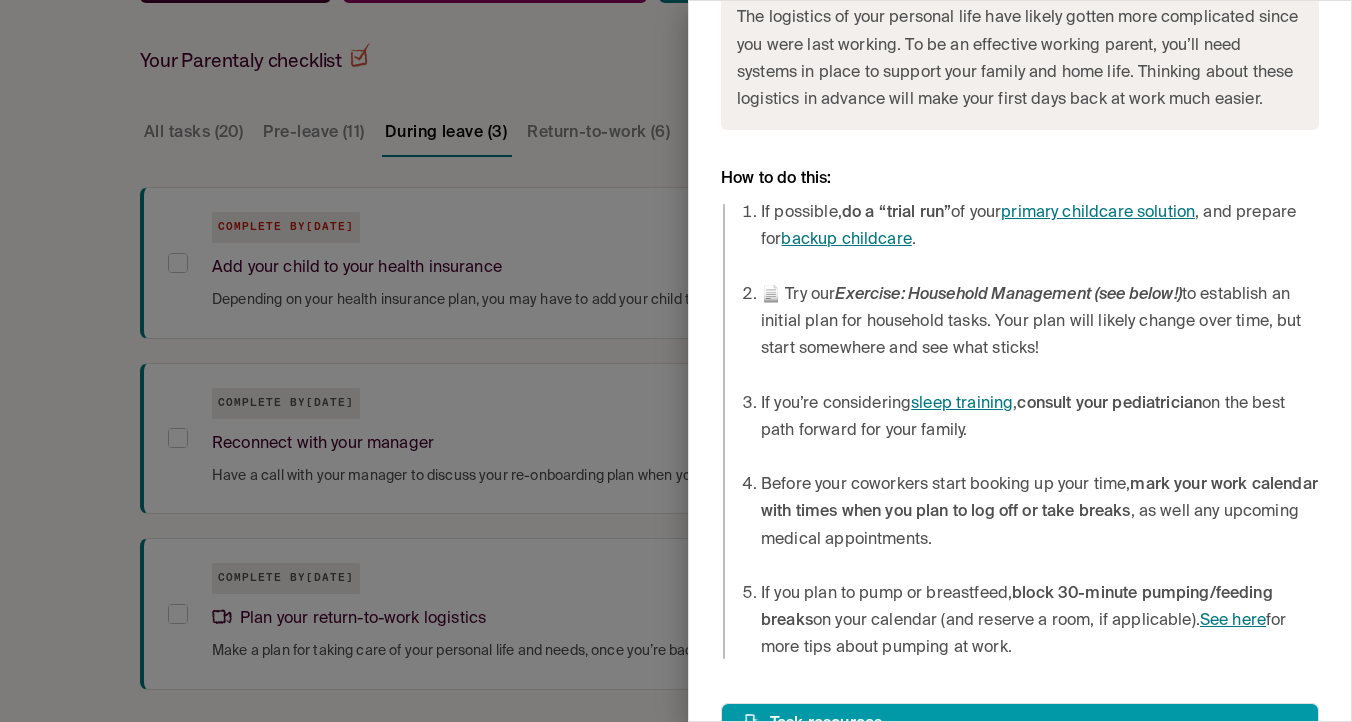click on "📄 Try our Exercise: Household Management (see below!) to establish an initial plan for household tasks. Your plan will likely change over time, but start somewhere and see what sticks!" at bounding box center [1040, 323] 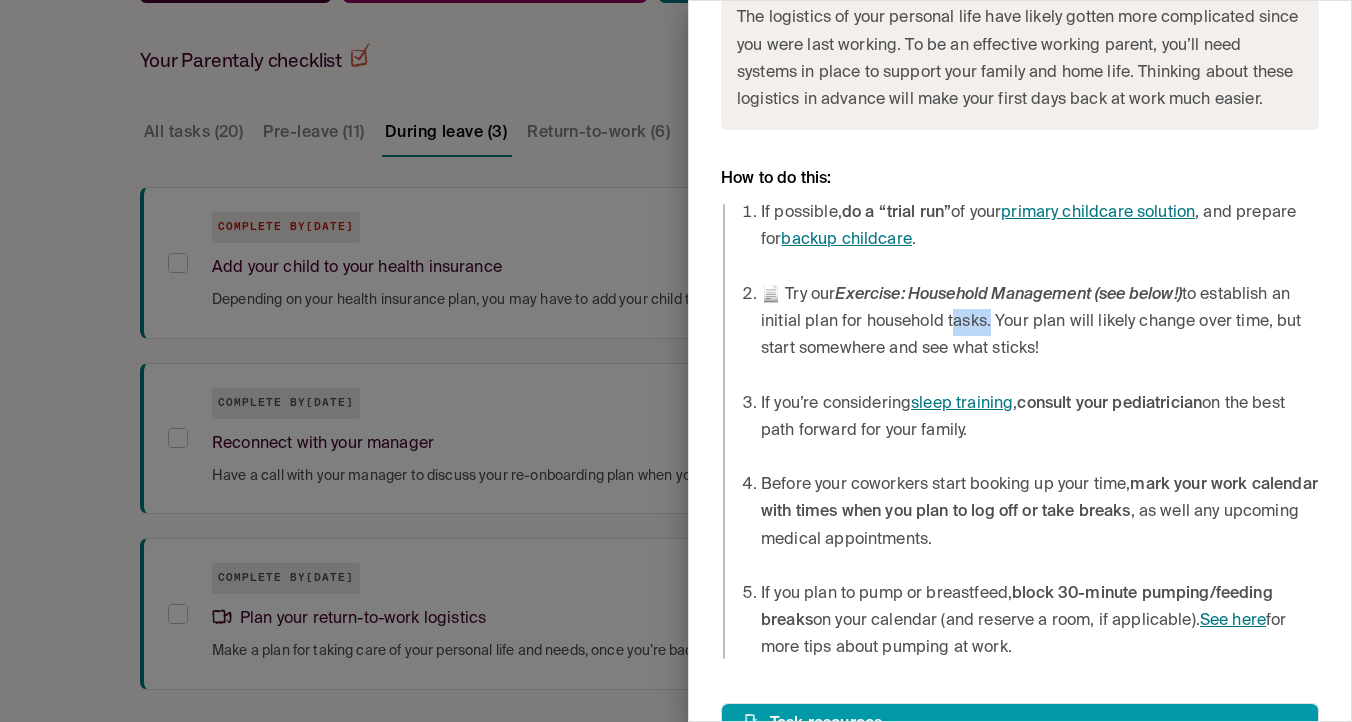 click on "📄 Try our Exercise: Household Management (see below!) to establish an initial plan for household tasks. Your plan will likely change over time, but start somewhere and see what sticks!" at bounding box center (1040, 323) 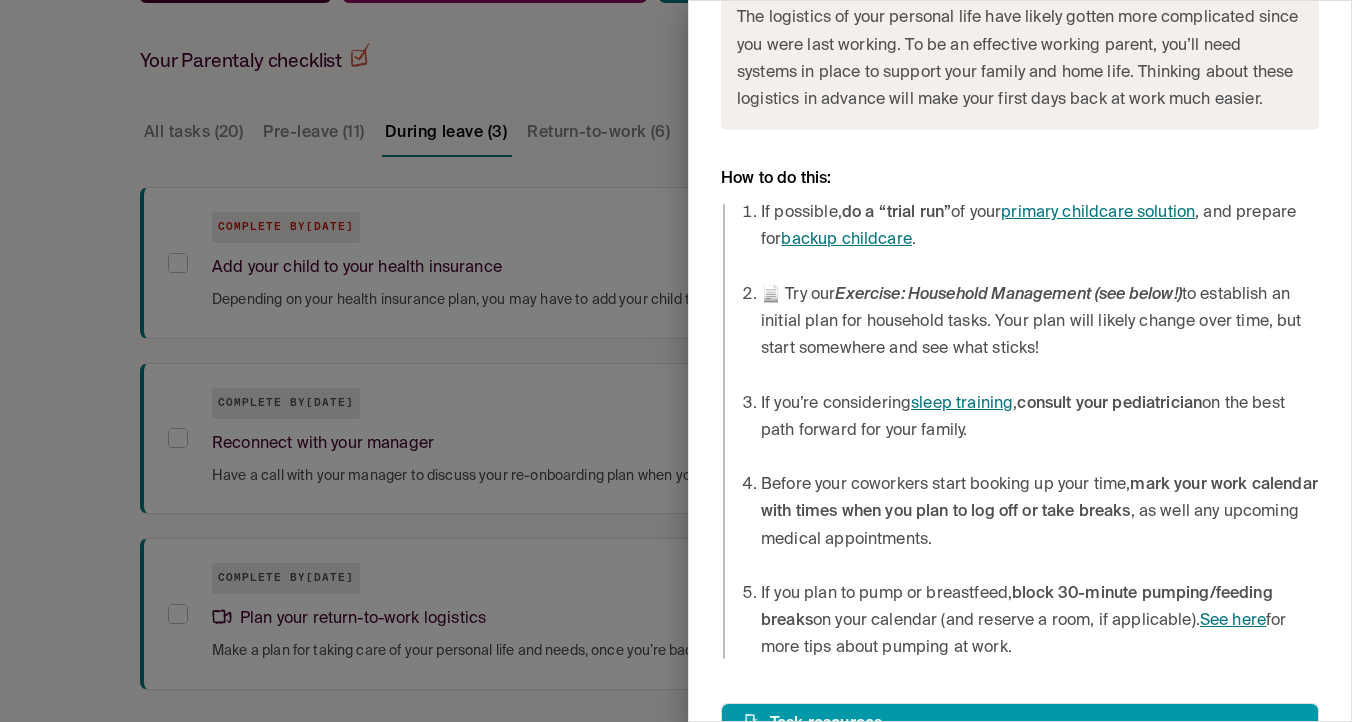 click on "📄 Try our Exercise: Household Management (see below!) to establish an initial plan for household tasks. Your plan will likely change over time, but start somewhere and see what sticks!" at bounding box center (1040, 323) 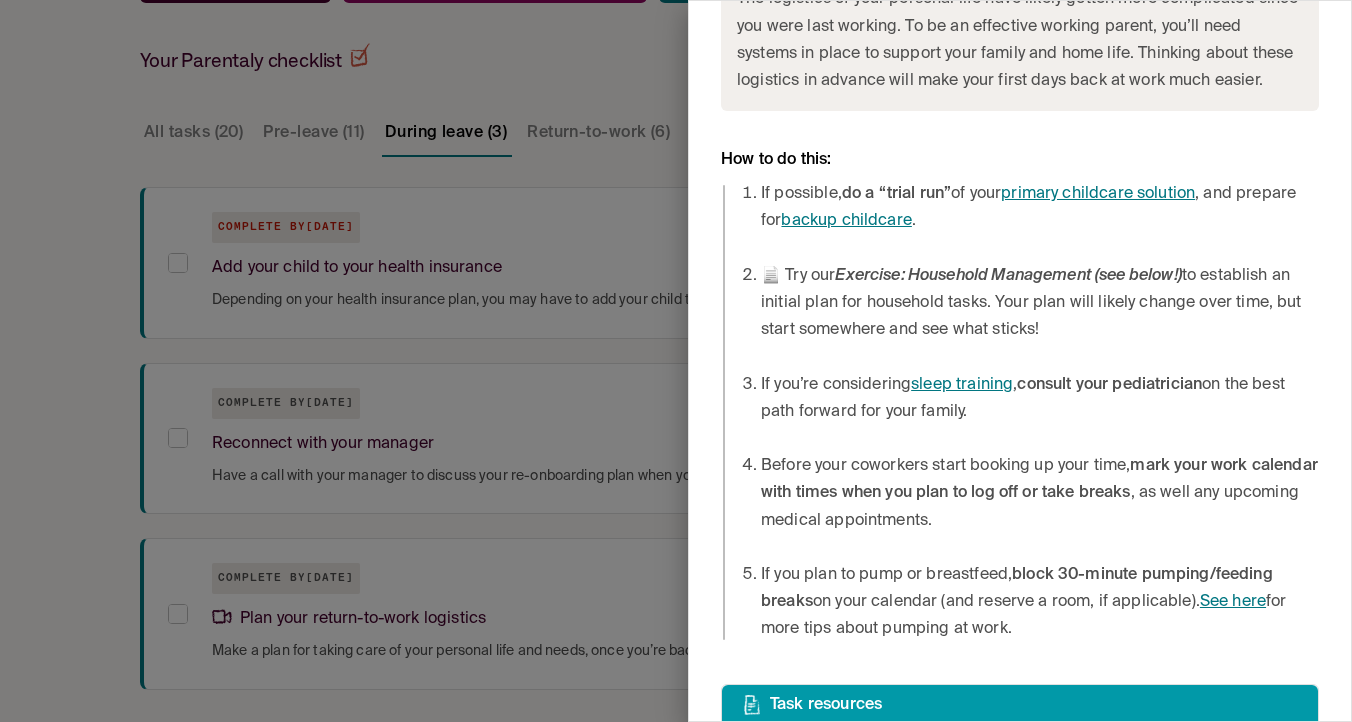 scroll, scrollTop: 1151, scrollLeft: 0, axis: vertical 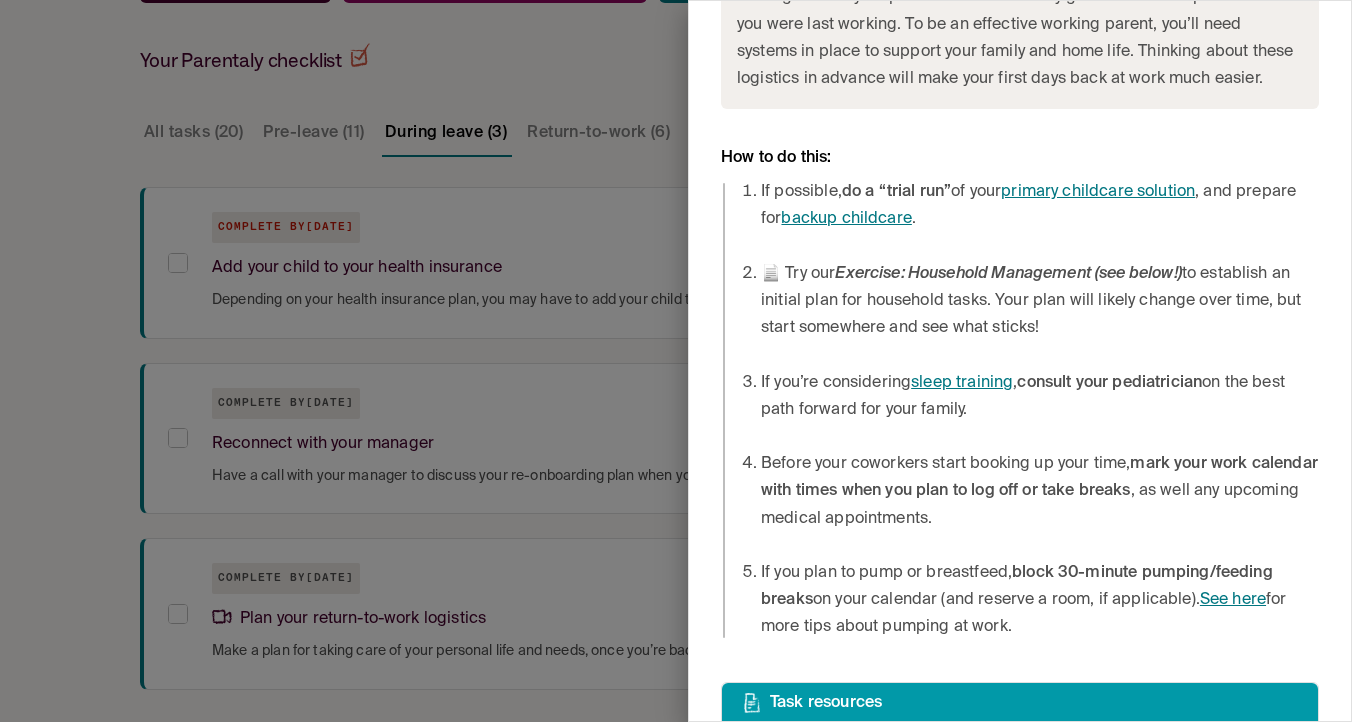 click on "If you’re considering sleep training, consult your pediatrician on the best path forward for your family." at bounding box center [1040, 397] 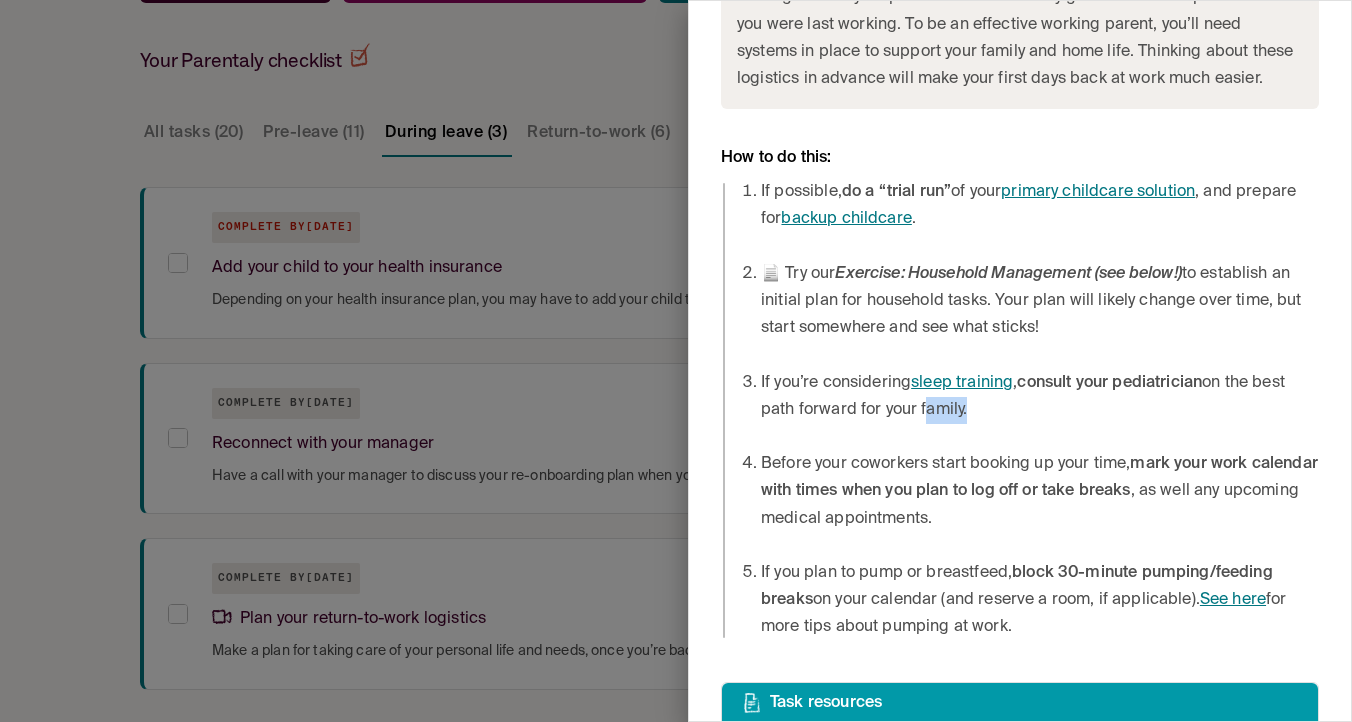 click on "If you’re considering sleep training, consult your pediatrician on the best path forward for your family." at bounding box center (1040, 397) 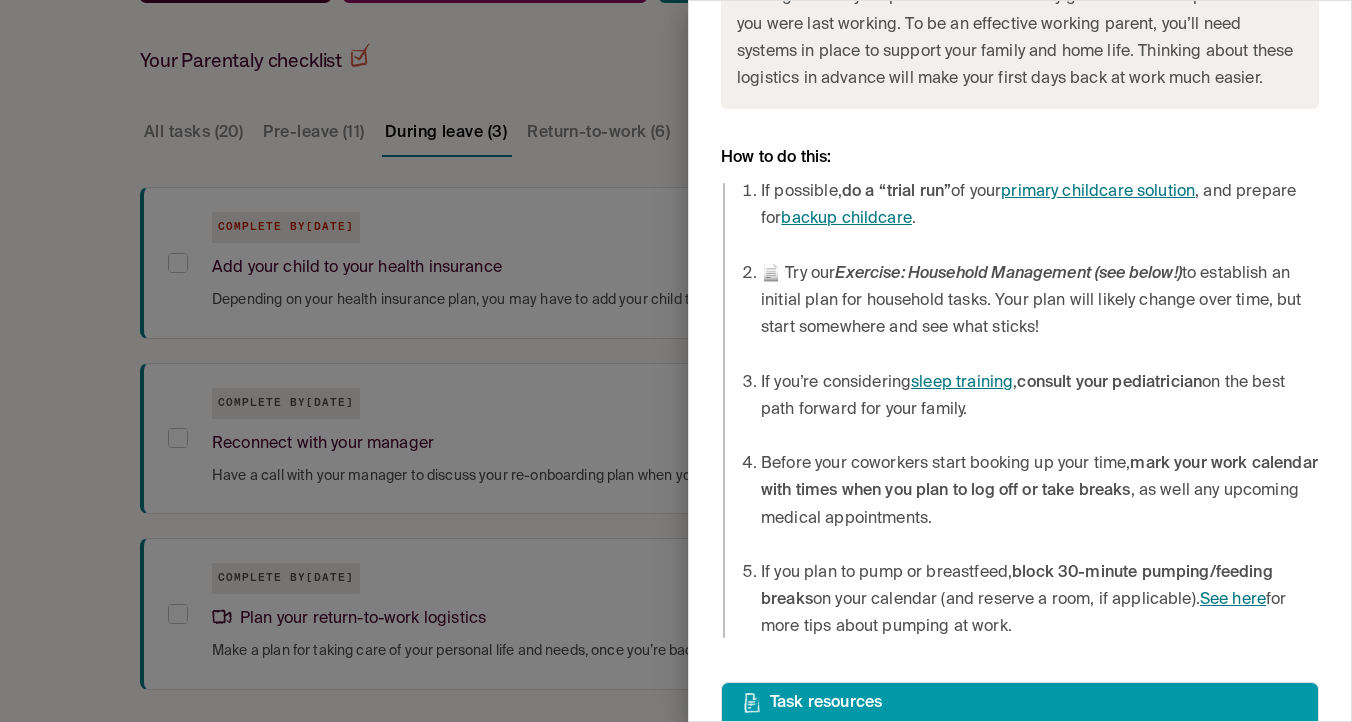 click on "If you’re considering sleep training, consult your pediatrician on the best path forward for your family." at bounding box center (1040, 397) 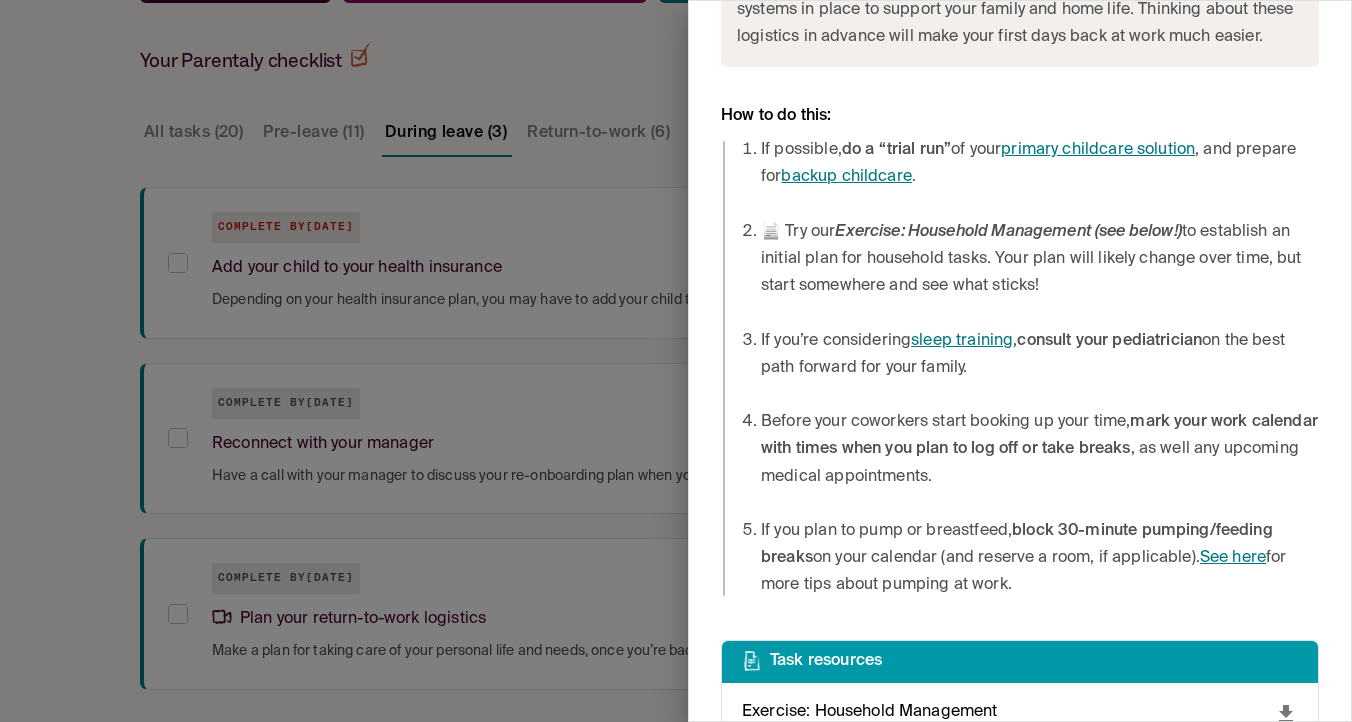 scroll, scrollTop: 1197, scrollLeft: 0, axis: vertical 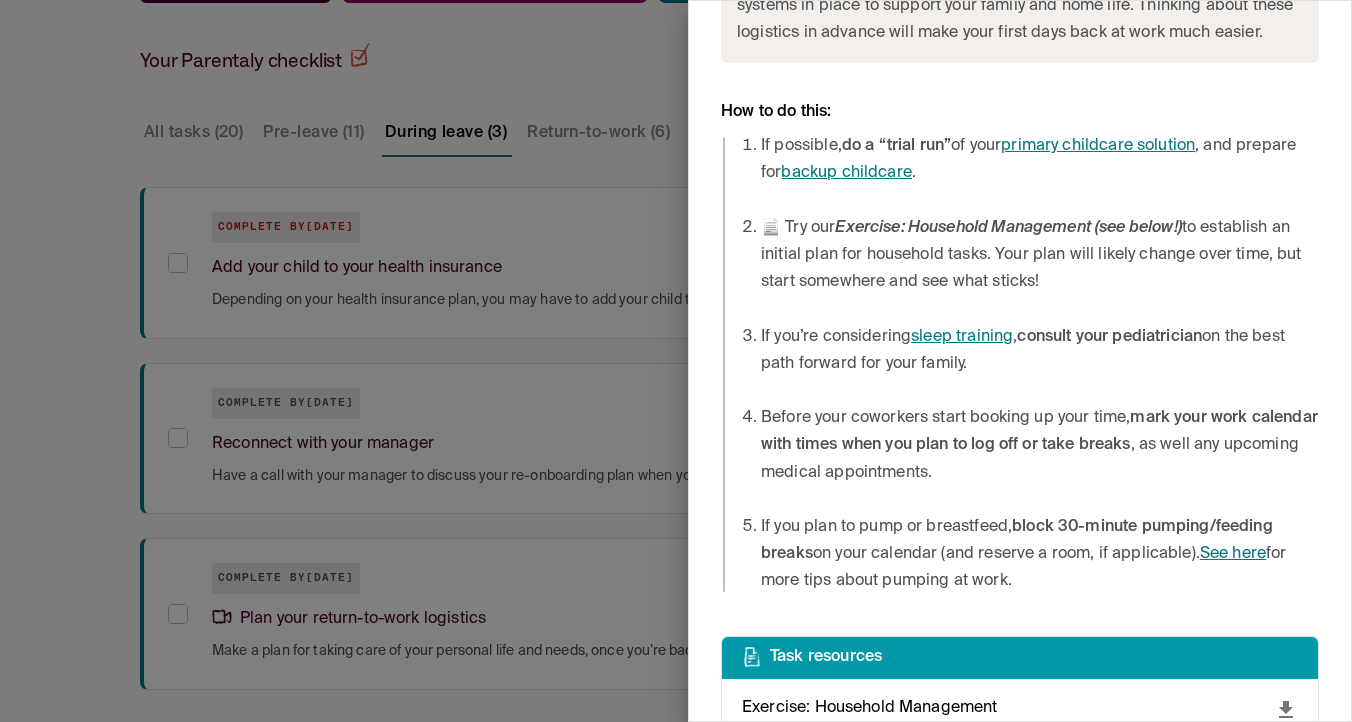 click on "mark your work calendar with times when you plan to log off or take breaks" at bounding box center [1039, 431] 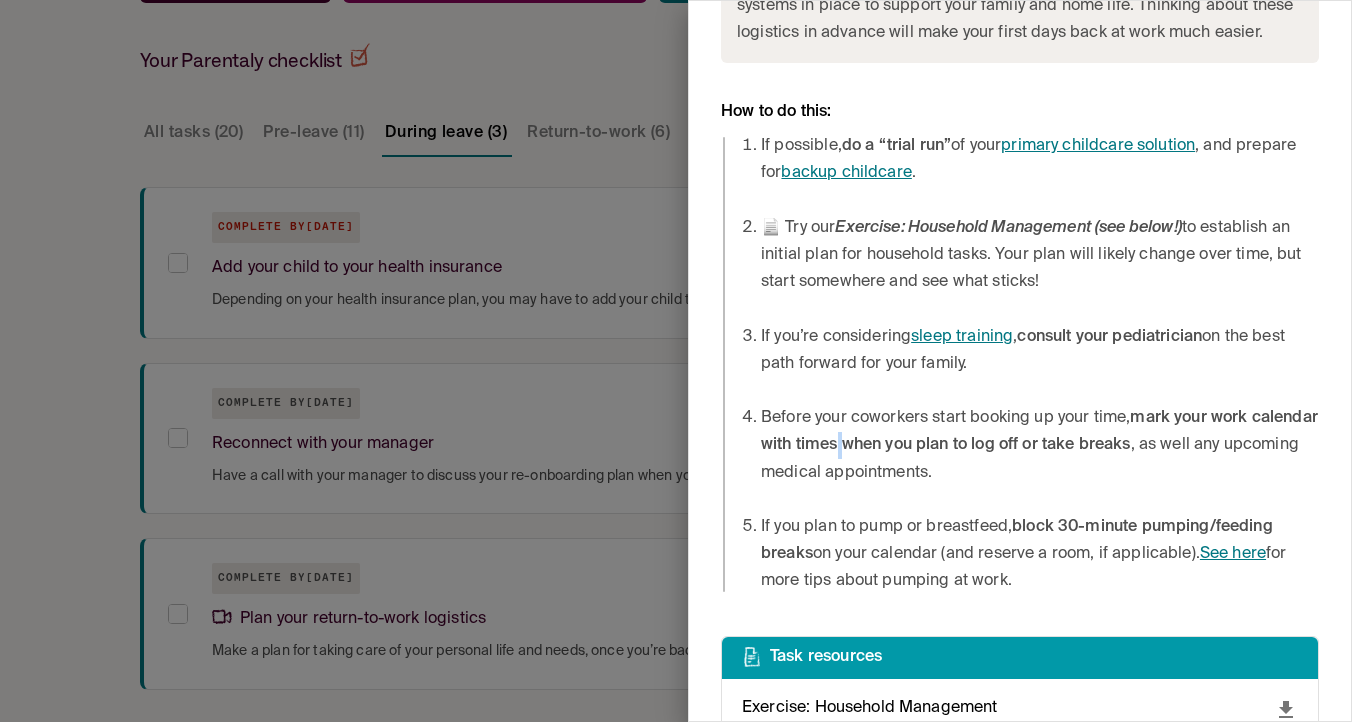 click on "mark your work calendar with times when you plan to log off or take breaks" at bounding box center [1039, 431] 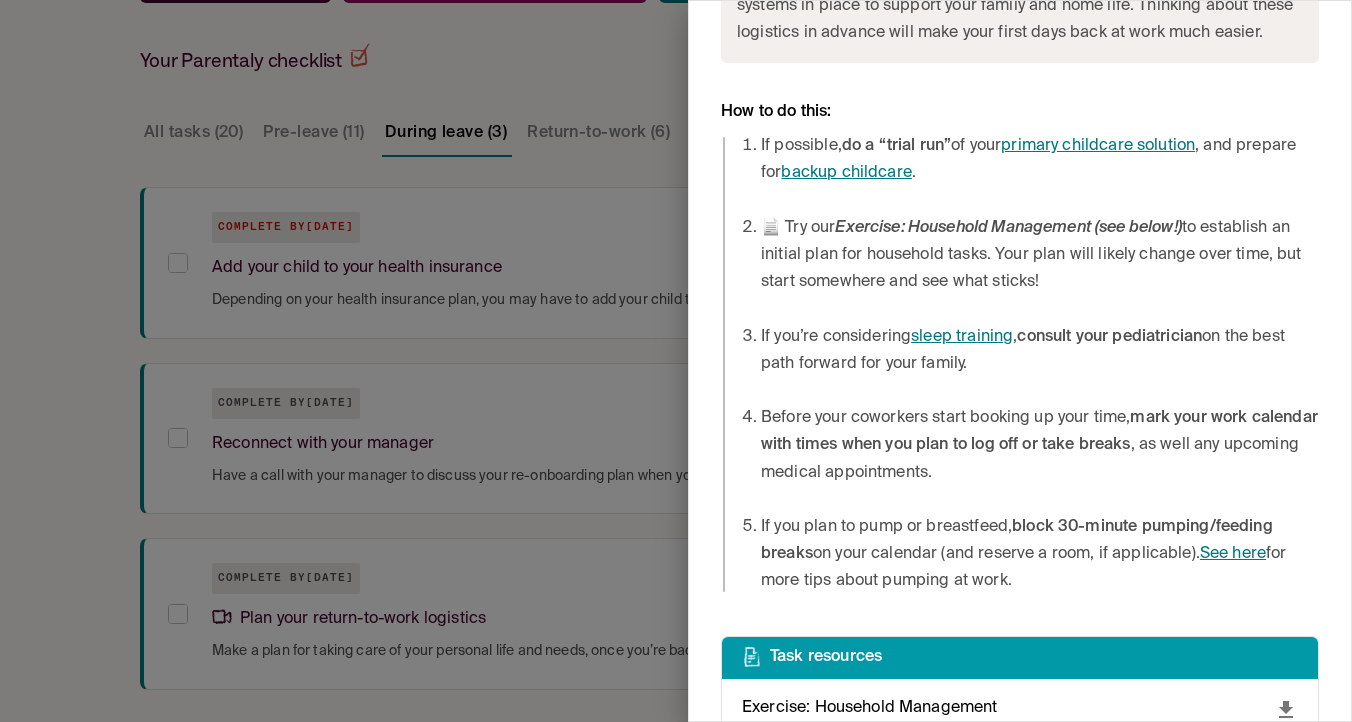 click on "Before your coworkers start booking up your time, mark your work calendar with times when you plan to log off or take breaks, as well any upcoming medical appointments." at bounding box center (1040, 446) 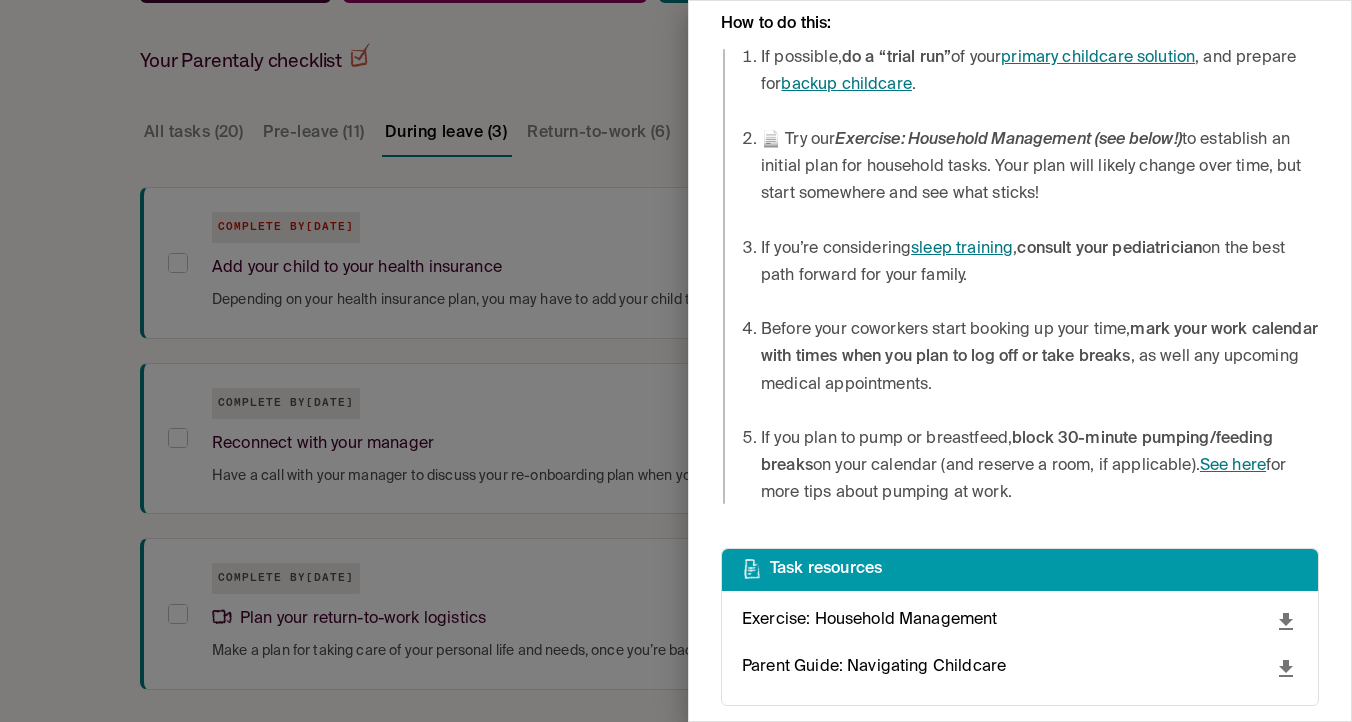 scroll, scrollTop: 1286, scrollLeft: 0, axis: vertical 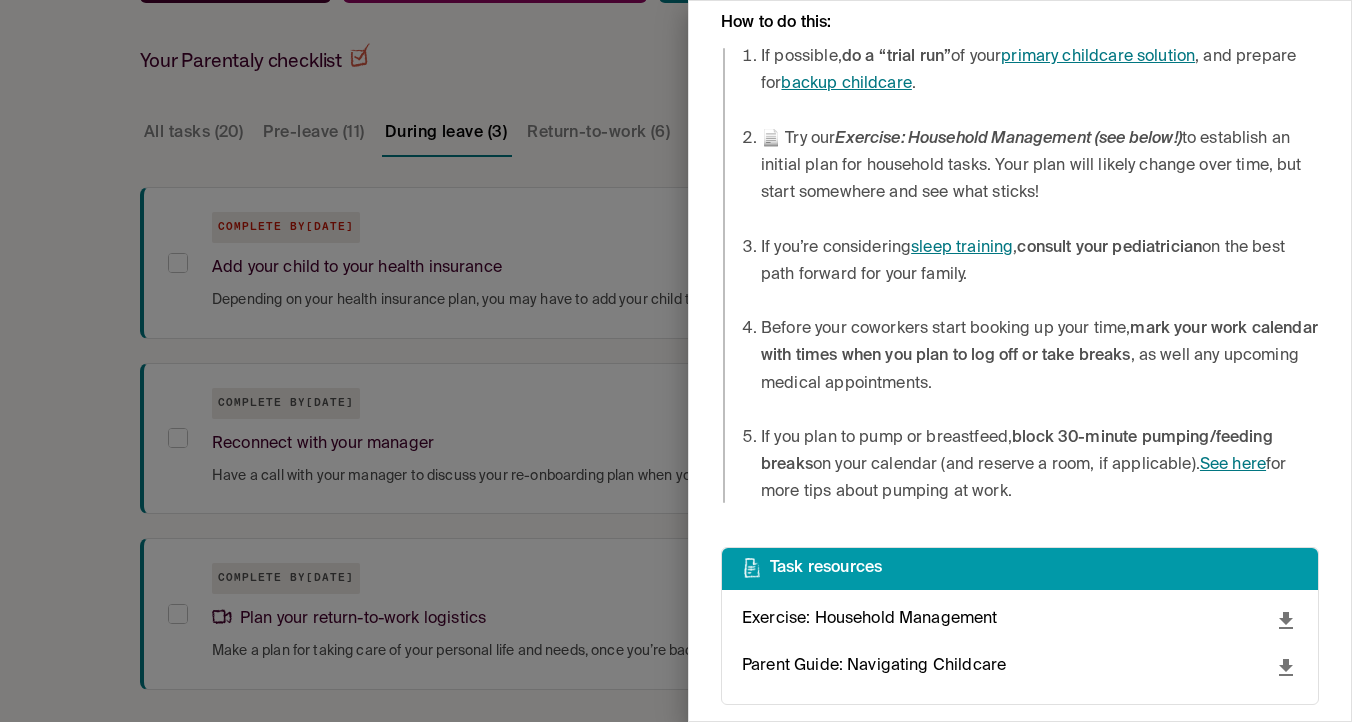 click on "mark your work calendar with times when you plan to log off or take breaks" at bounding box center [1039, 342] 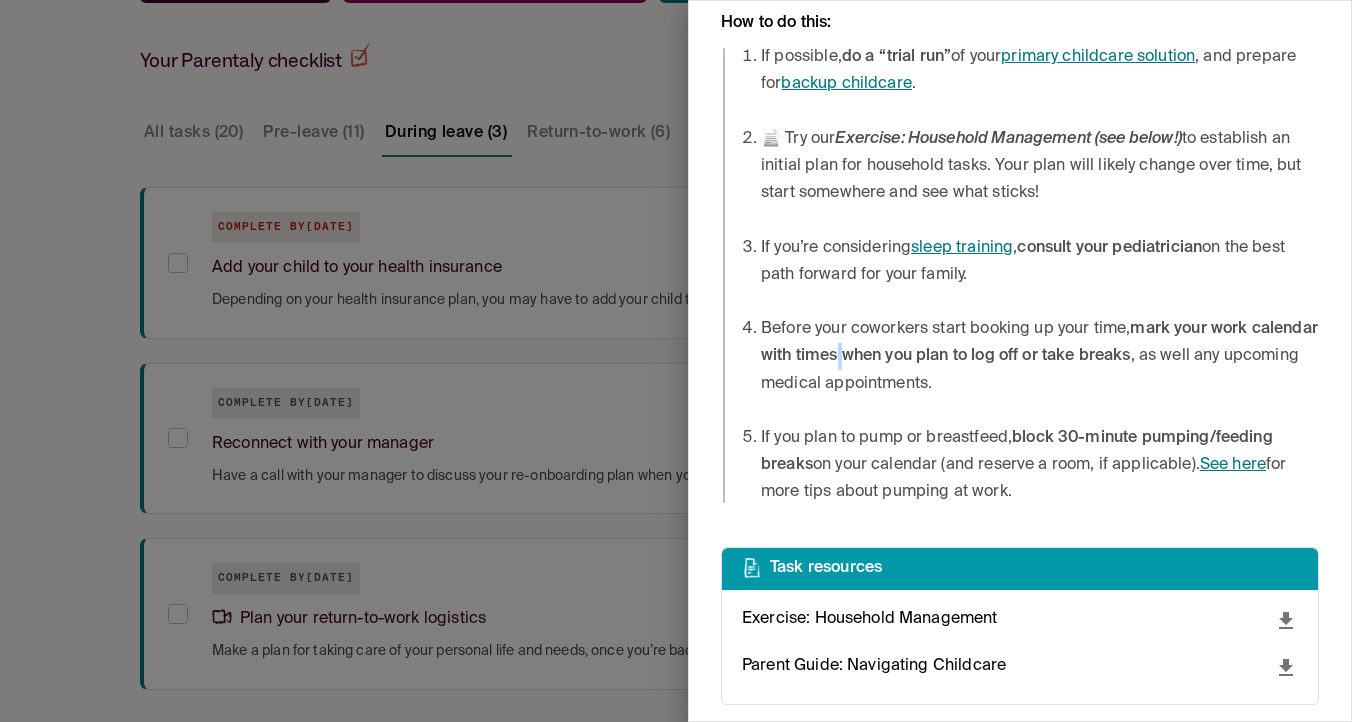 click on "mark your work calendar with times when you plan to log off or take breaks" at bounding box center [1039, 342] 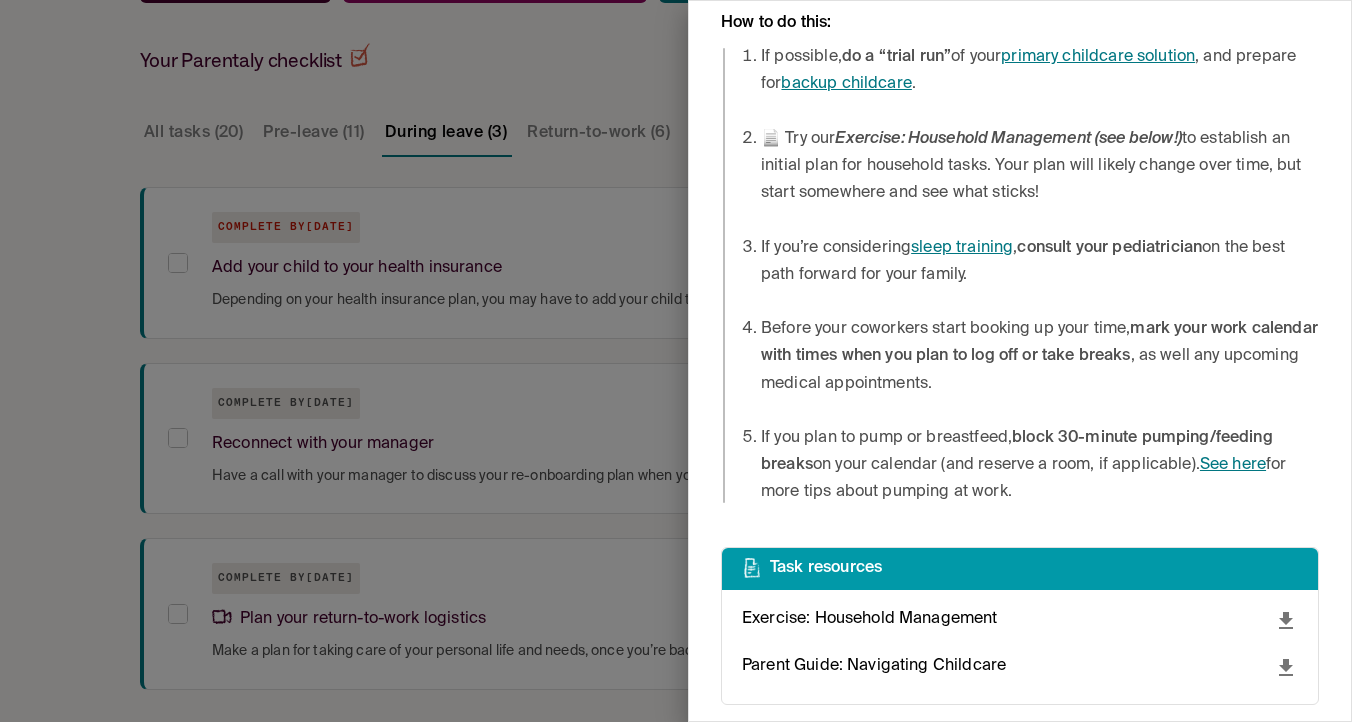 click on "mark your work calendar with times when you plan to log off or take breaks" at bounding box center [1039, 342] 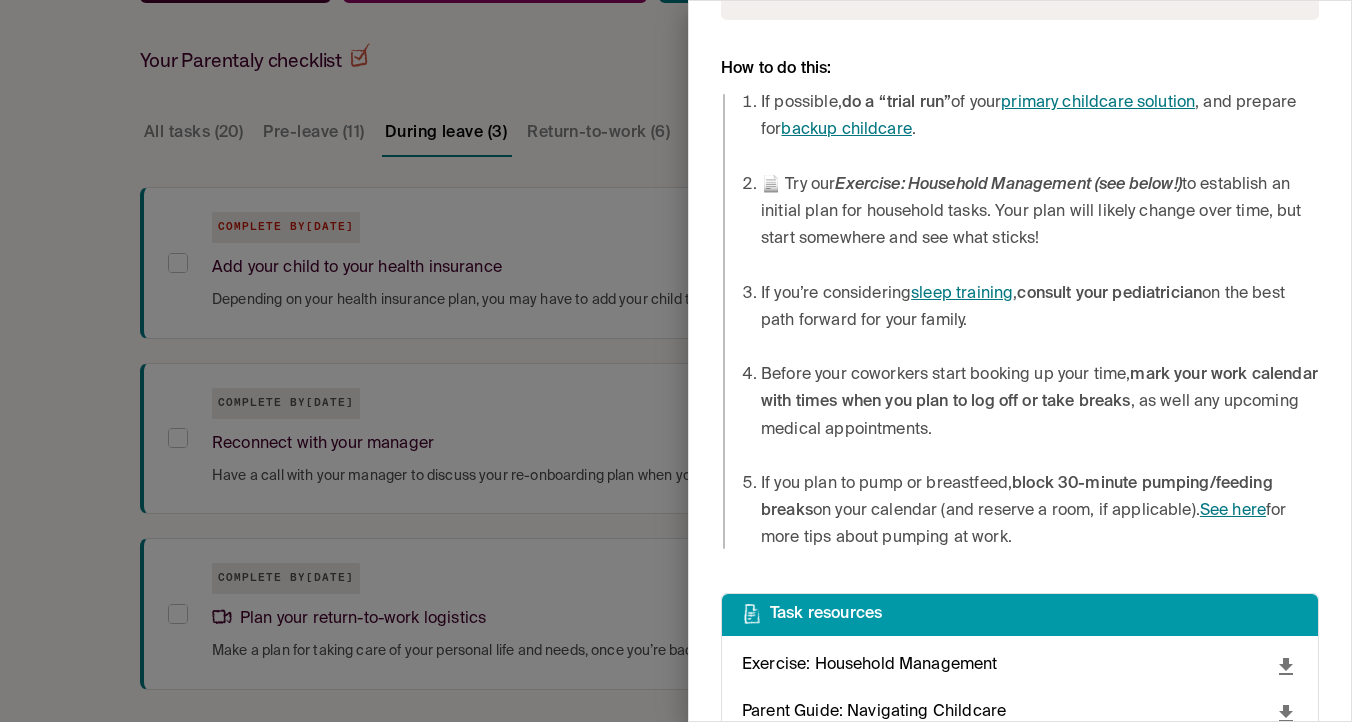 scroll, scrollTop: 1238, scrollLeft: 0, axis: vertical 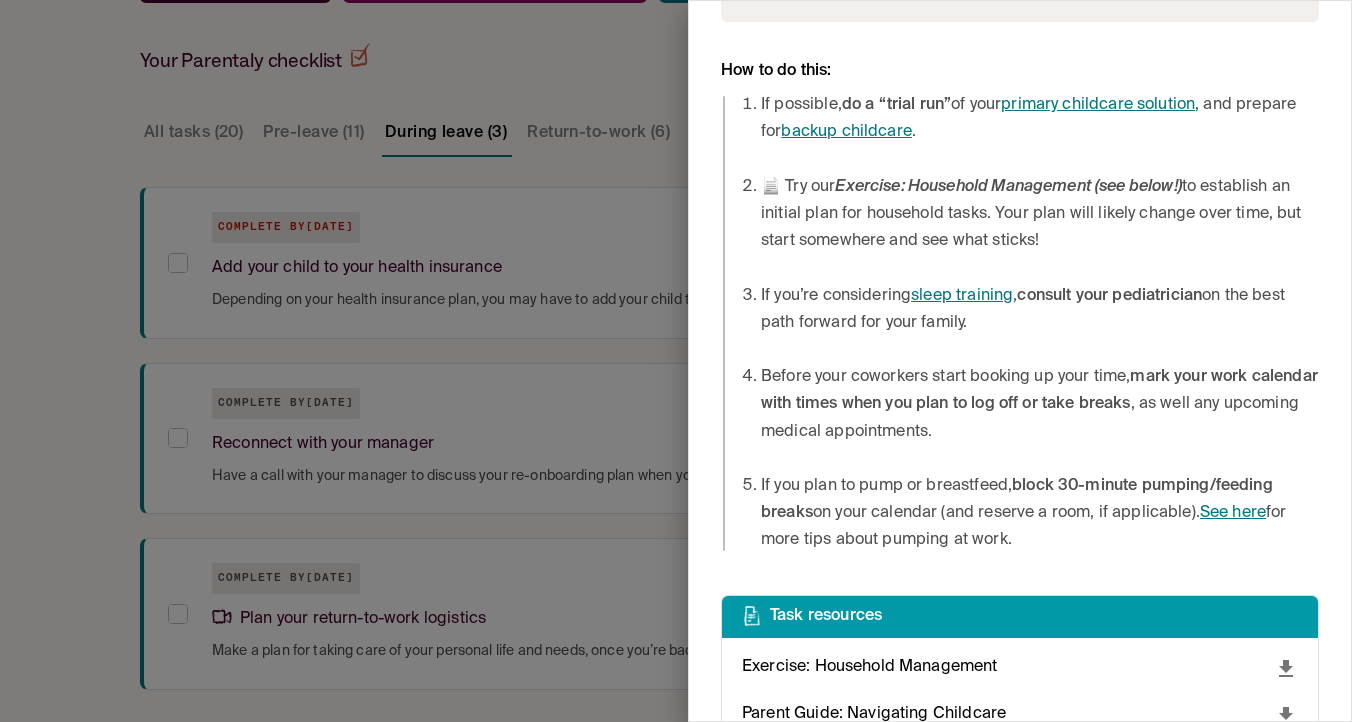 click on "If you’re considering sleep training, consult your pediatrician on the best path forward for your family." at bounding box center [1040, 310] 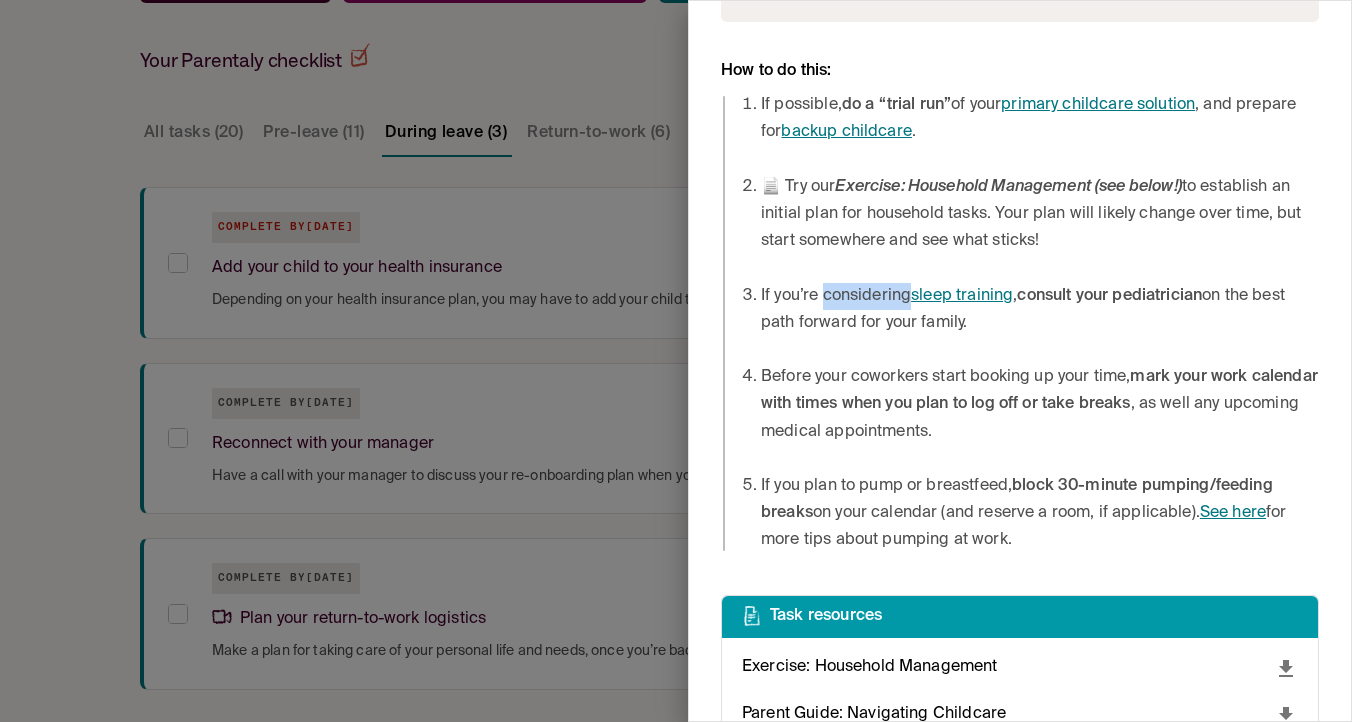 click on "If you’re considering sleep training, consult your pediatrician on the best path forward for your family." at bounding box center [1040, 310] 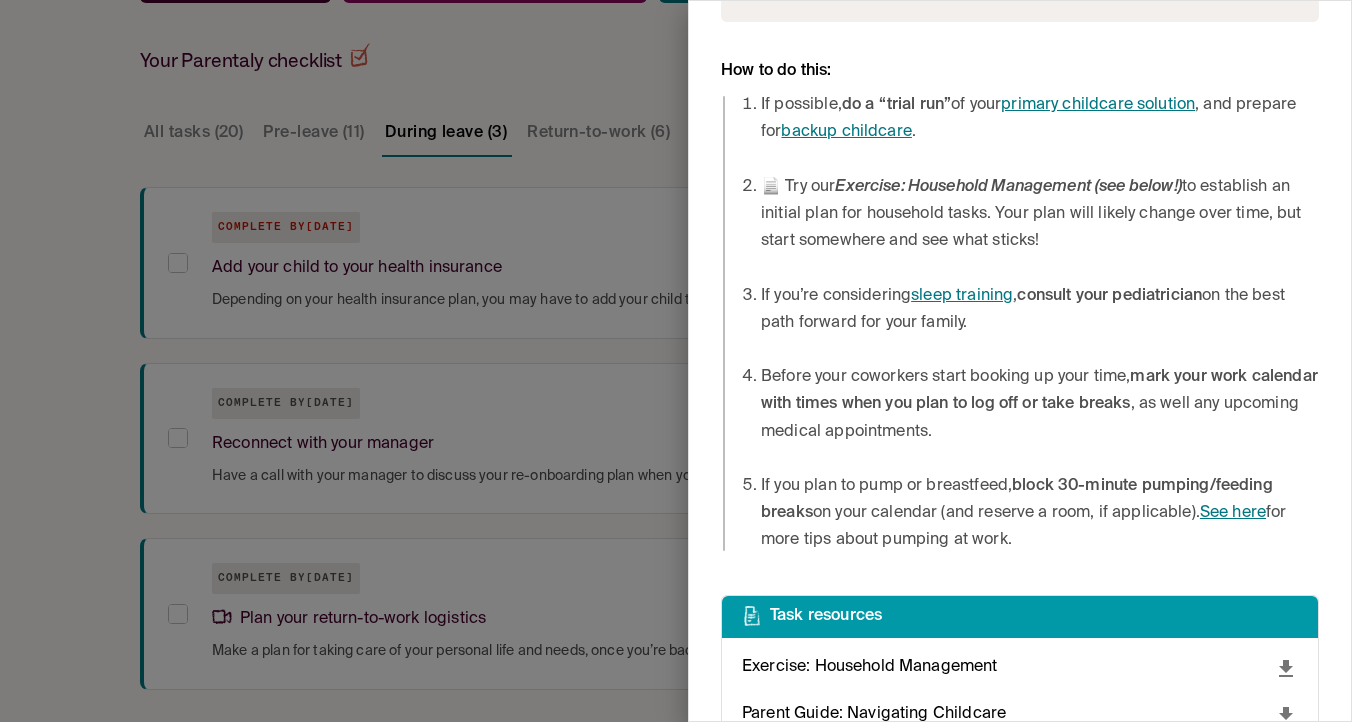 click on "If you’re considering sleep training, consult your pediatrician on the best path forward for your family." at bounding box center [1040, 310] 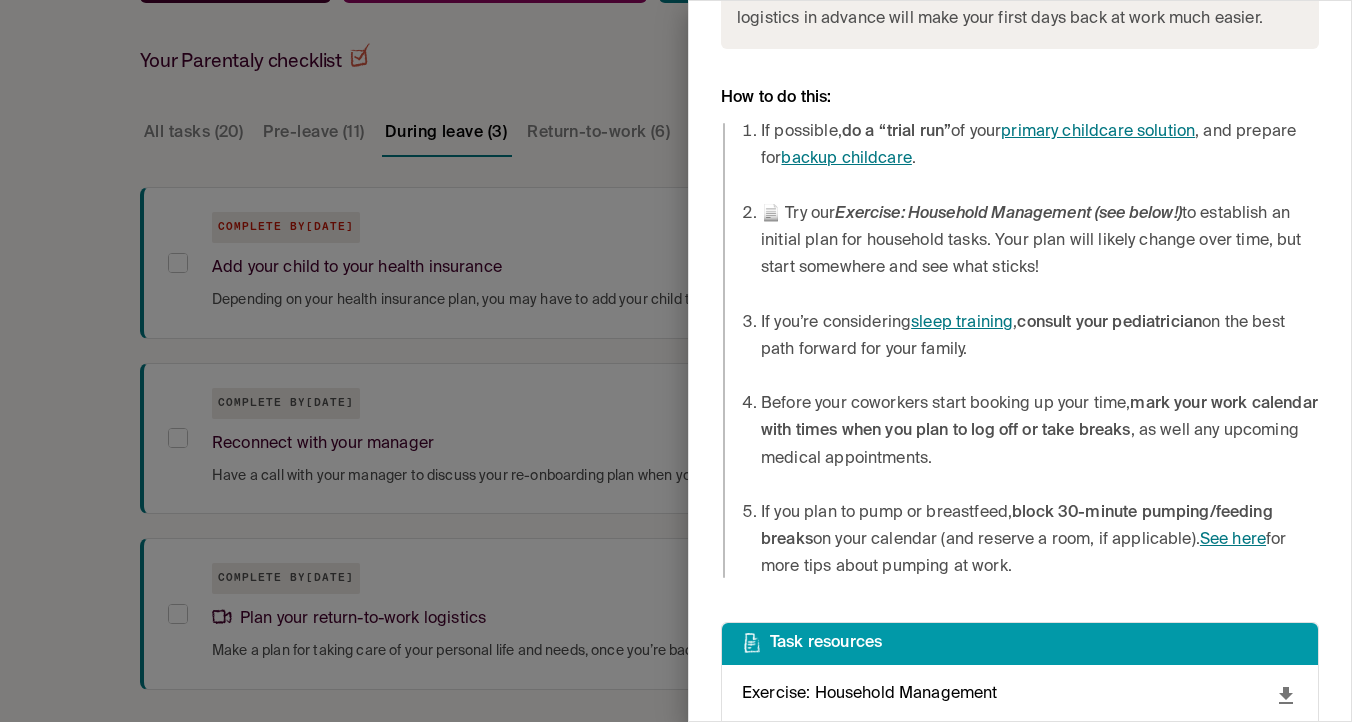 click on "📄 Try our Exercise: Household Management (see below!) to establish an initial plan for household tasks. Your plan will likely change over time, but start somewhere and see what sticks!" at bounding box center (1040, 242) 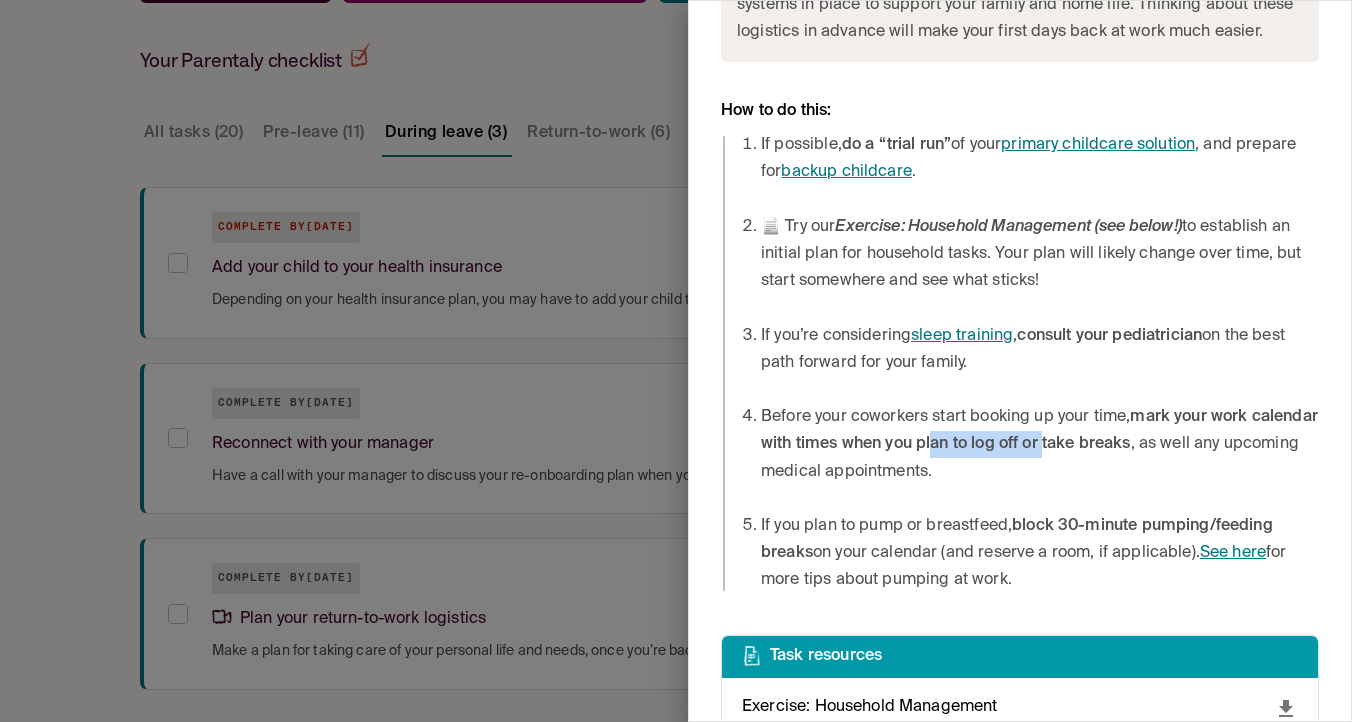 drag, startPoint x: 1000, startPoint y: 437, endPoint x: 1115, endPoint y: 444, distance: 115.212845 